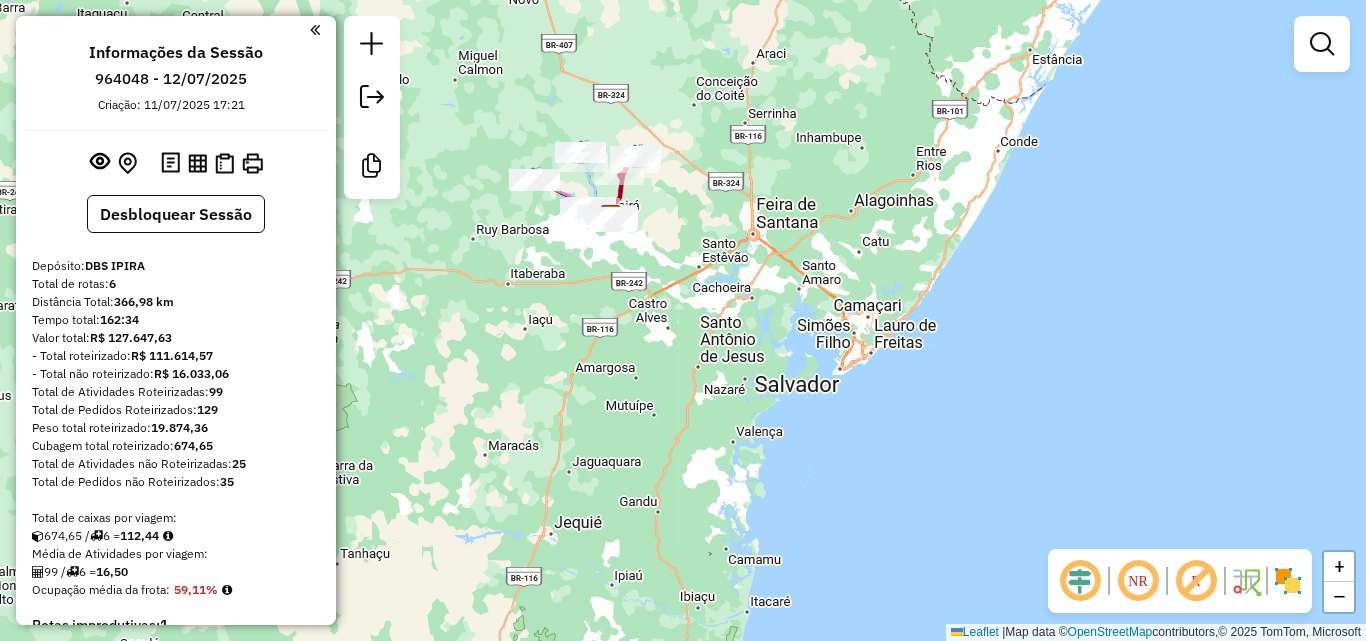 scroll, scrollTop: 0, scrollLeft: 0, axis: both 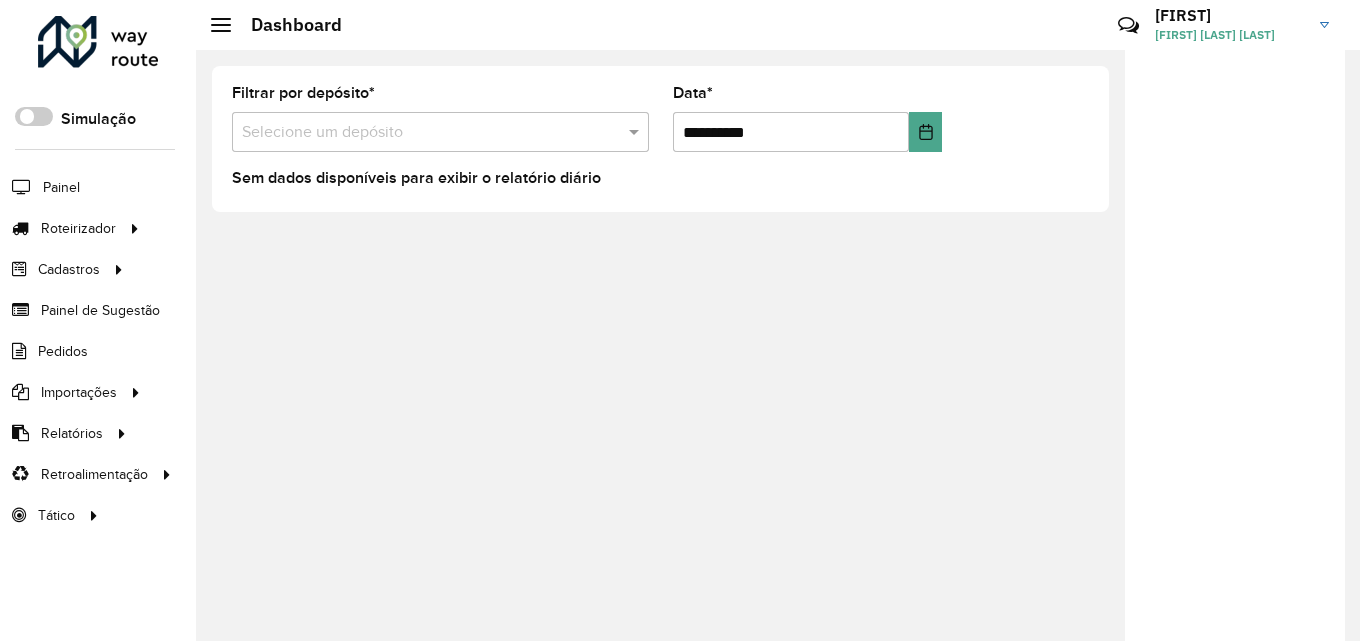 click at bounding box center [420, 133] 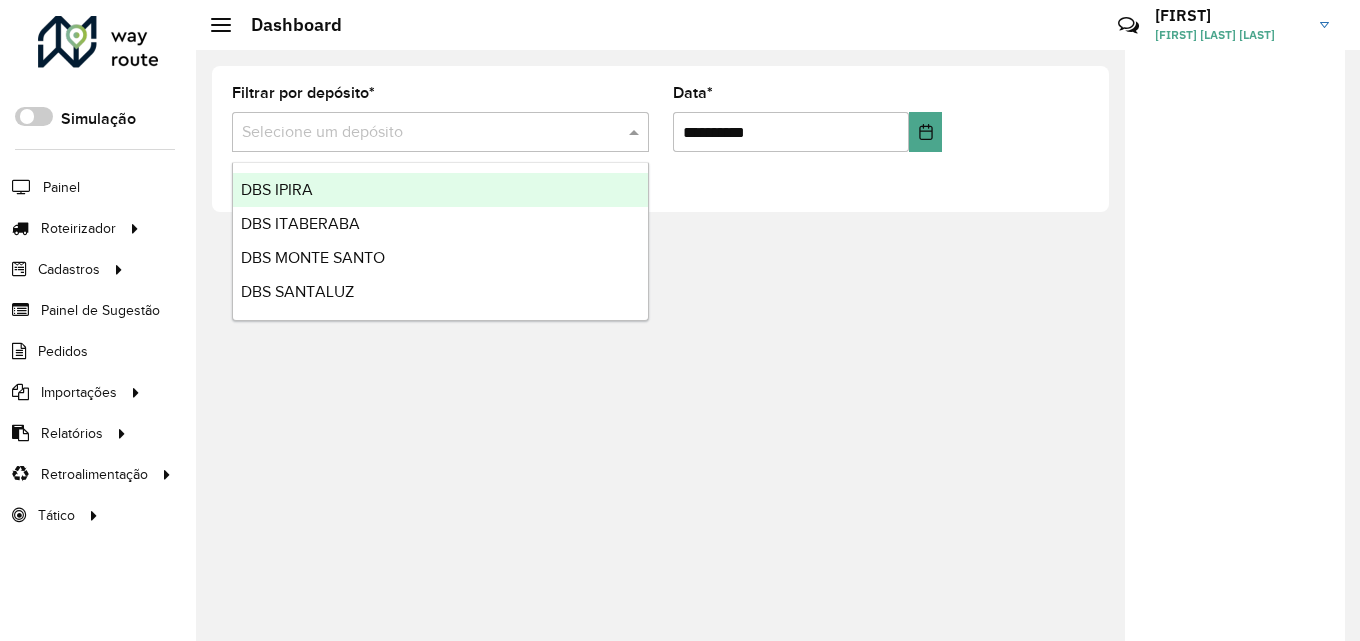click on "DBS IPIRA" at bounding box center [440, 190] 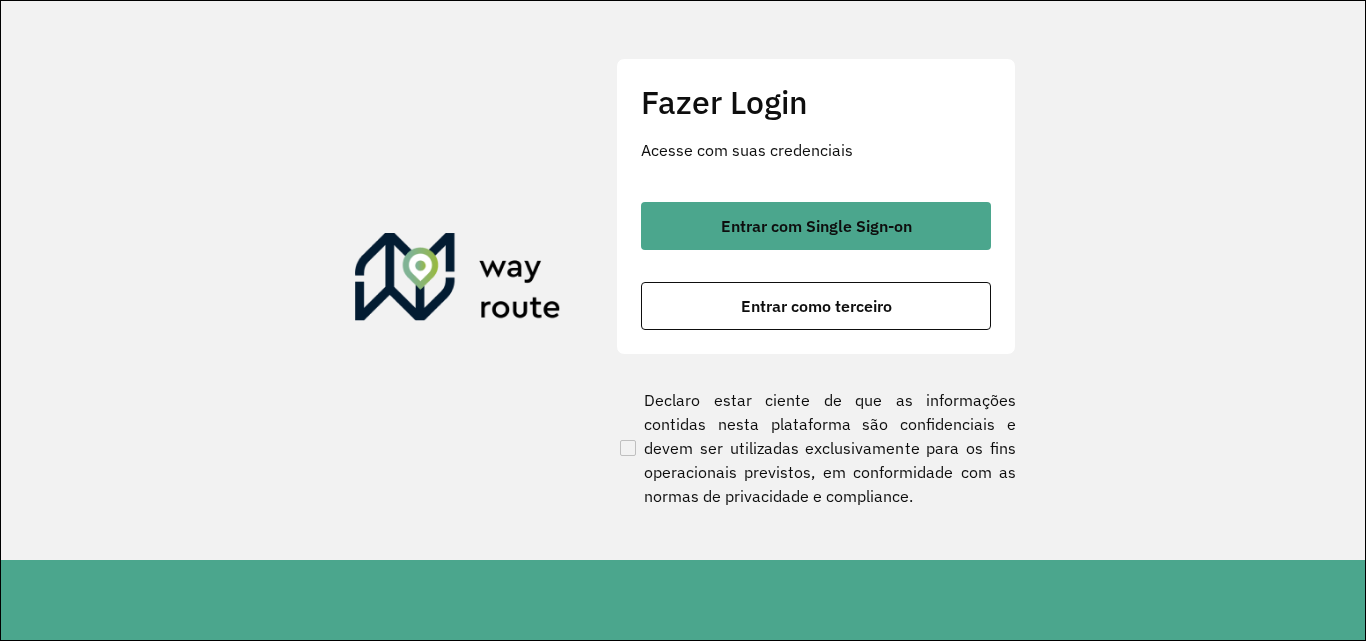 click on "Fazer Login Acesse com suas credenciais    Entrar com Single Sign-on    Entrar como terceiro" 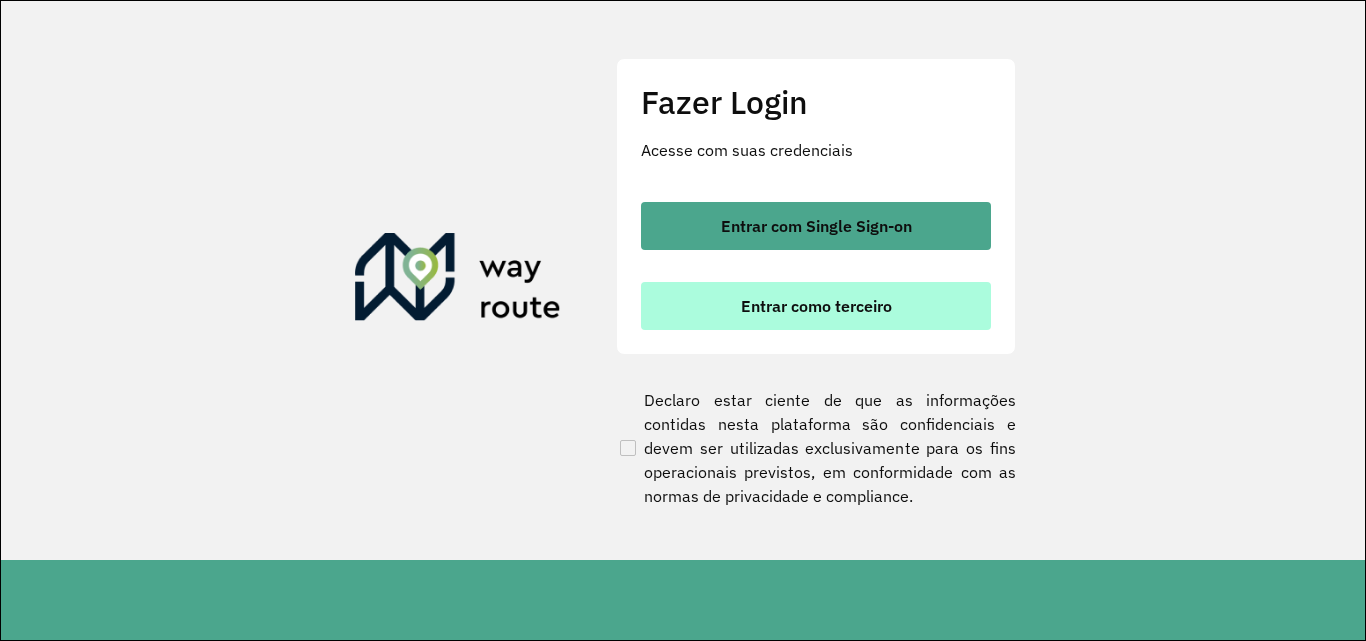 click on "Entrar como terceiro" at bounding box center (816, 306) 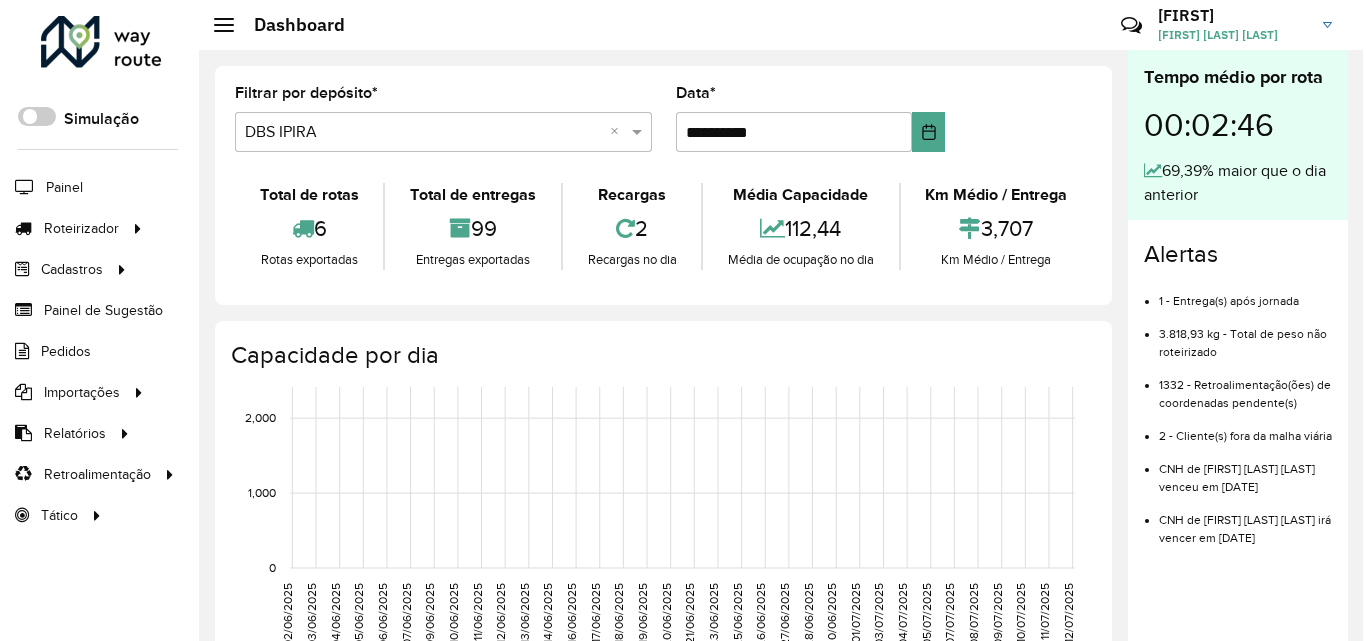 scroll, scrollTop: 0, scrollLeft: 0, axis: both 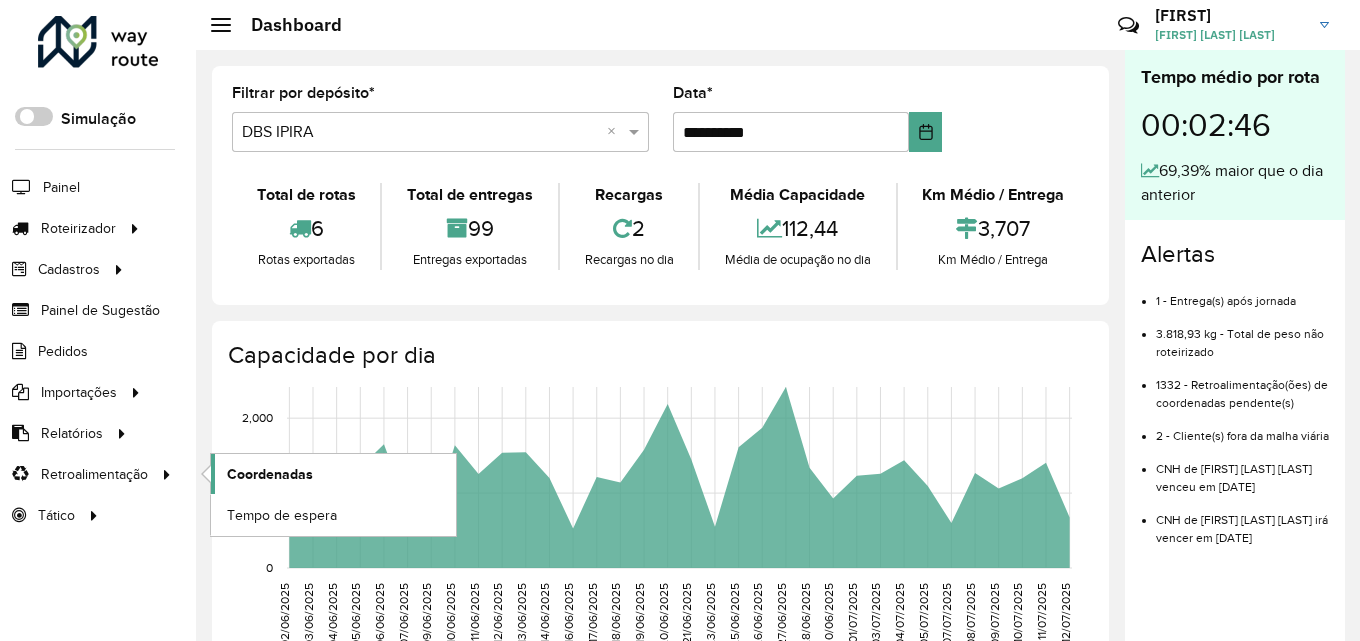 click on "Coordenadas" 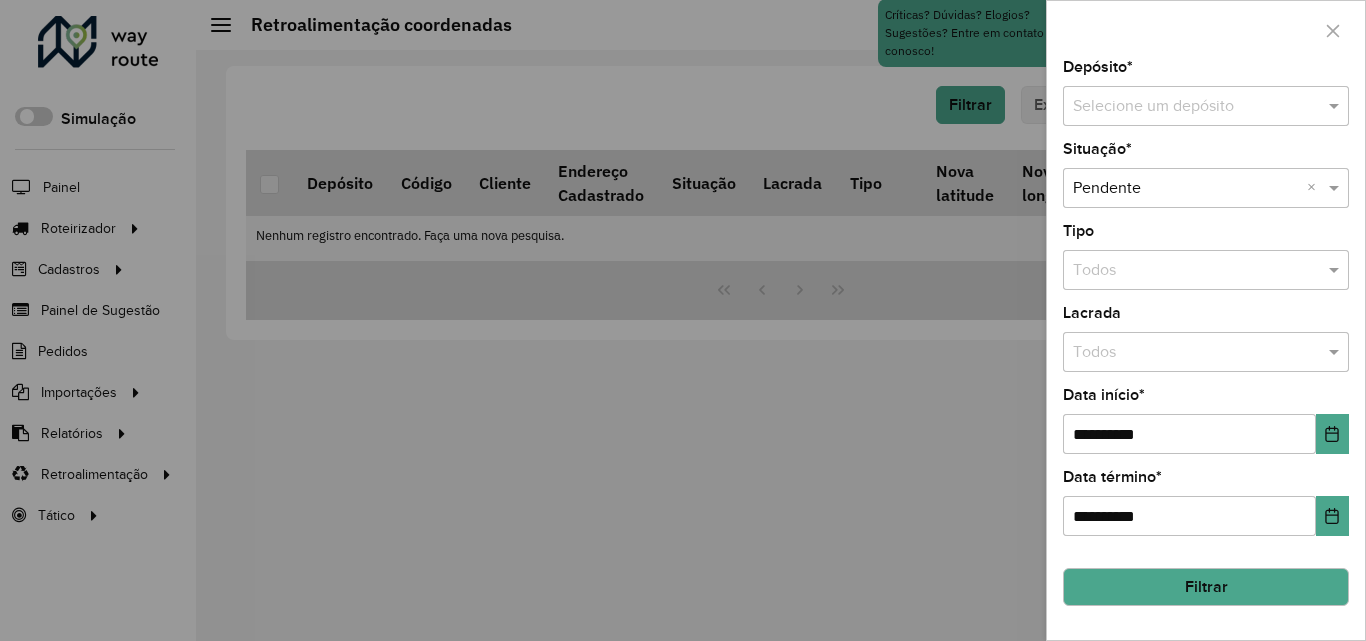 click on "**********" 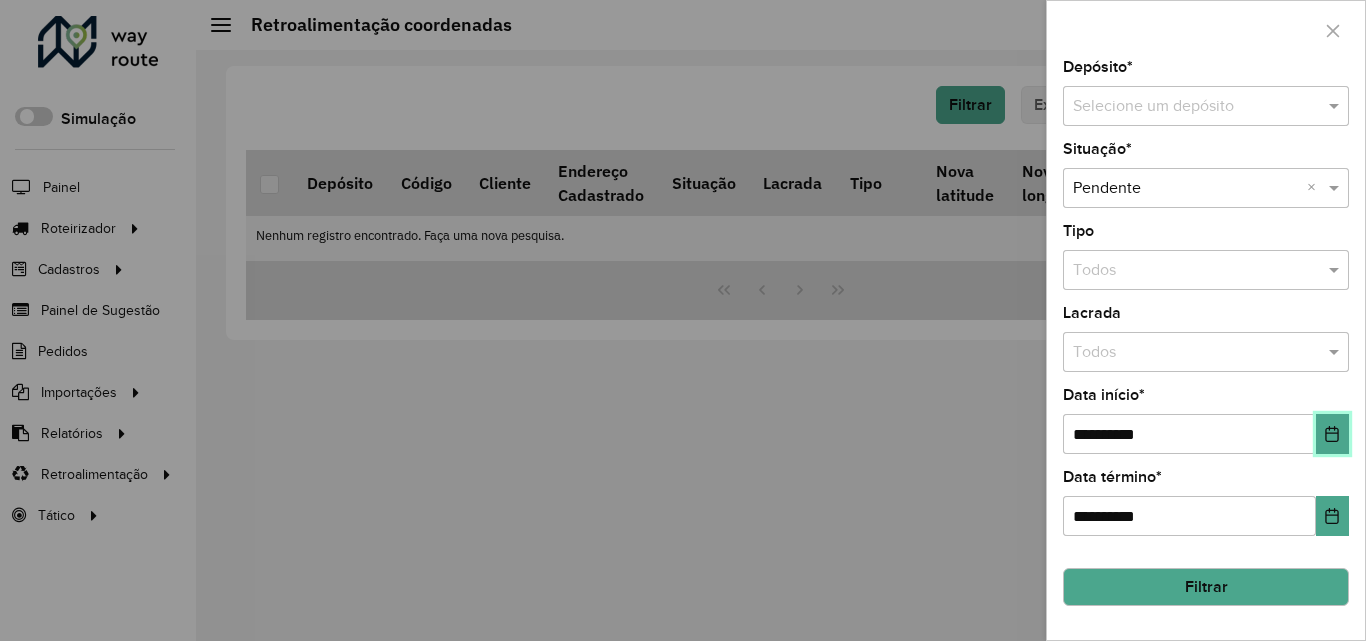 click at bounding box center (1332, 434) 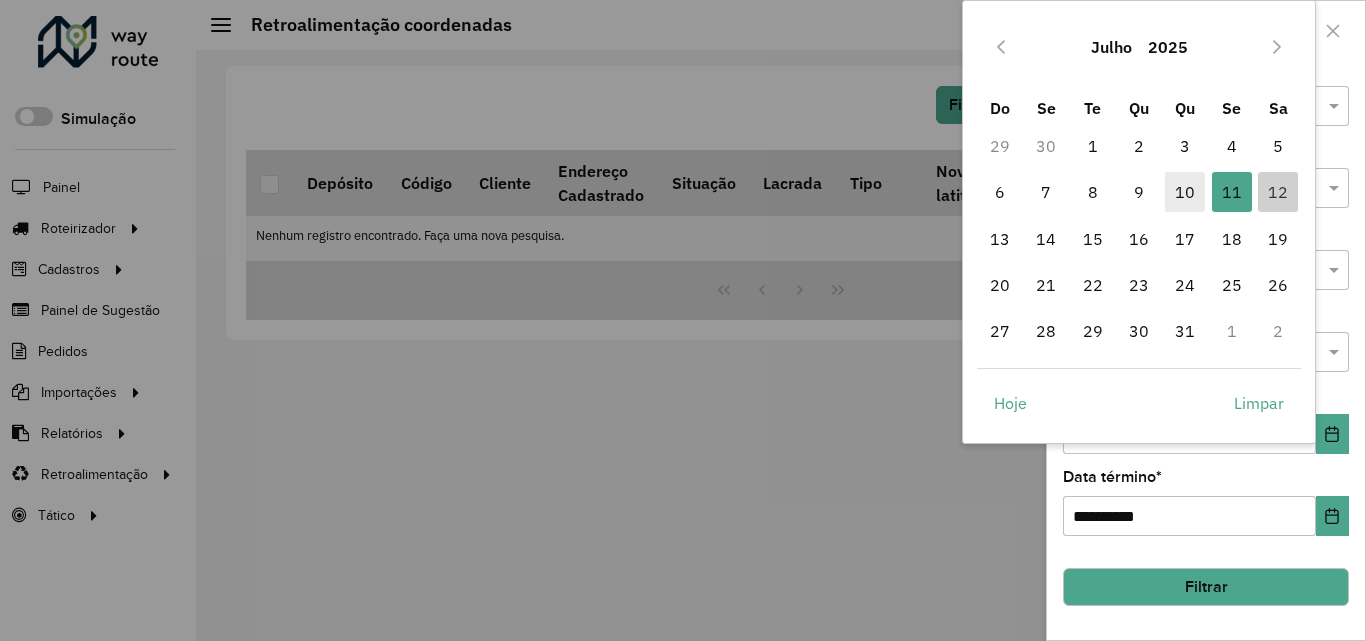 click on "10" at bounding box center (1185, 192) 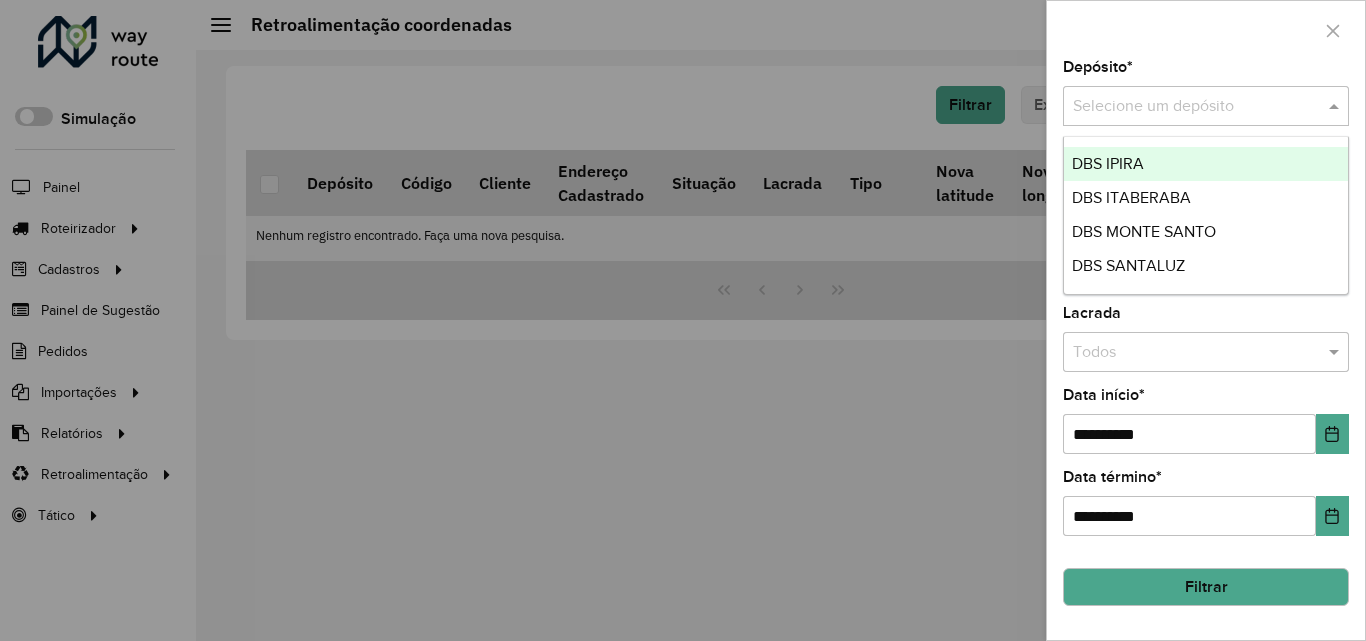 click at bounding box center [1186, 107] 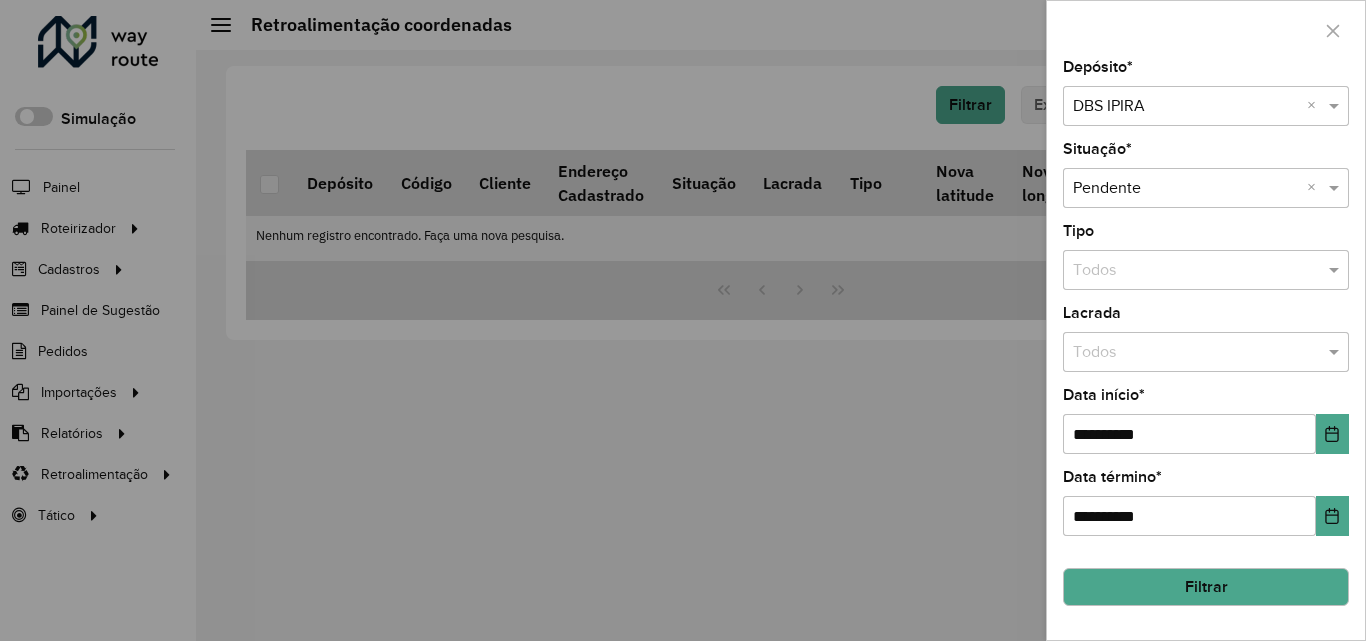 click on "Filtrar" 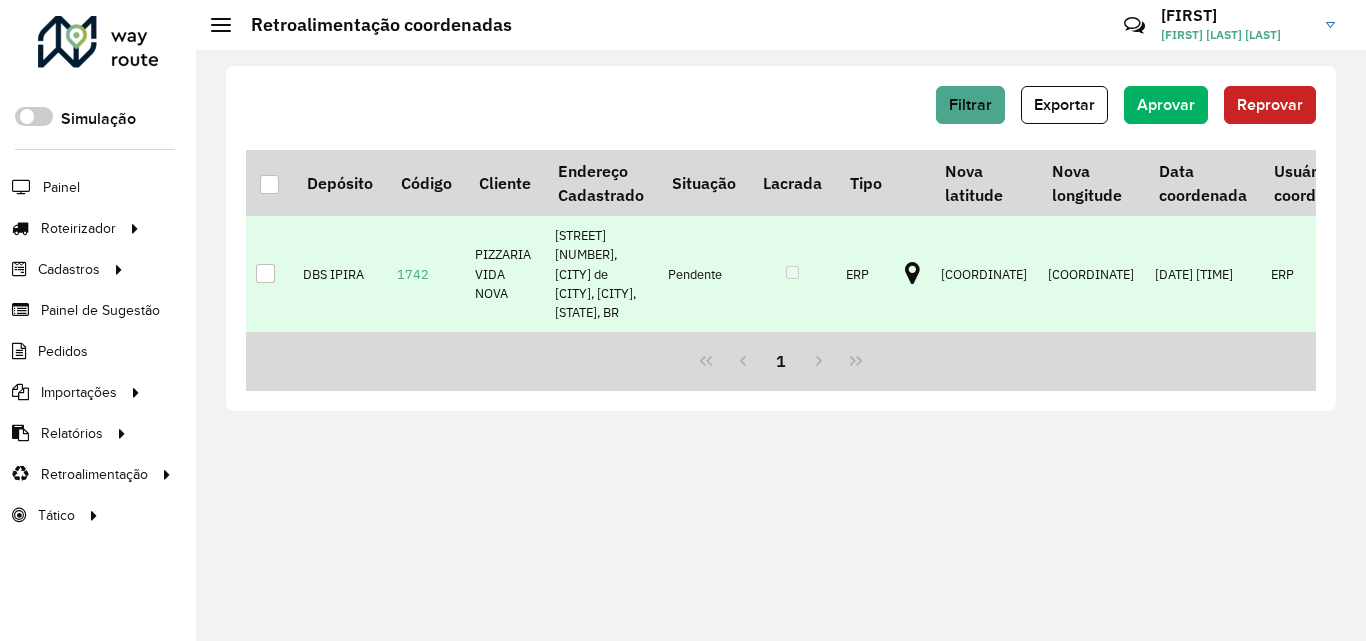 click at bounding box center (265, 273) 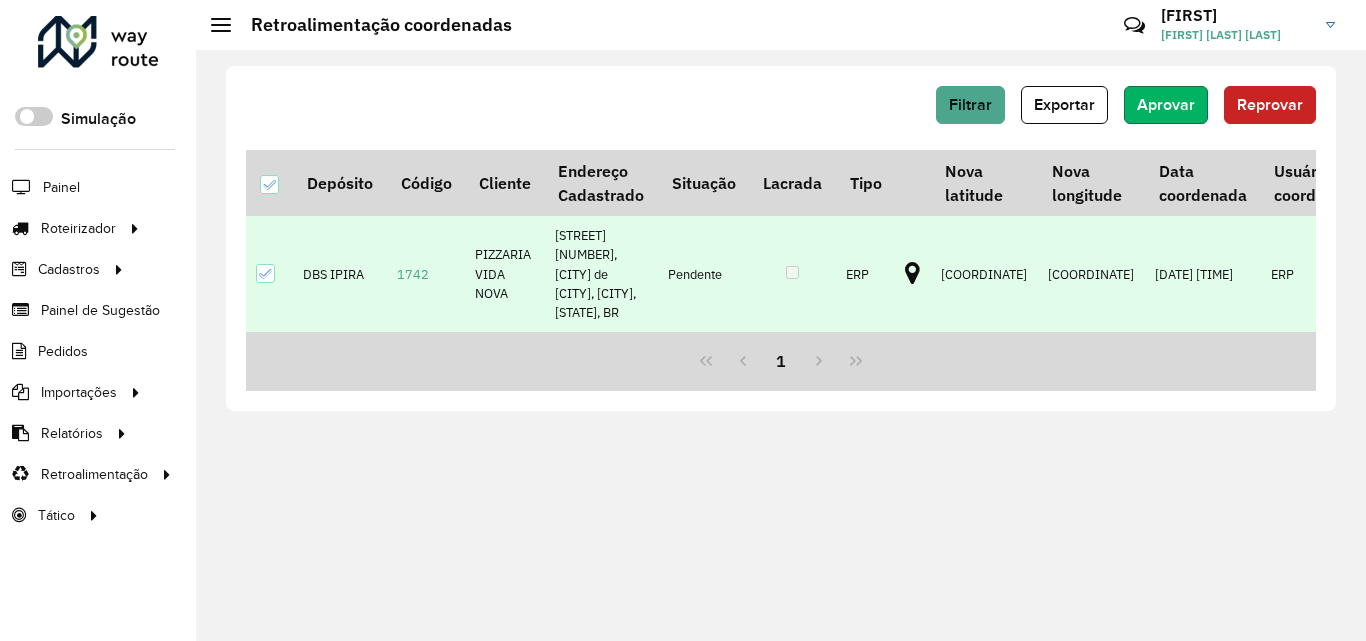 click on "Aprovar" 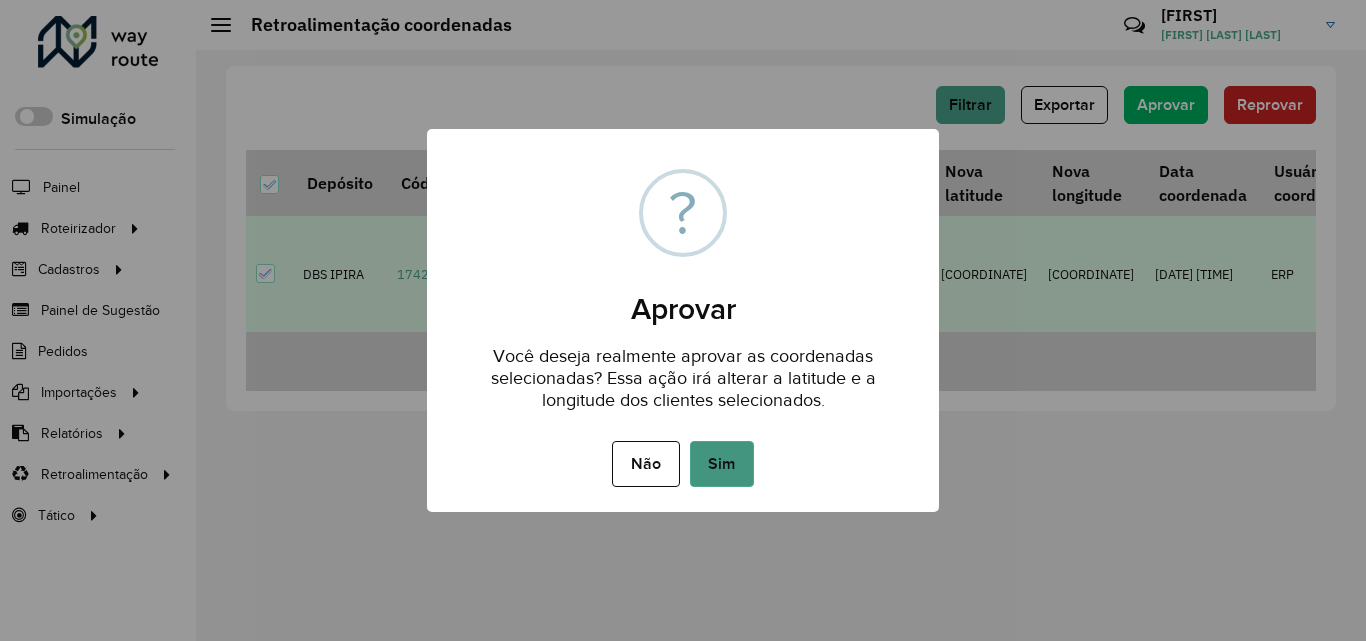 click on "Sim" at bounding box center [722, 464] 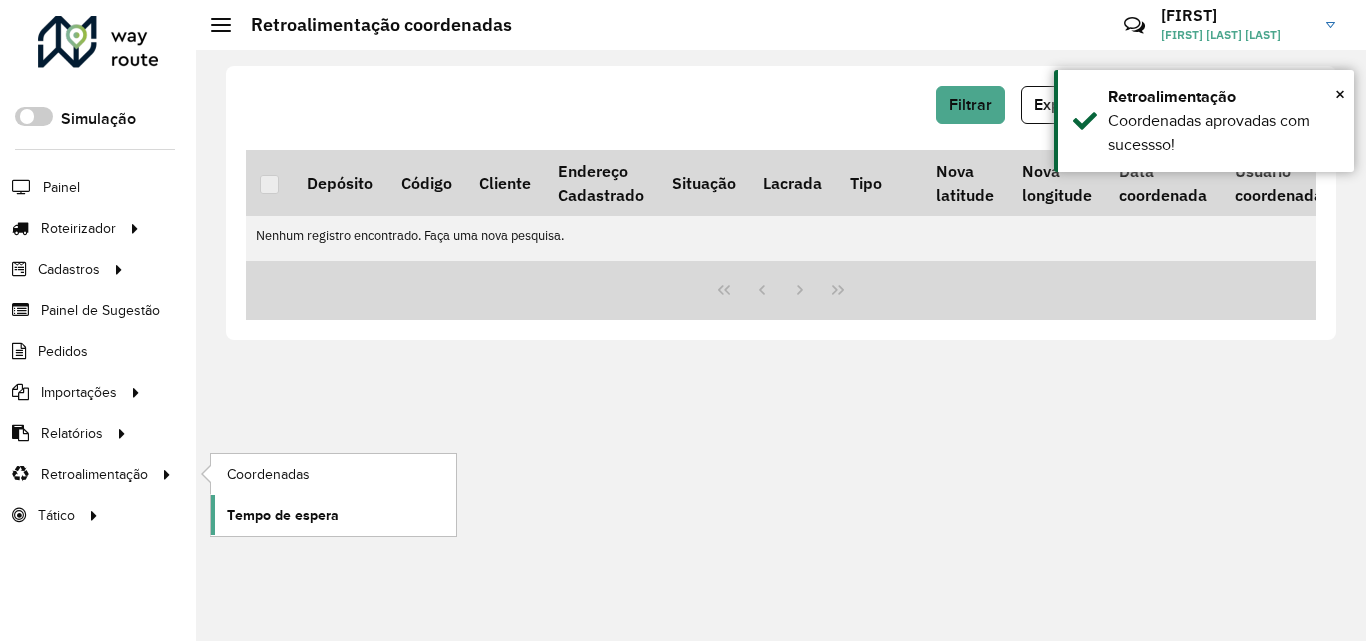 click on "Tempo de espera" 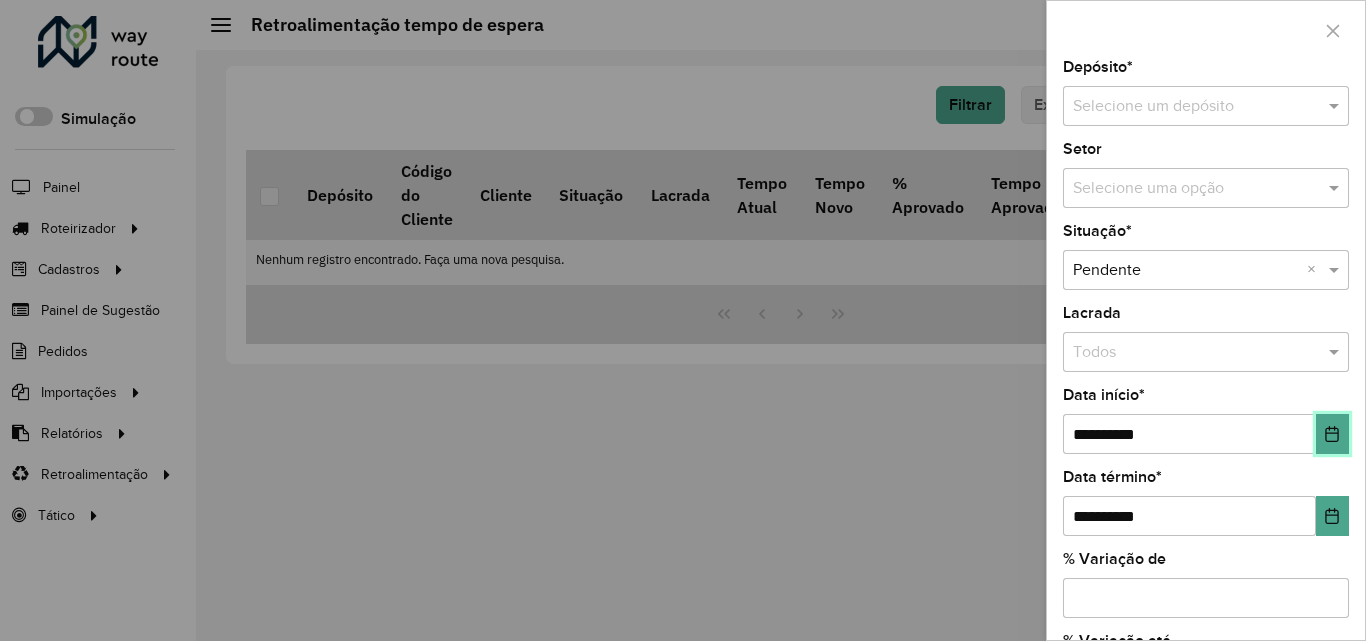 click 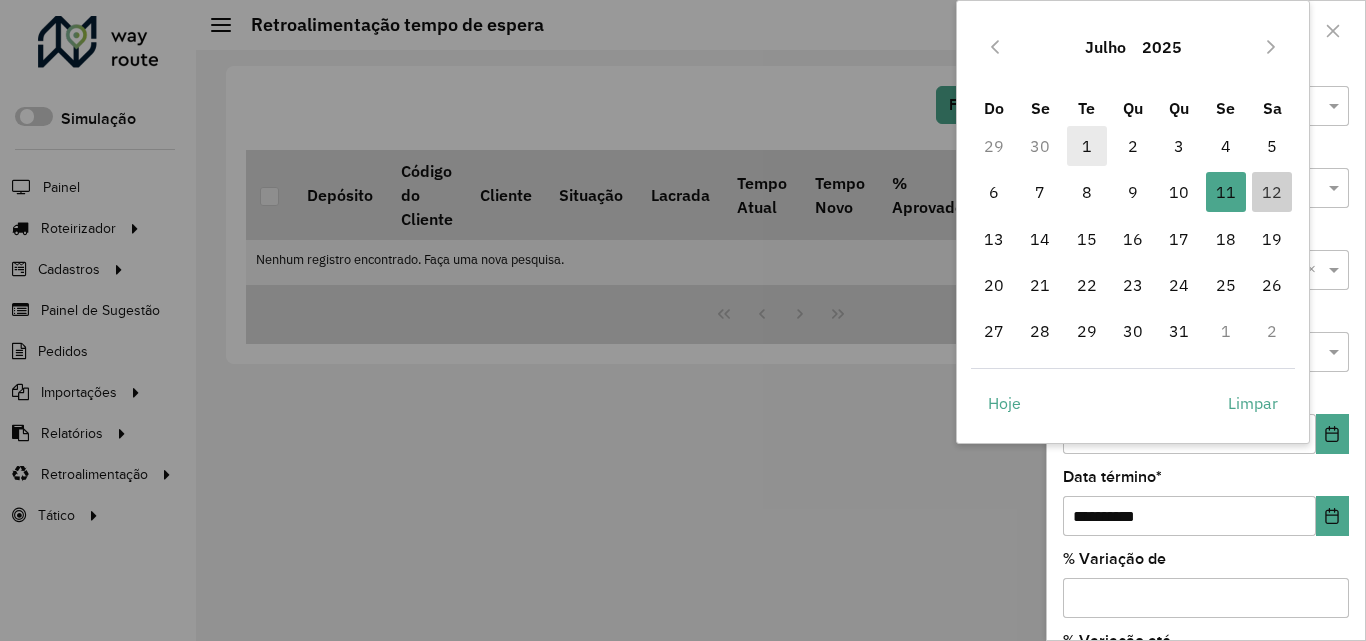 click on "1" at bounding box center (1087, 146) 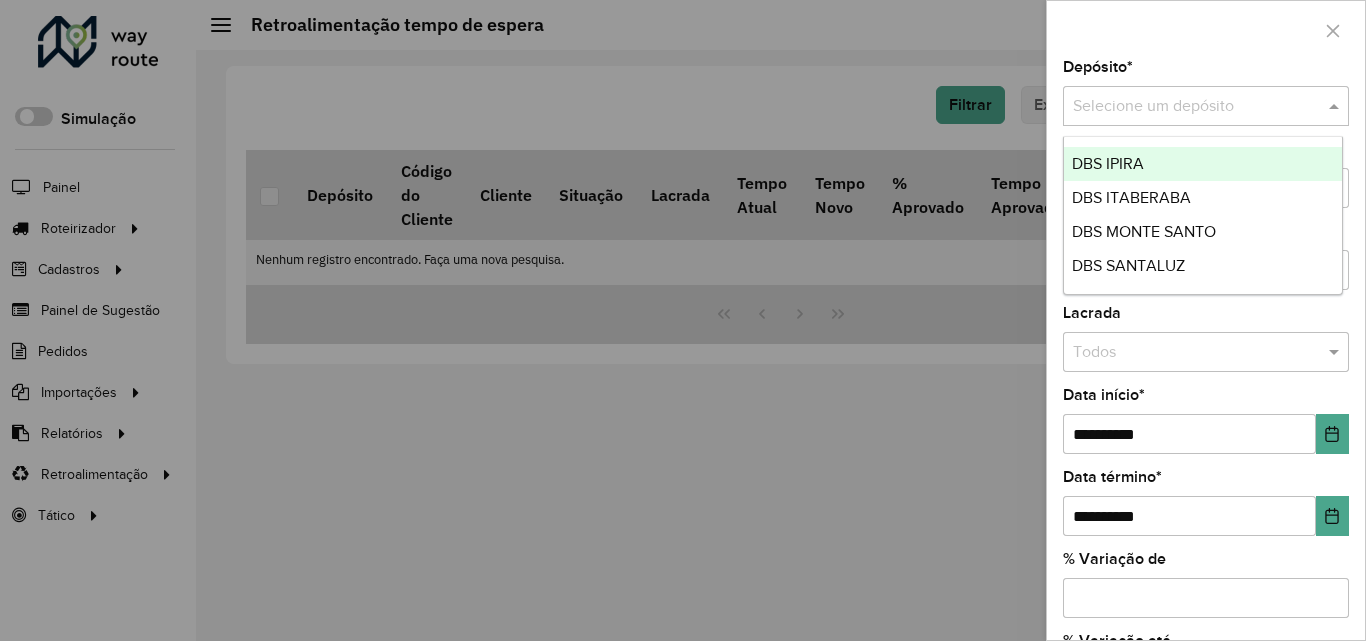 click at bounding box center (1186, 107) 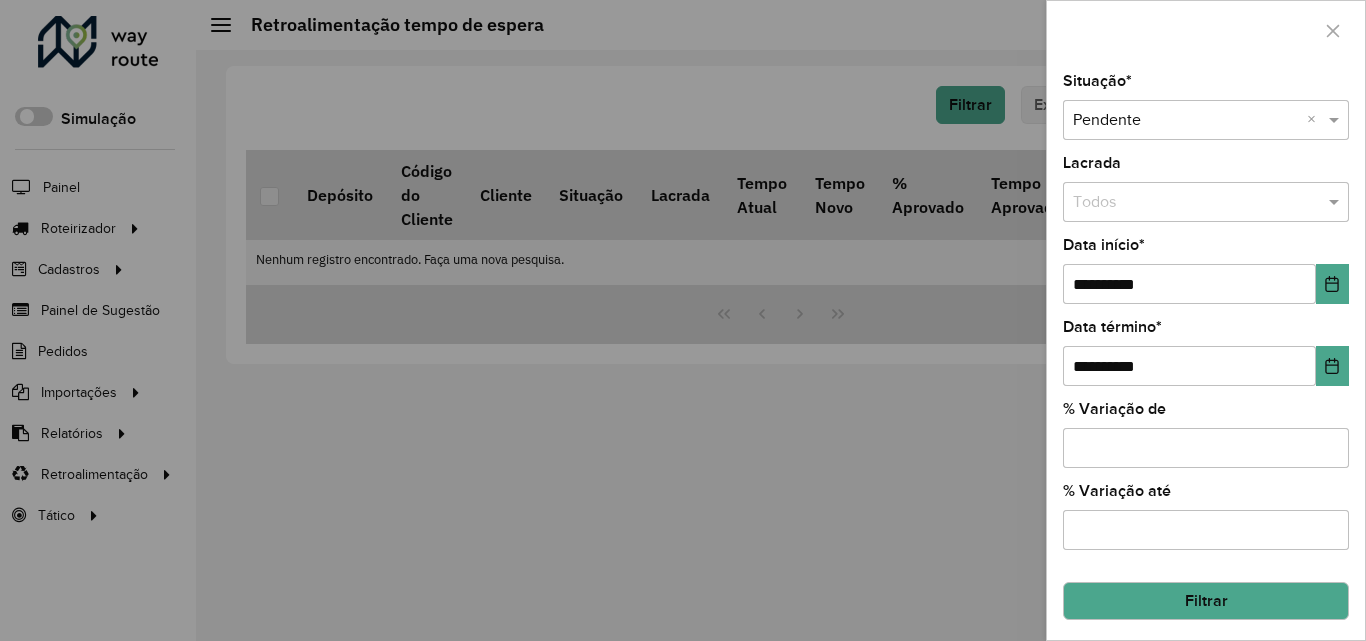 scroll, scrollTop: 155, scrollLeft: 0, axis: vertical 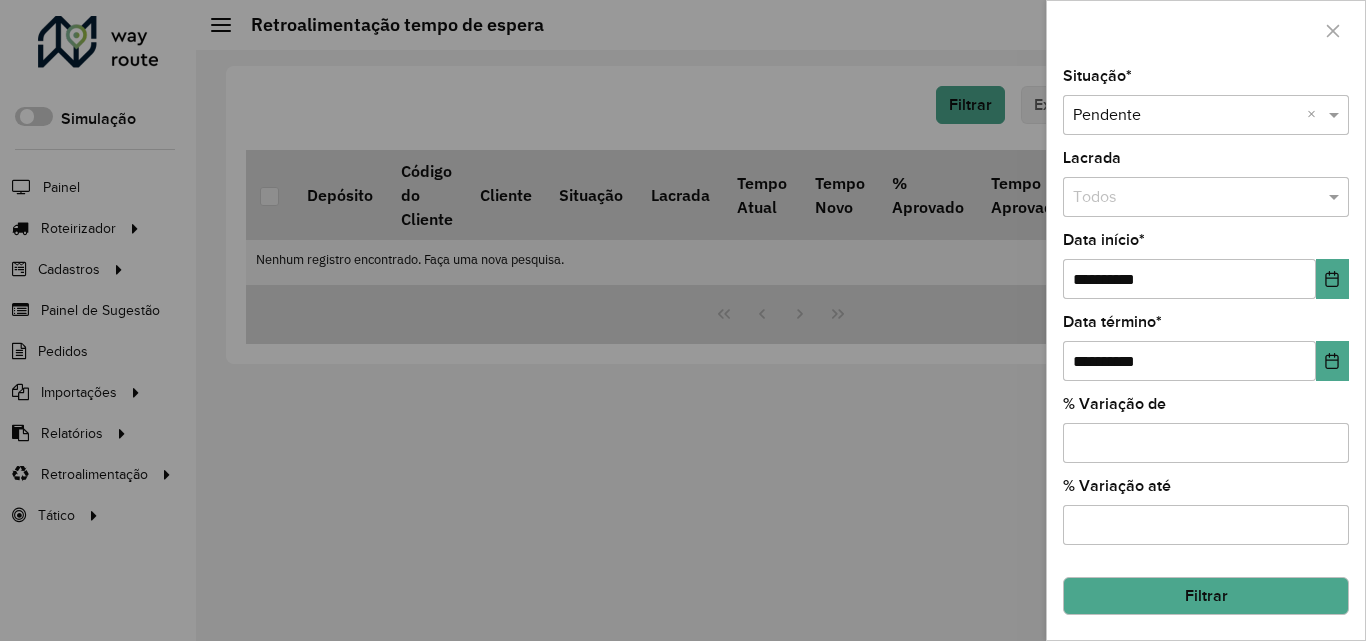 click on "Filtrar" 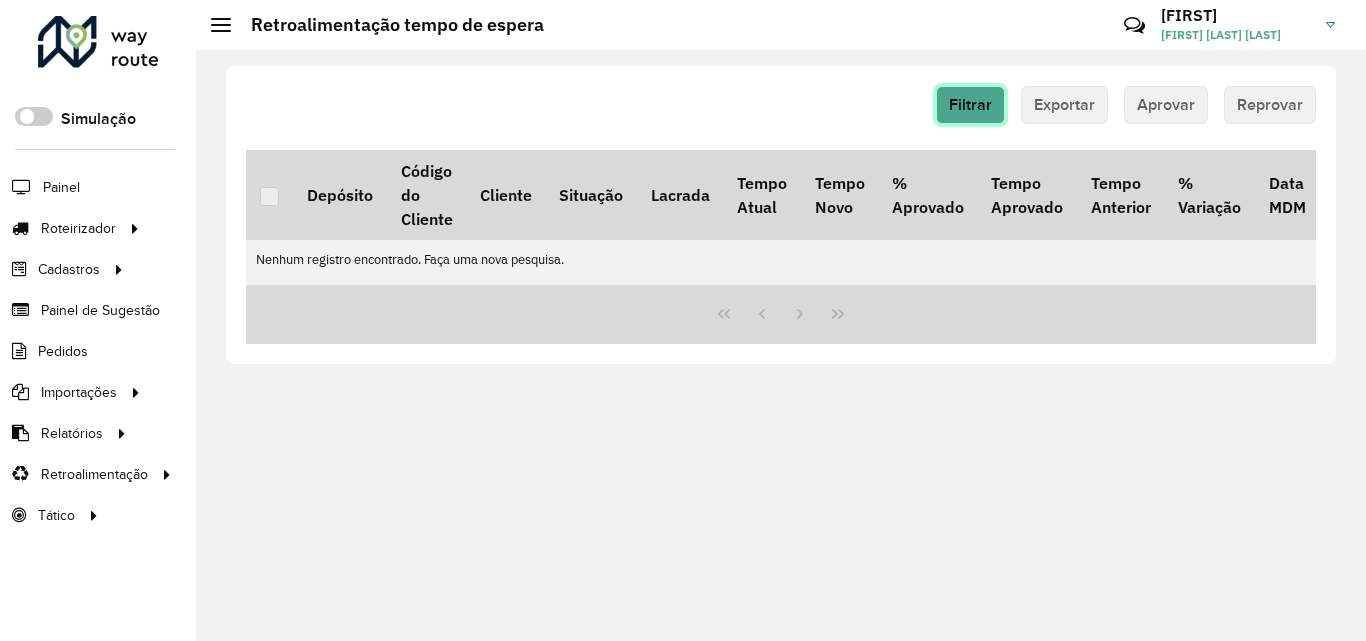 click on "Filtrar" 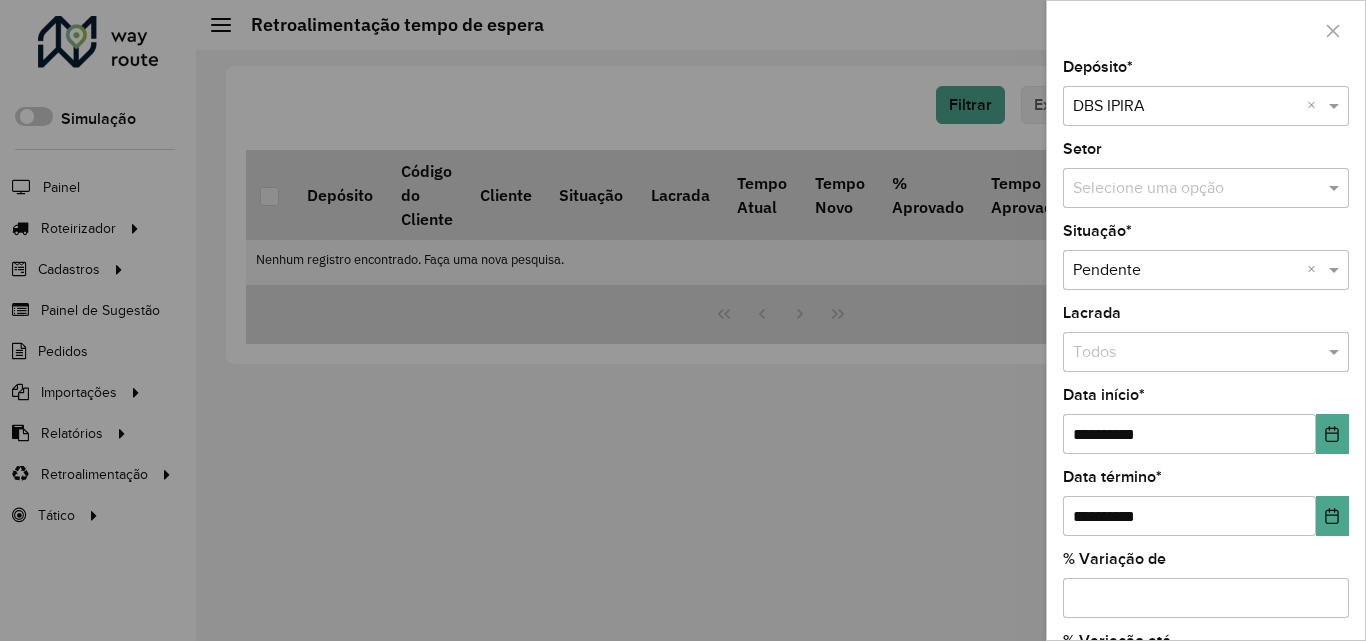 click at bounding box center (1186, 189) 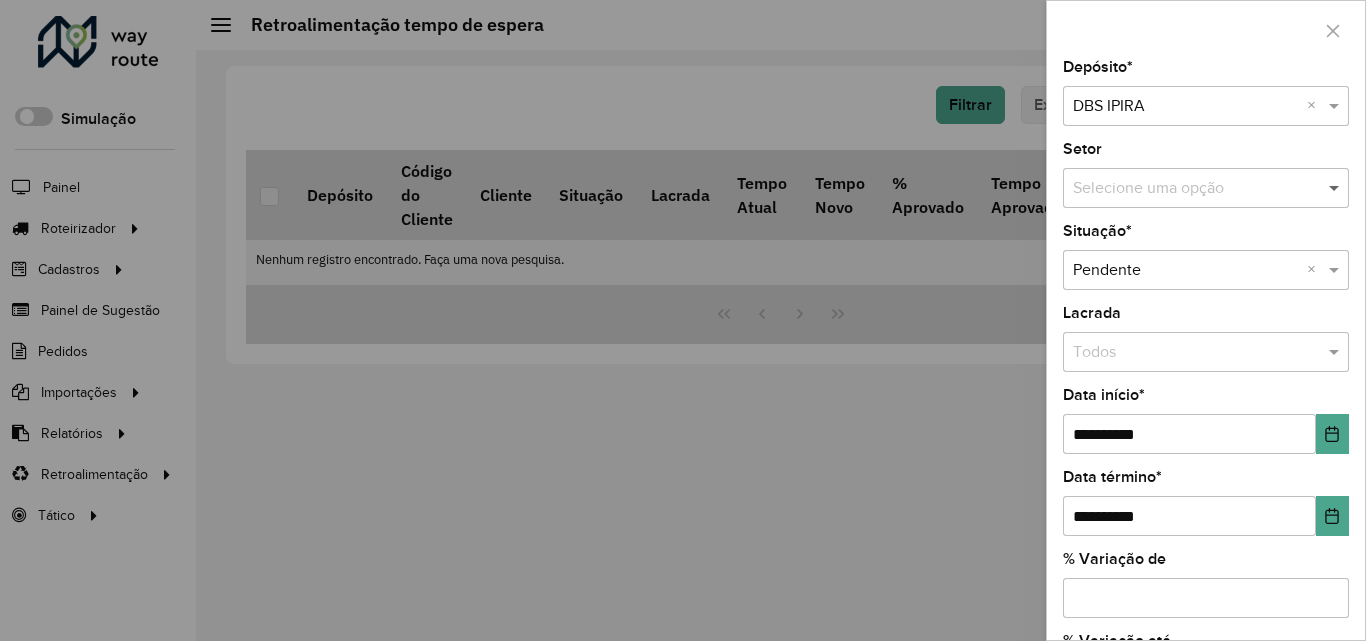 click at bounding box center (1336, 188) 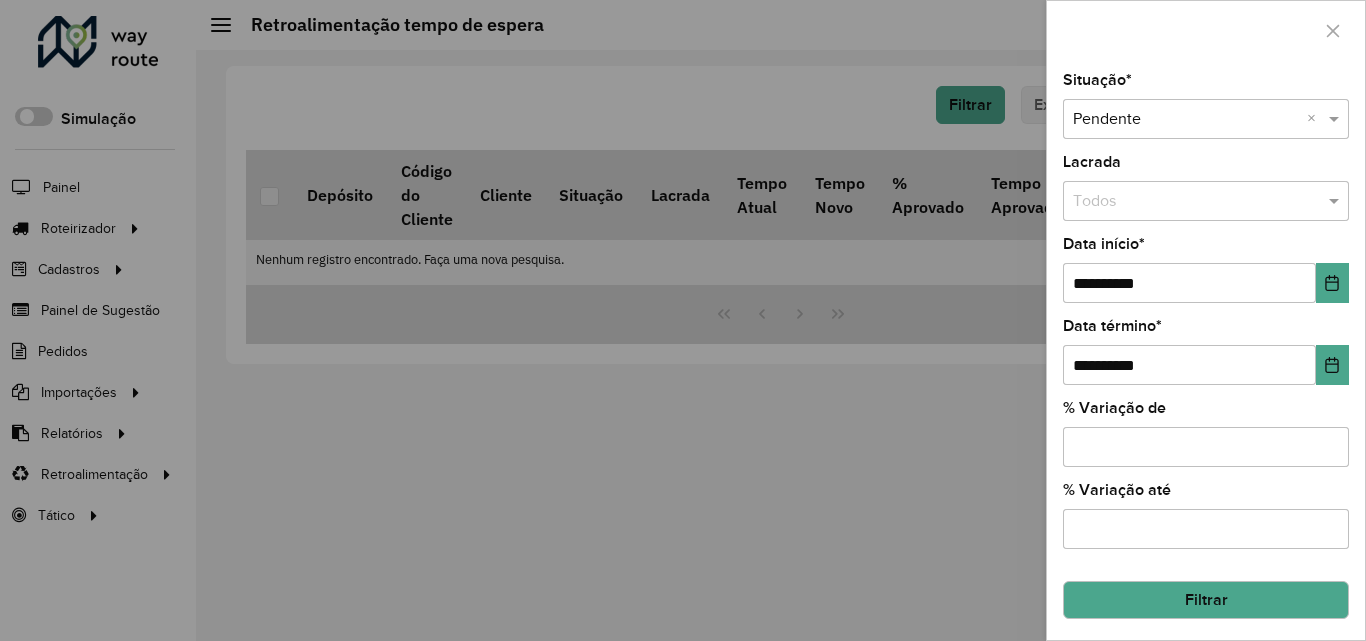 scroll, scrollTop: 155, scrollLeft: 0, axis: vertical 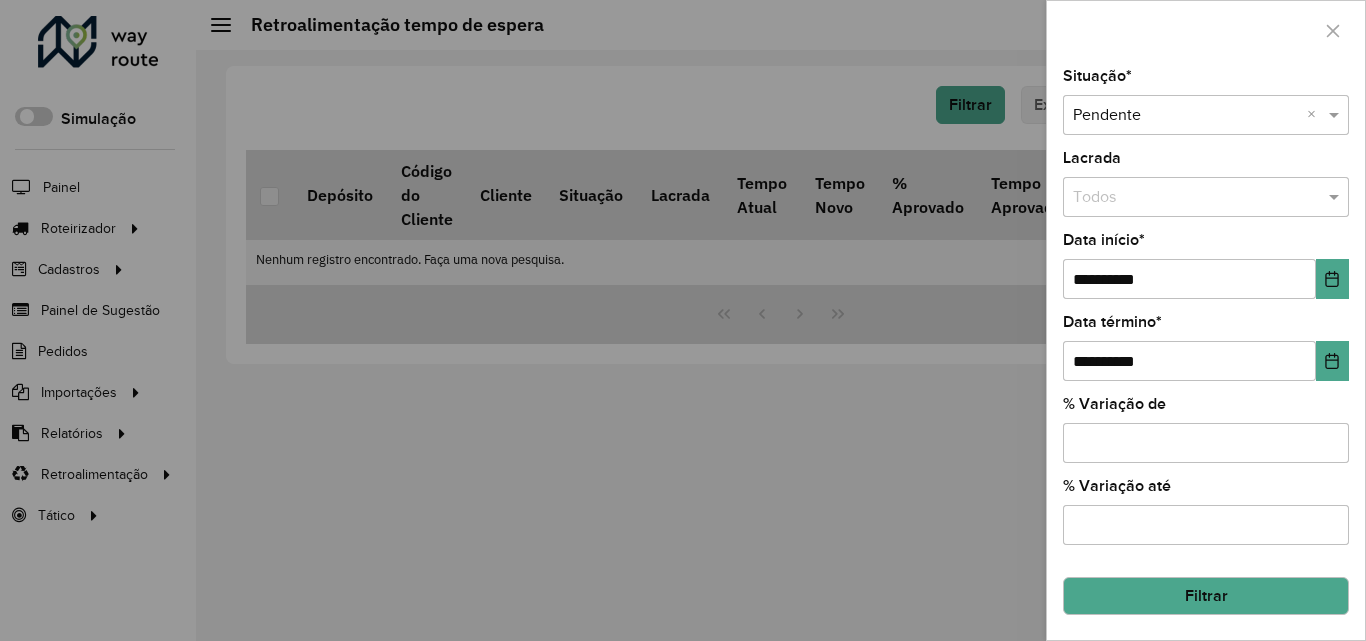 click at bounding box center (683, 320) 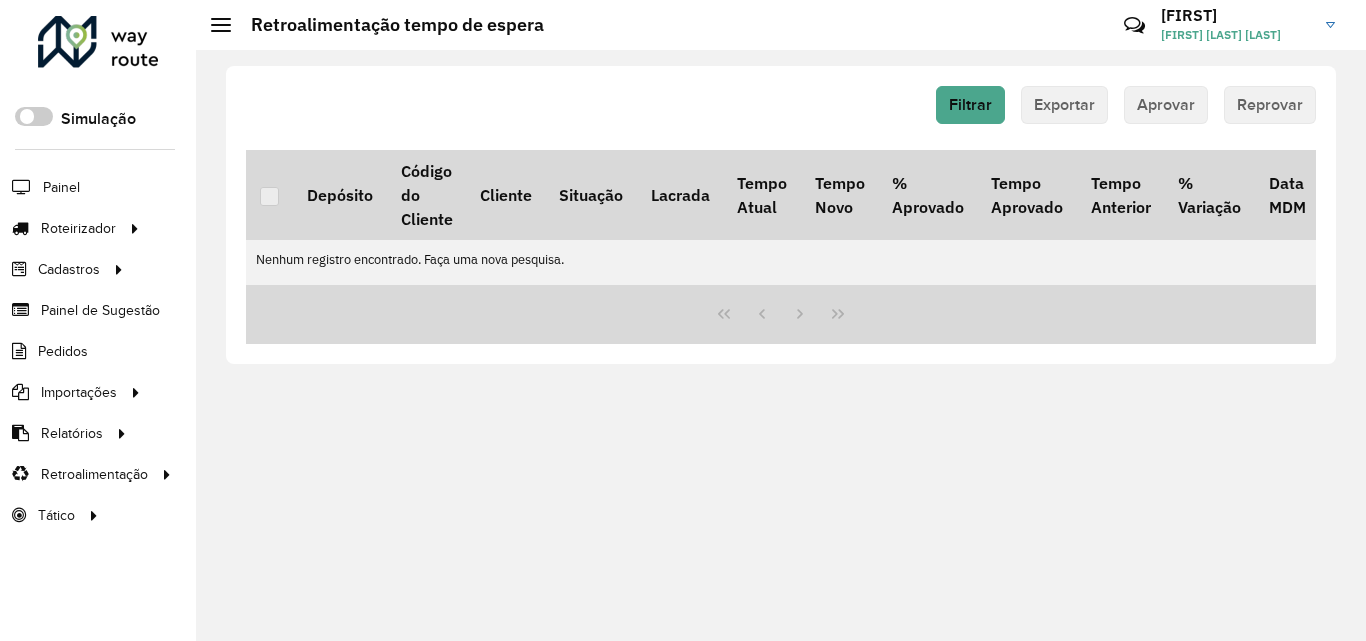 click 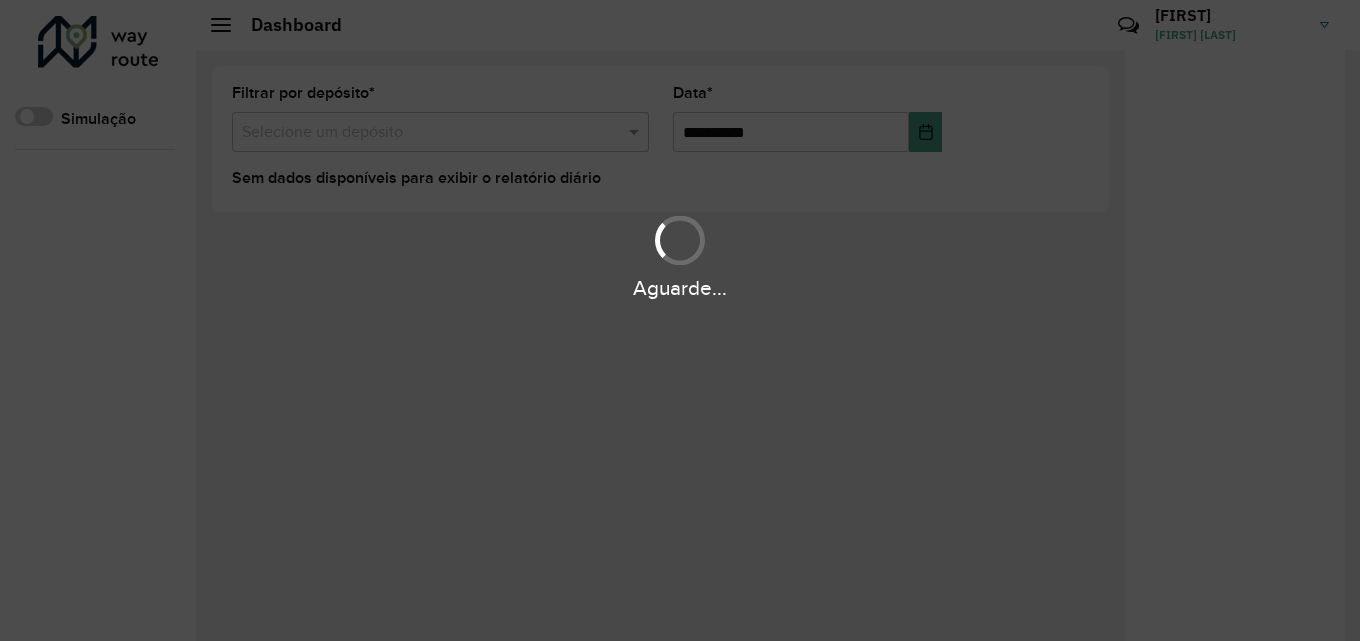 scroll, scrollTop: 0, scrollLeft: 0, axis: both 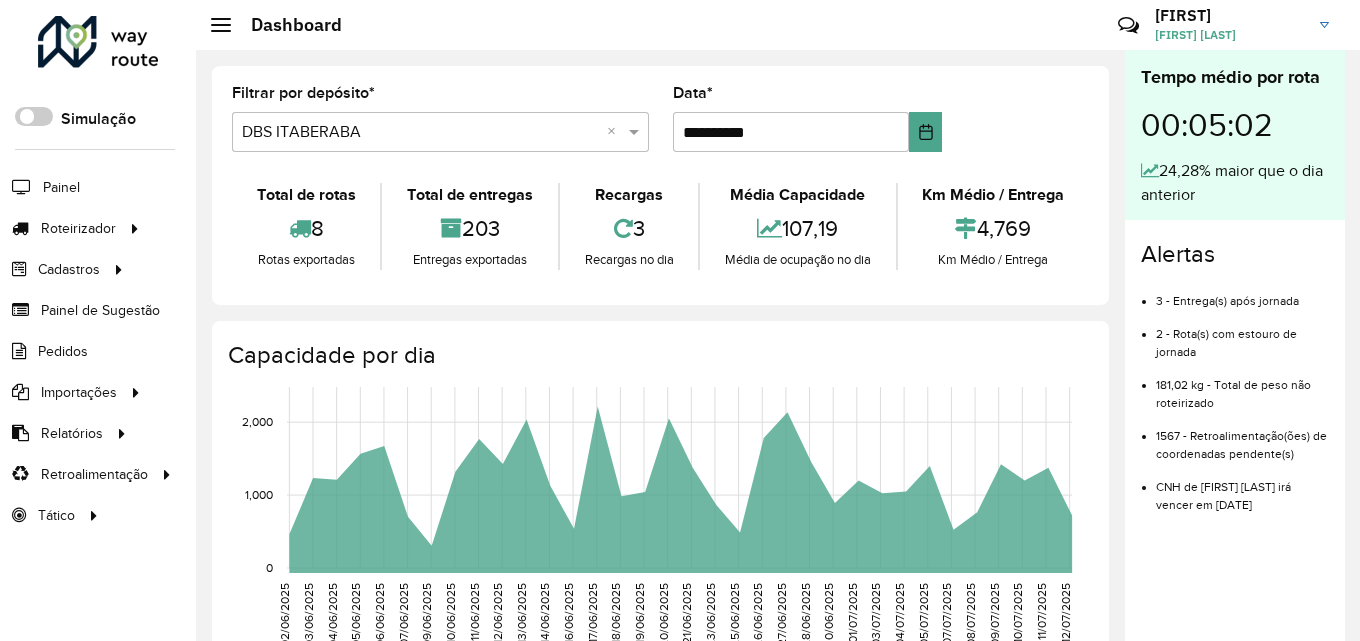 click on "Filtrar por depósito  * Selecione um depósito × DBS ITABERABA ×" 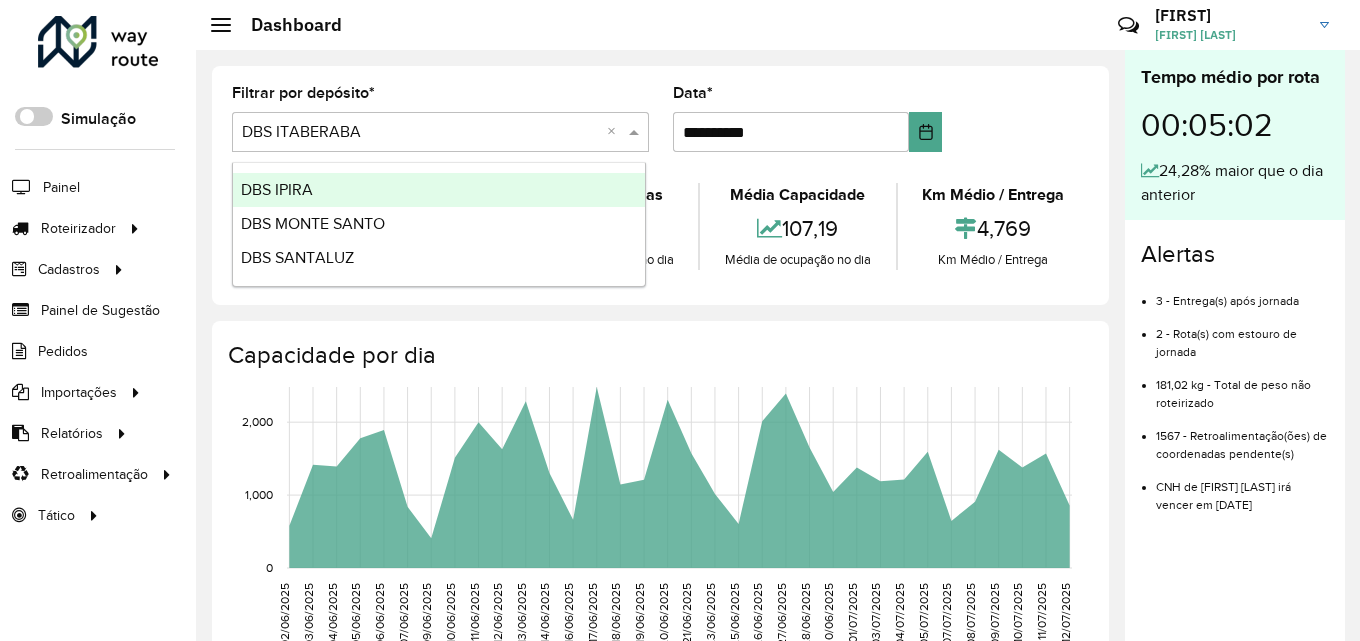click on "Selecione um depósito × DBS ITABERABA ×" at bounding box center (440, 132) 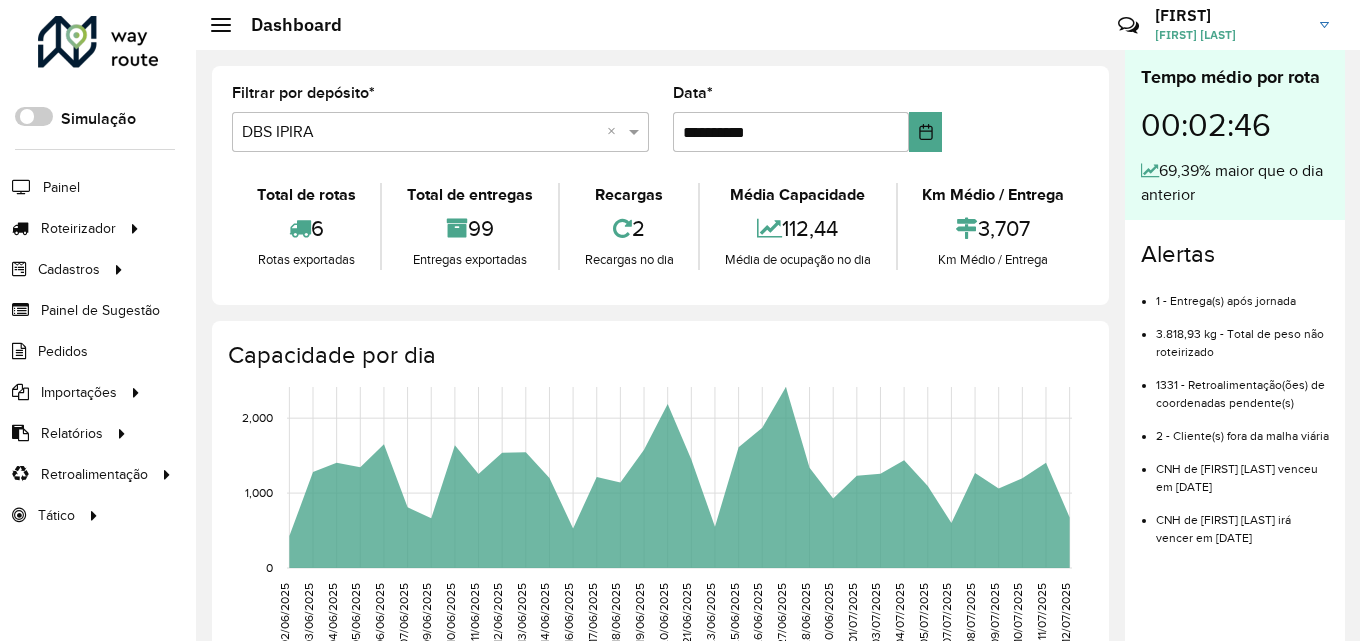 click on "**********" 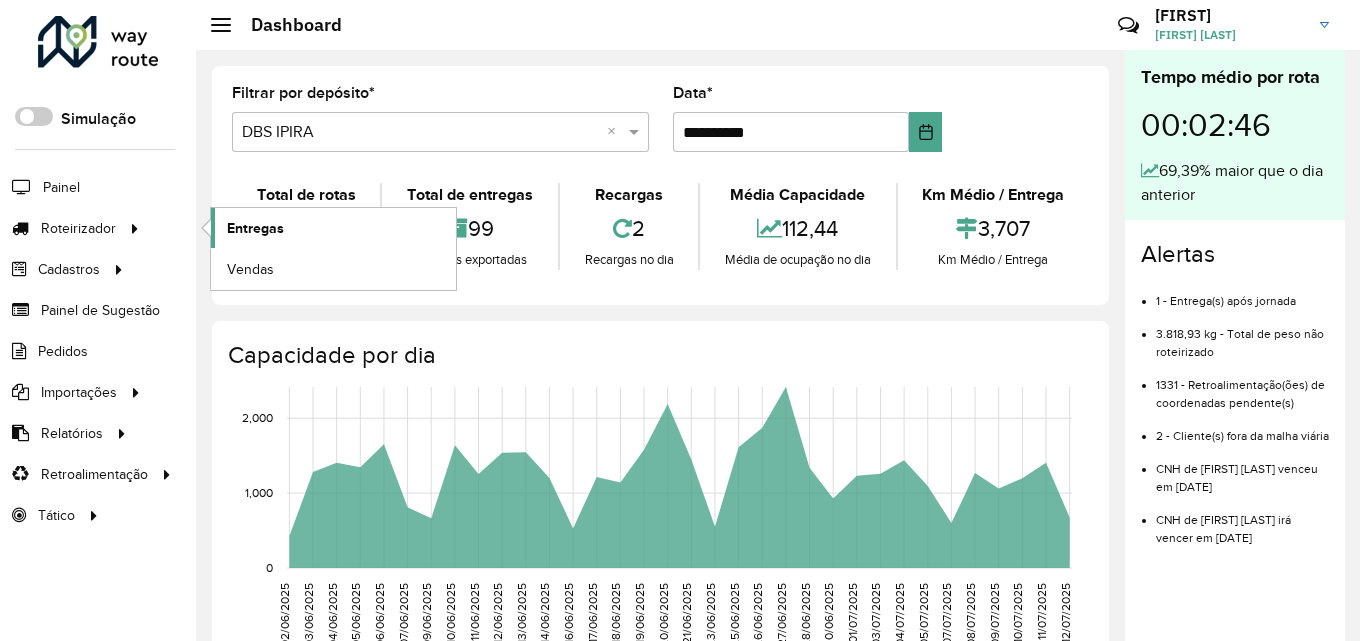 click on "Entregas" 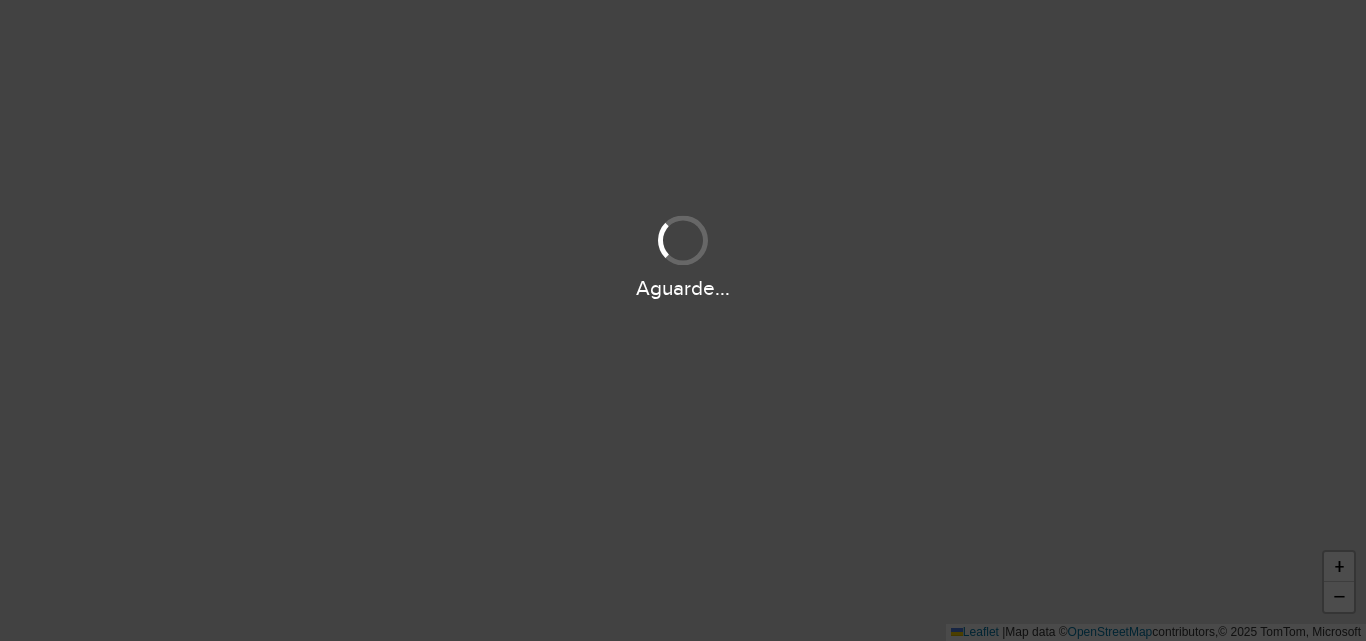 scroll, scrollTop: 0, scrollLeft: 0, axis: both 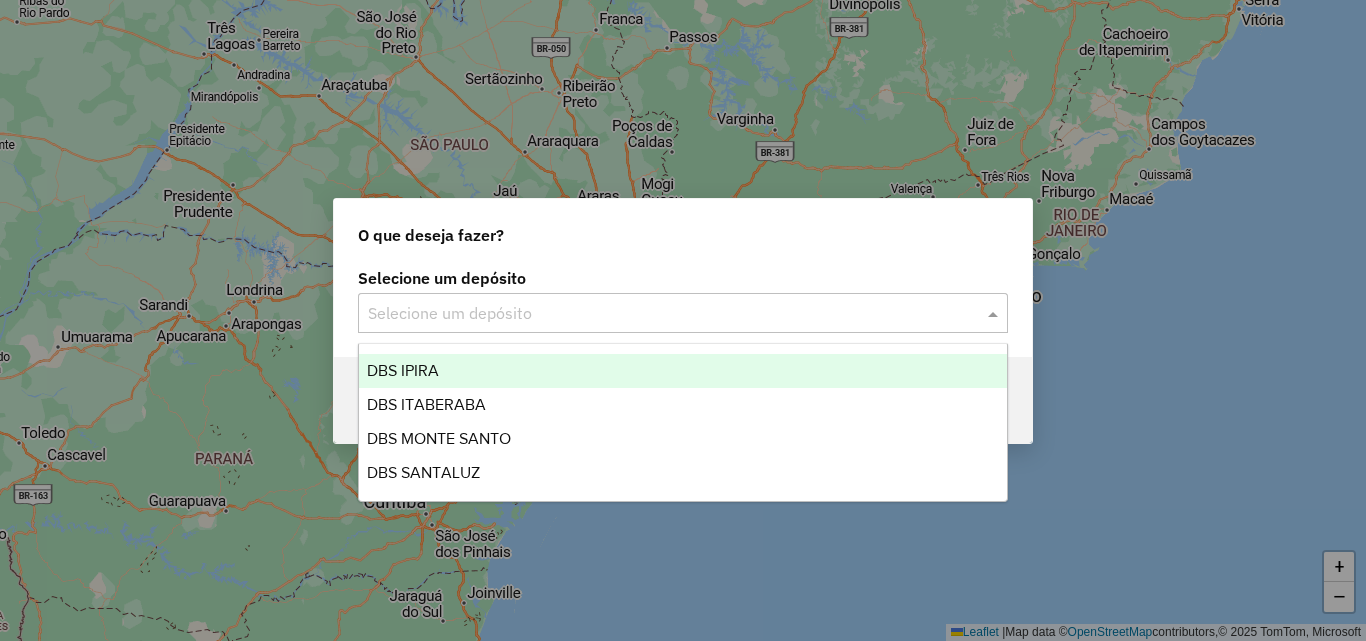 click on "Selecione um depósito" 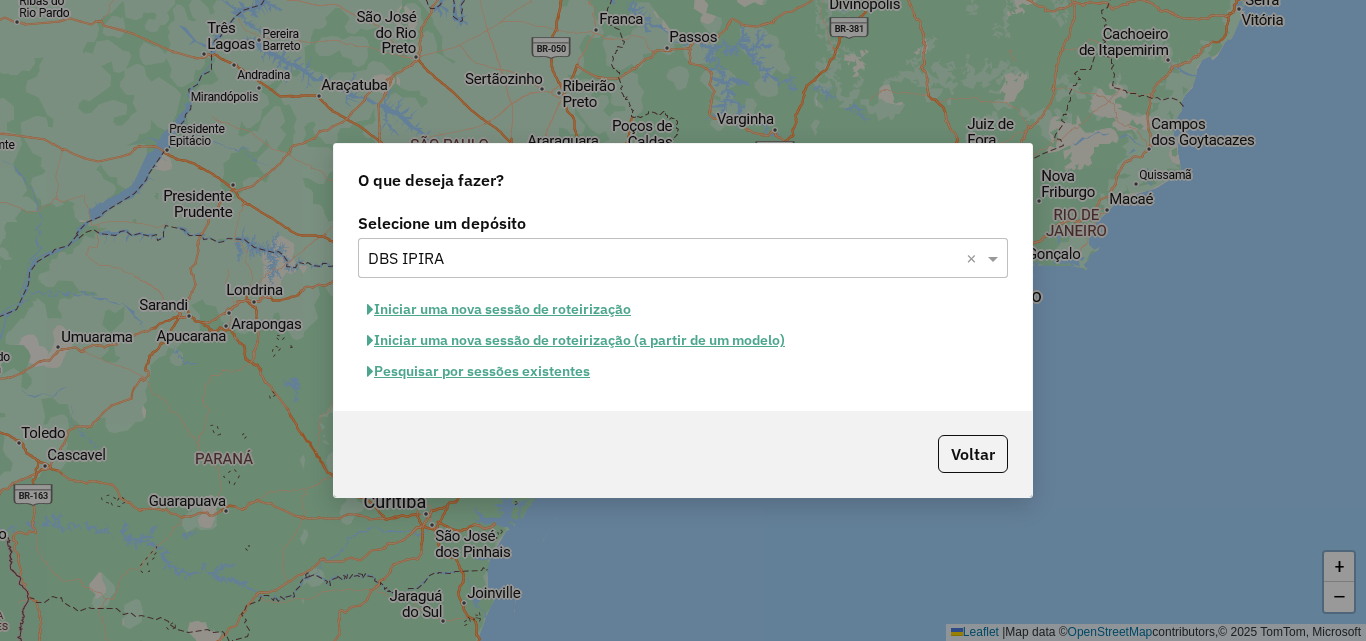 click on "Iniciar uma nova sessão de roteirização" 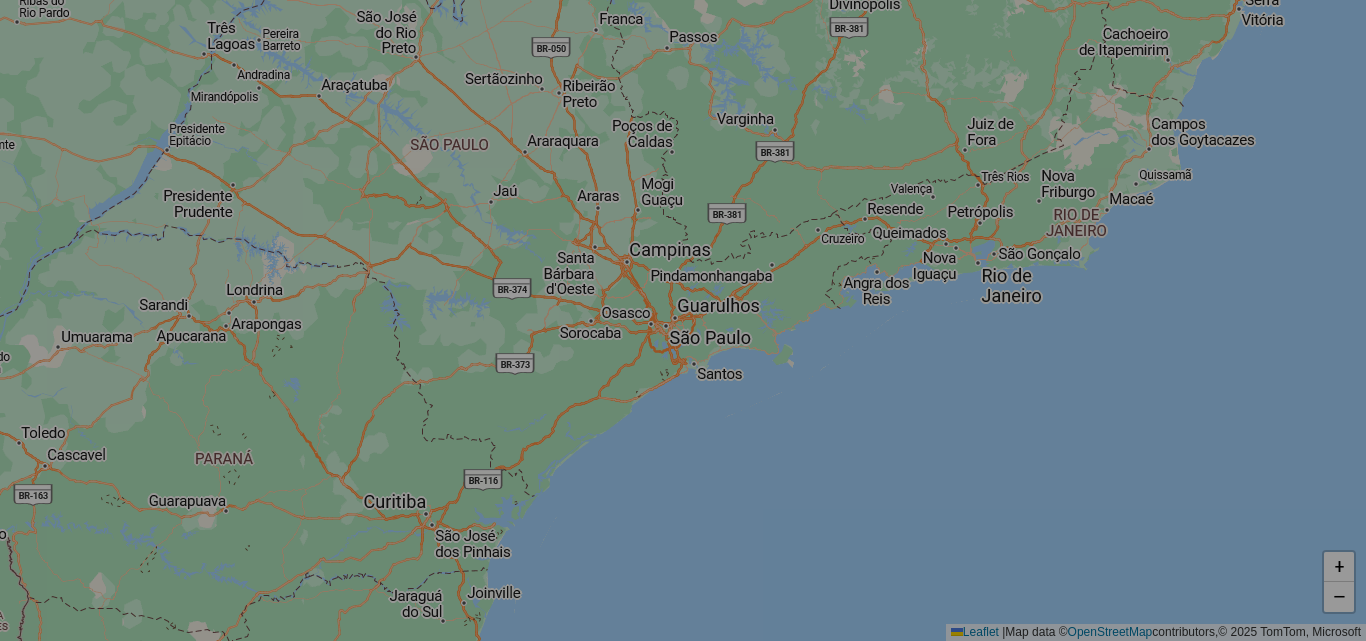 select on "*" 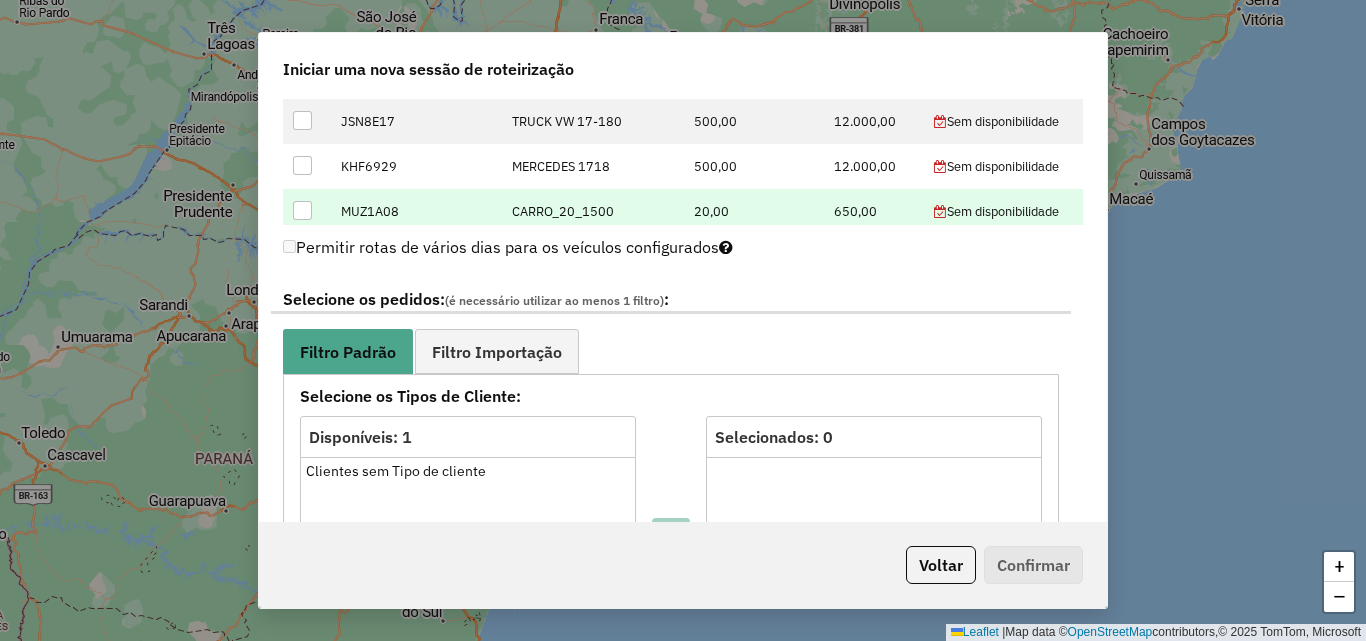 scroll, scrollTop: 600, scrollLeft: 0, axis: vertical 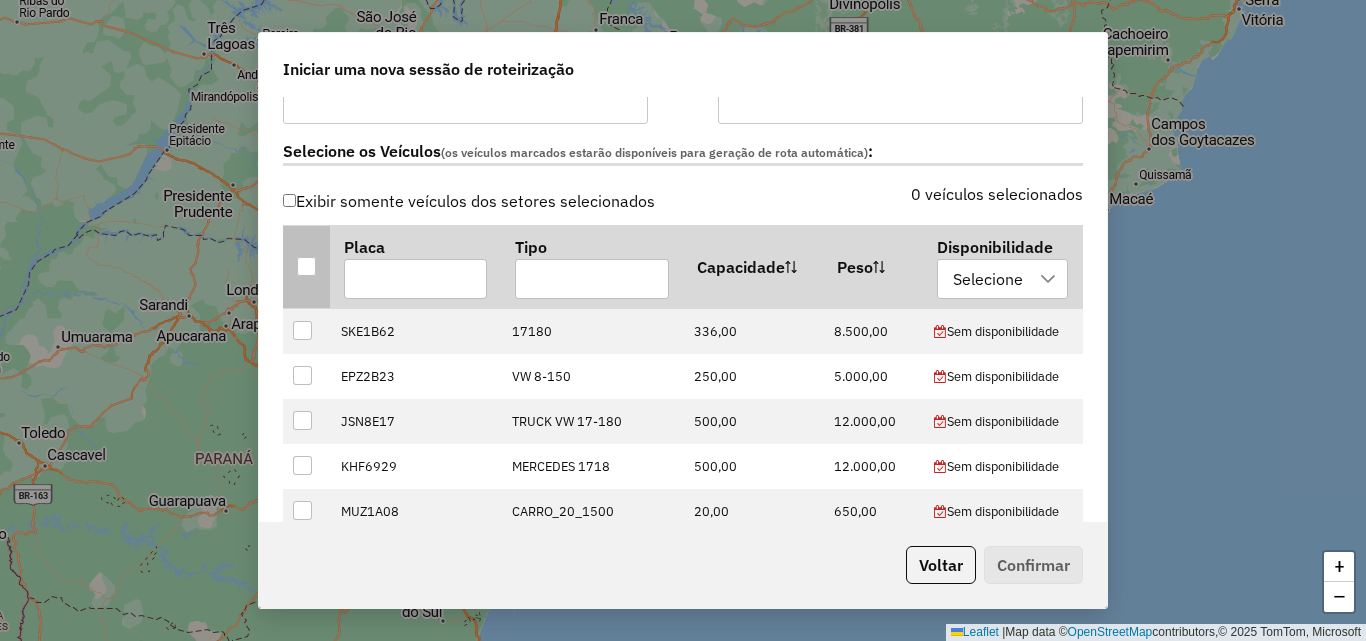 click at bounding box center (306, 266) 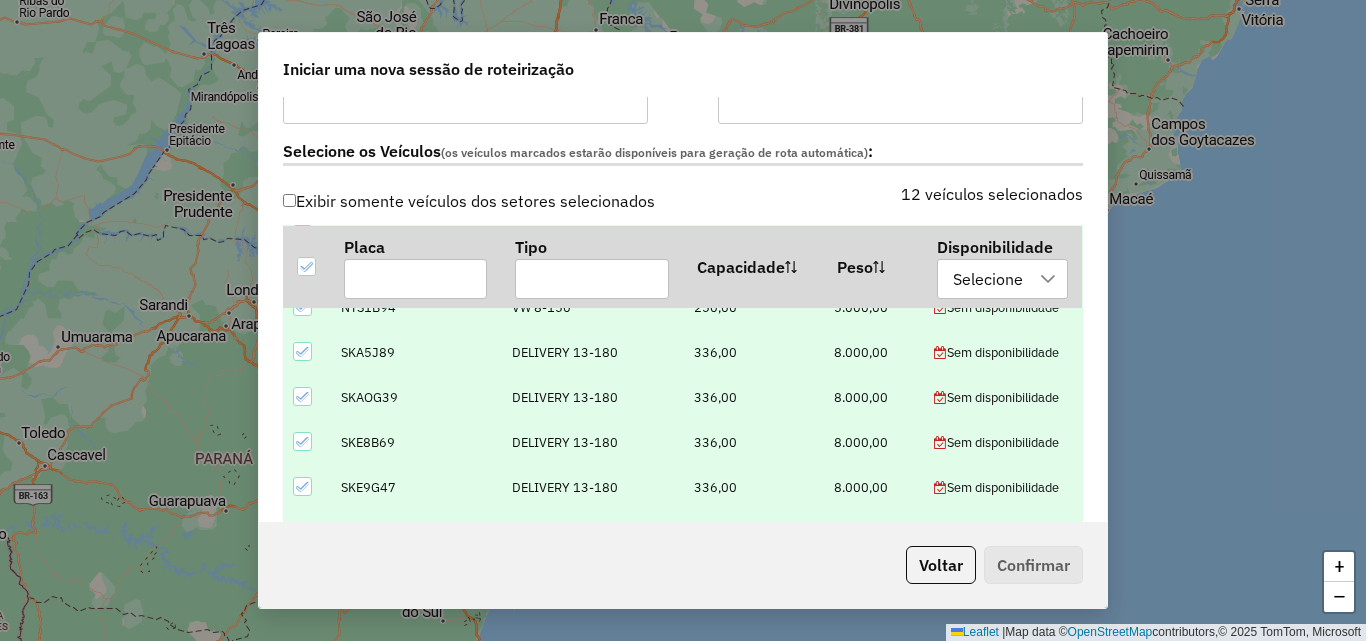 scroll, scrollTop: 324, scrollLeft: 0, axis: vertical 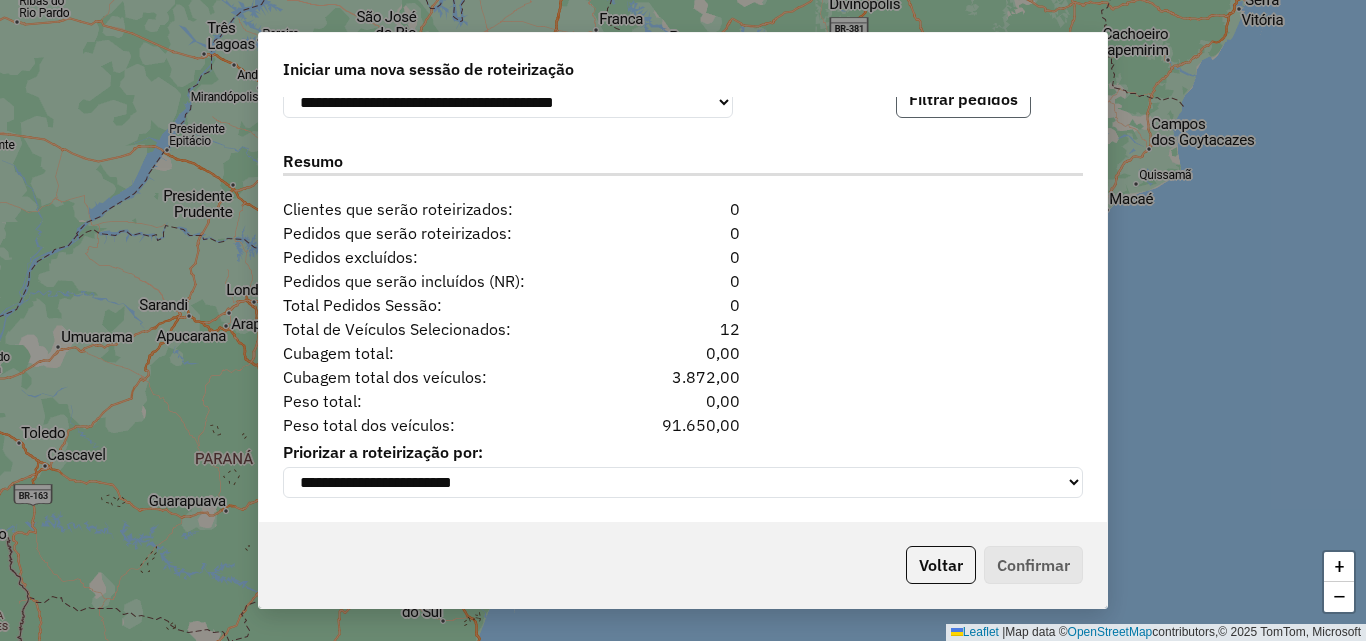 click on "Filtrar pedidos" 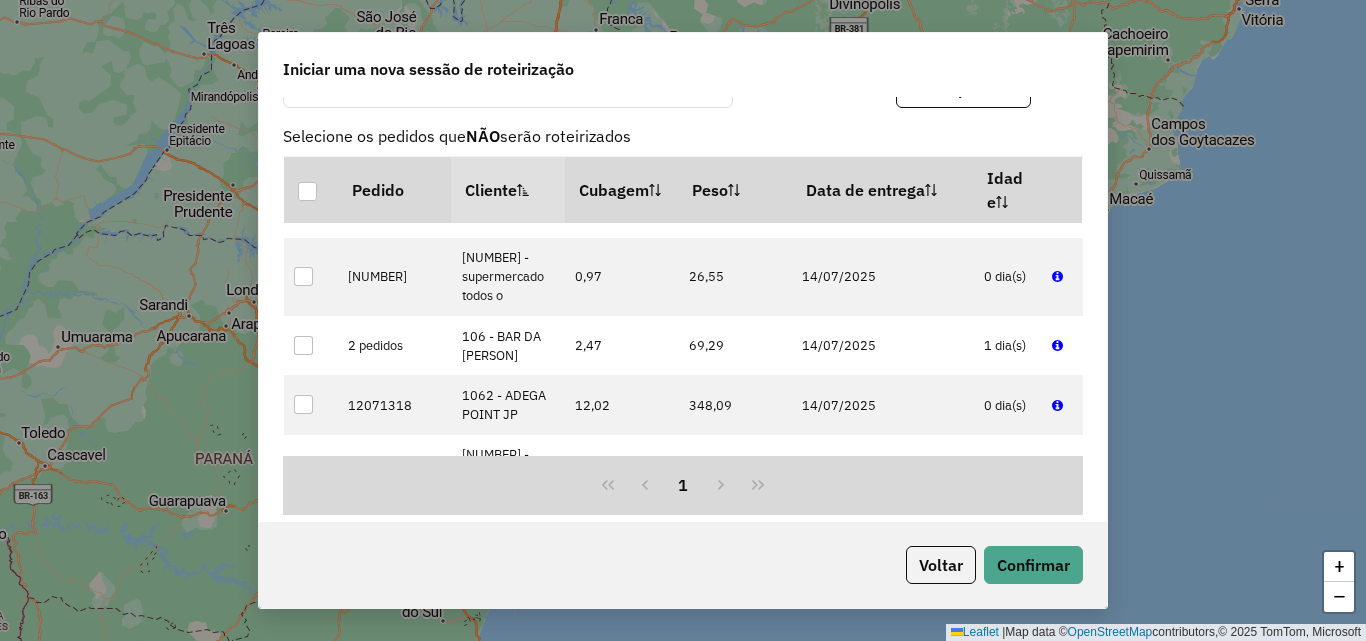 scroll, scrollTop: 500, scrollLeft: 0, axis: vertical 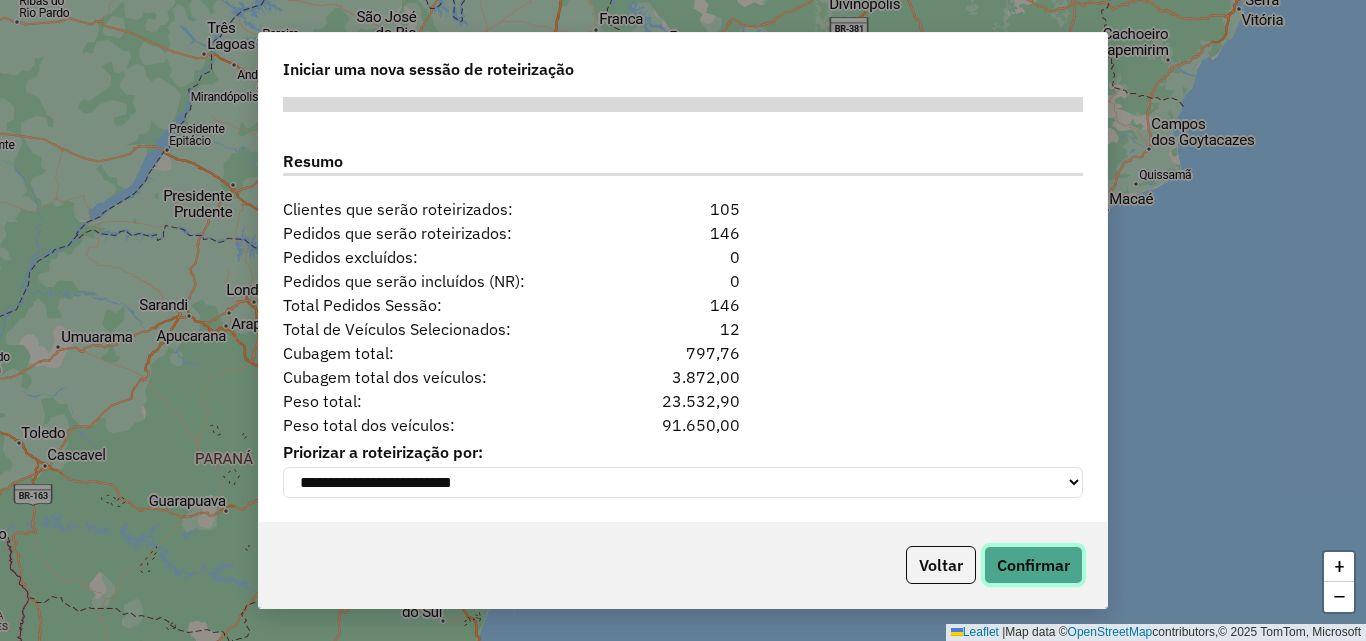 click on "Confirmar" 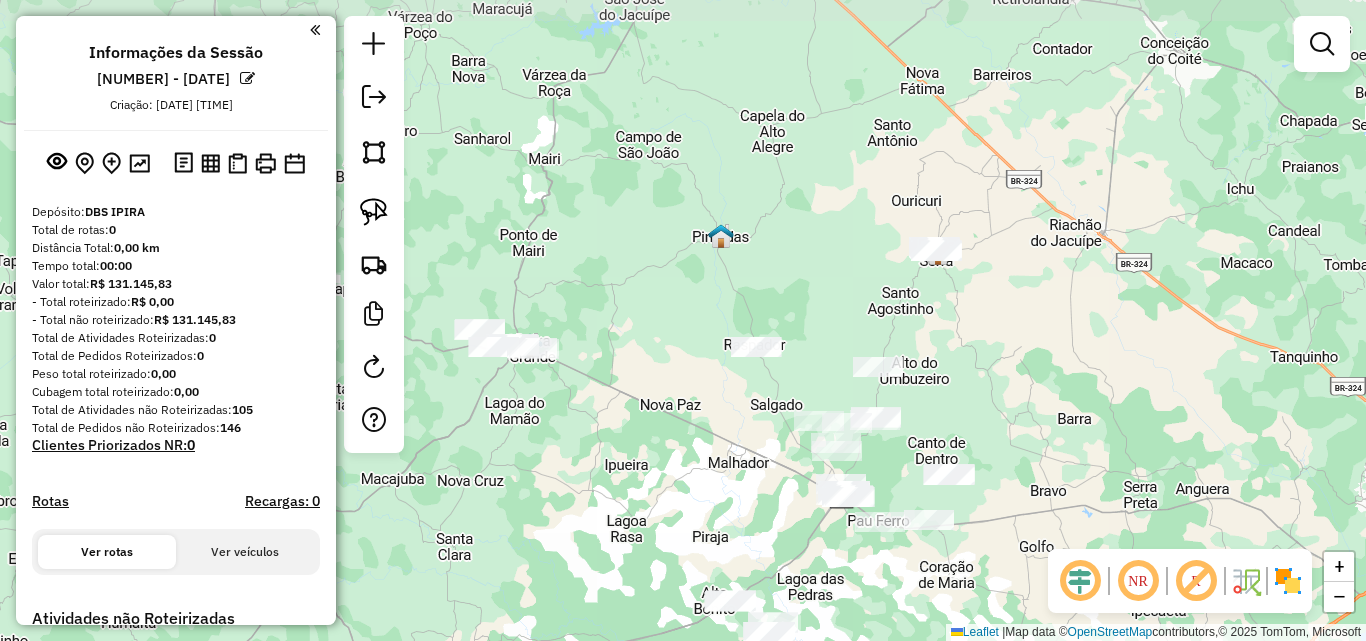 drag, startPoint x: 1098, startPoint y: 183, endPoint x: 1244, endPoint y: 342, distance: 215.86339 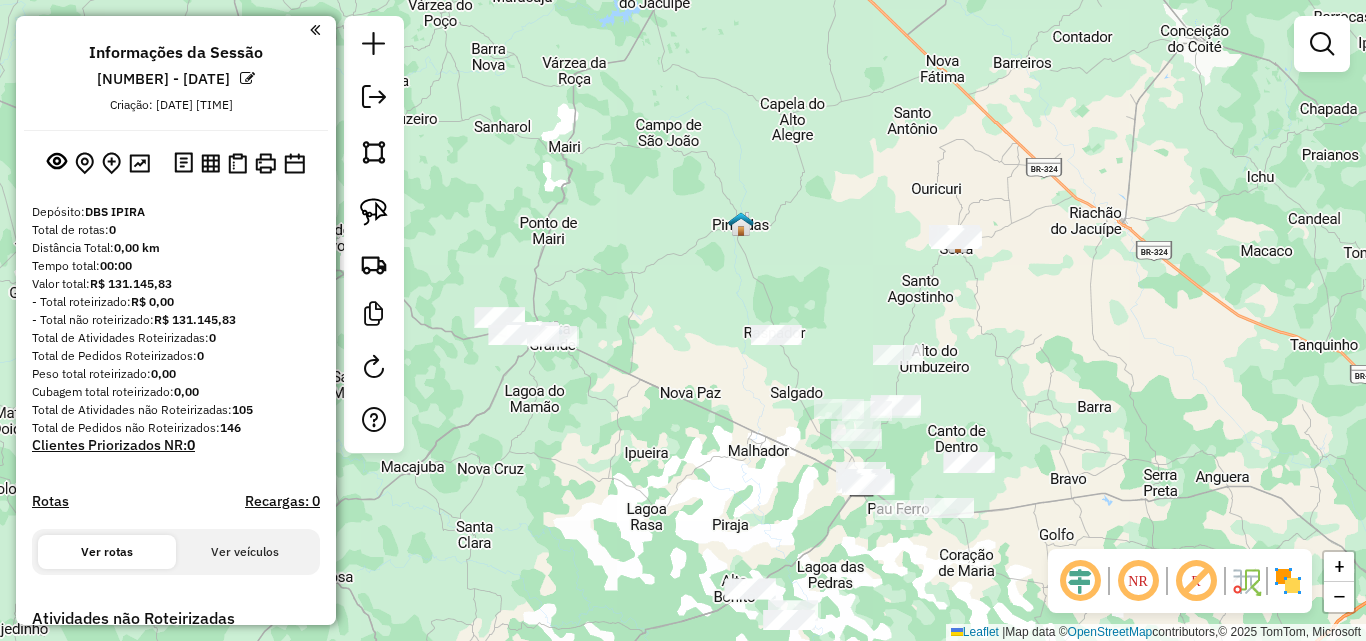 drag, startPoint x: 647, startPoint y: 287, endPoint x: 745, endPoint y: 242, distance: 107.837845 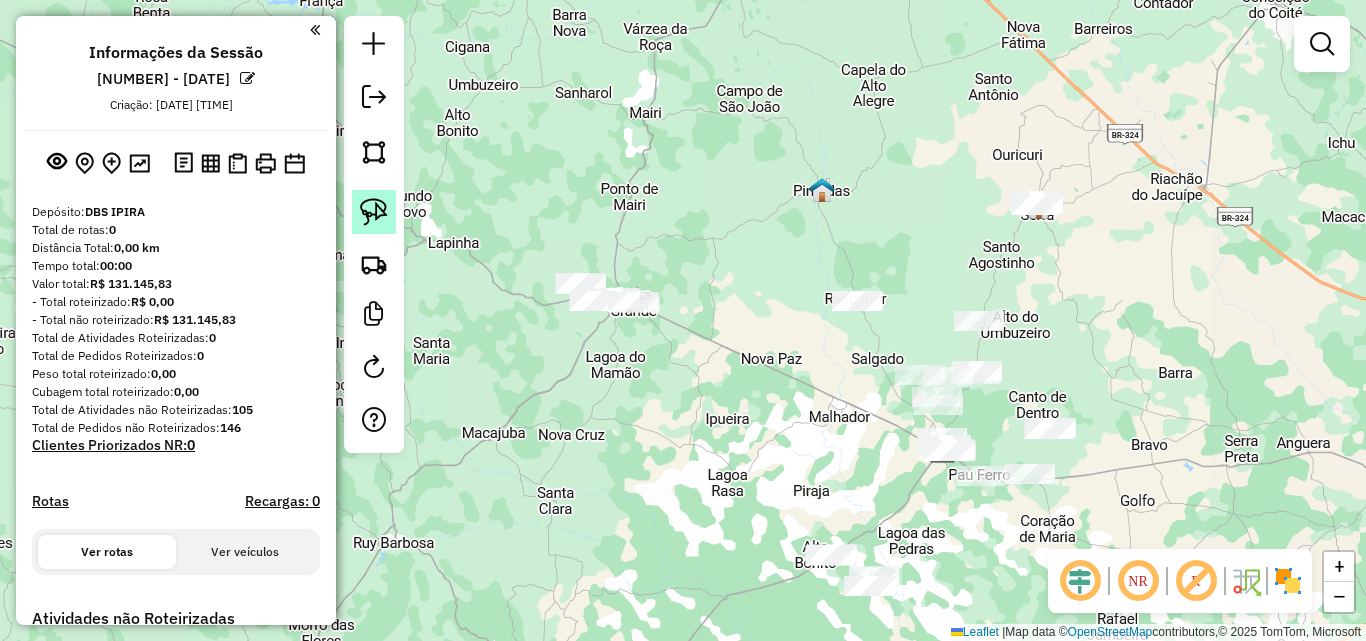 click 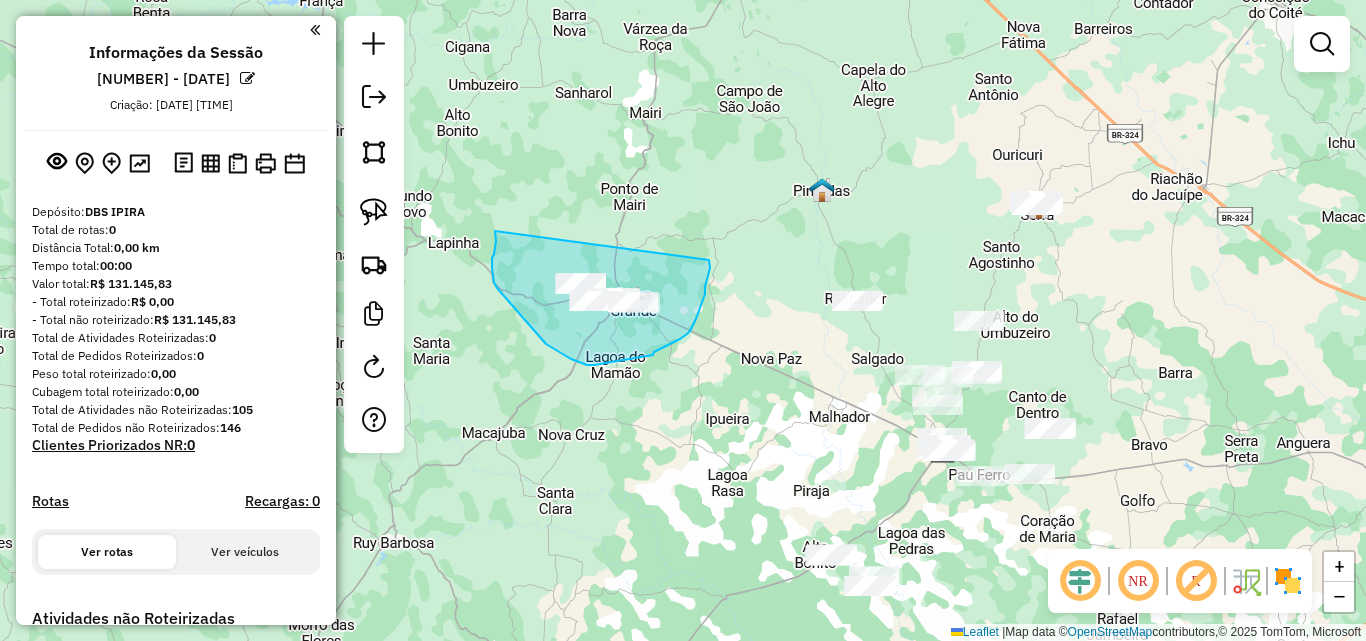 drag, startPoint x: 494, startPoint y: 254, endPoint x: 709, endPoint y: 260, distance: 215.08371 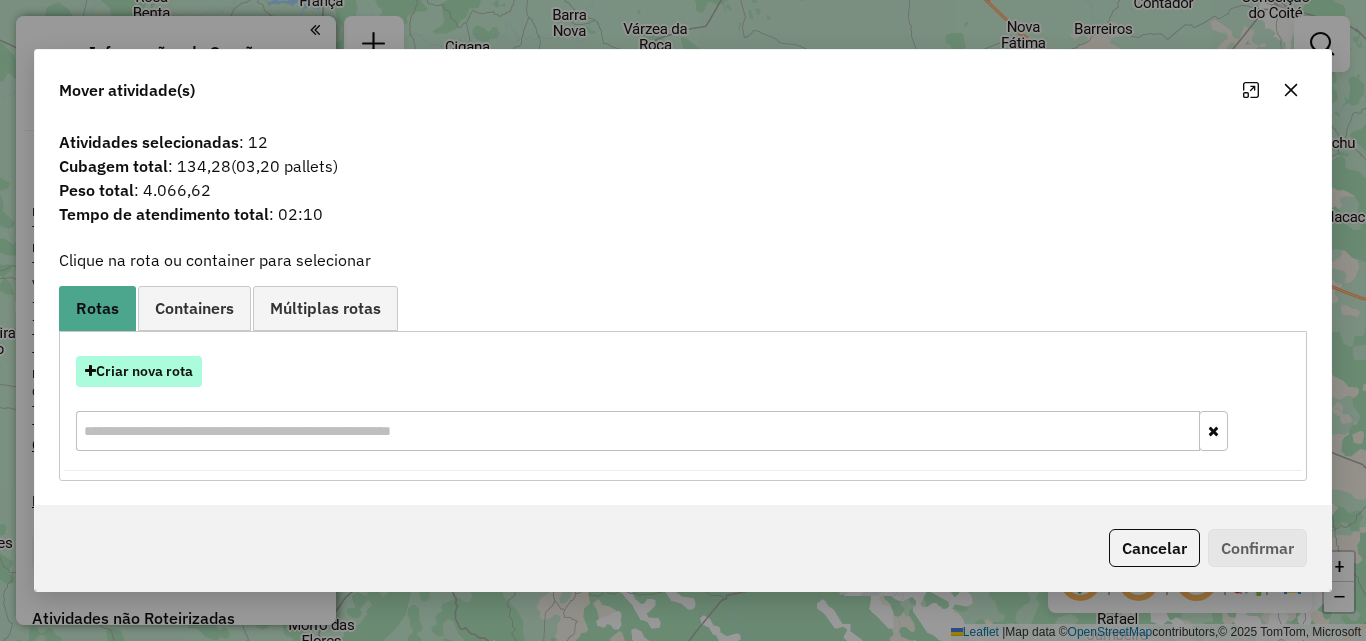 click on "Criar nova rota" at bounding box center (139, 371) 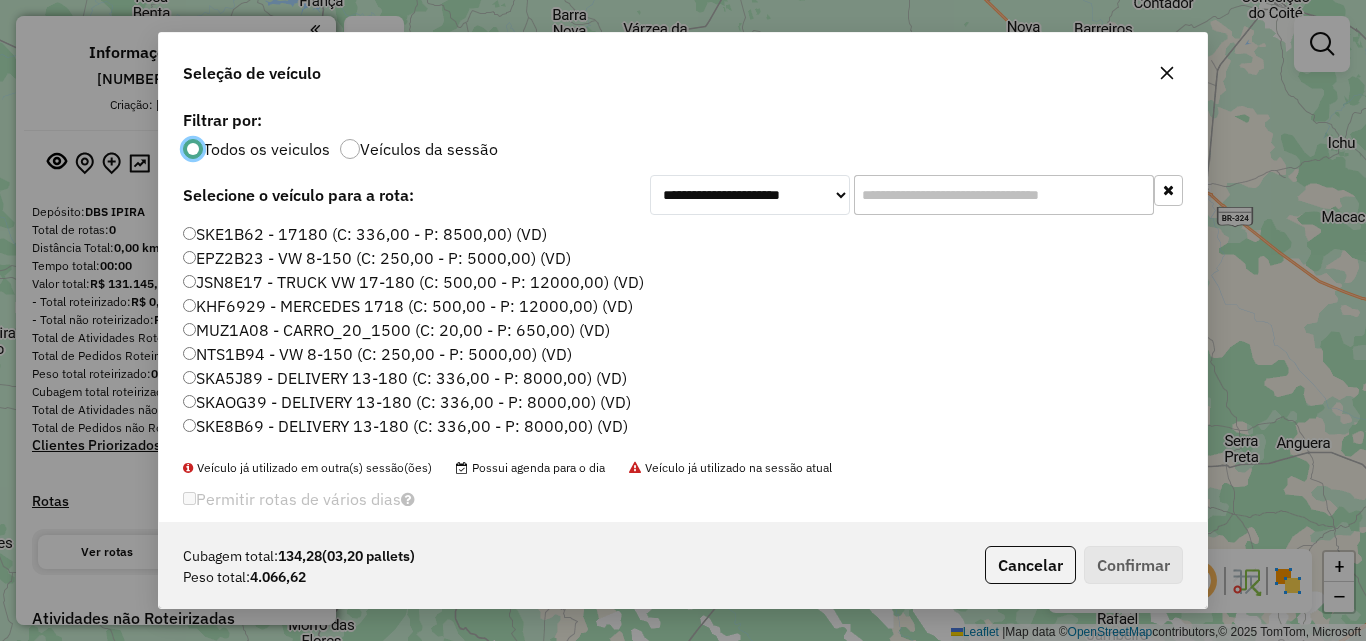 scroll, scrollTop: 11, scrollLeft: 6, axis: both 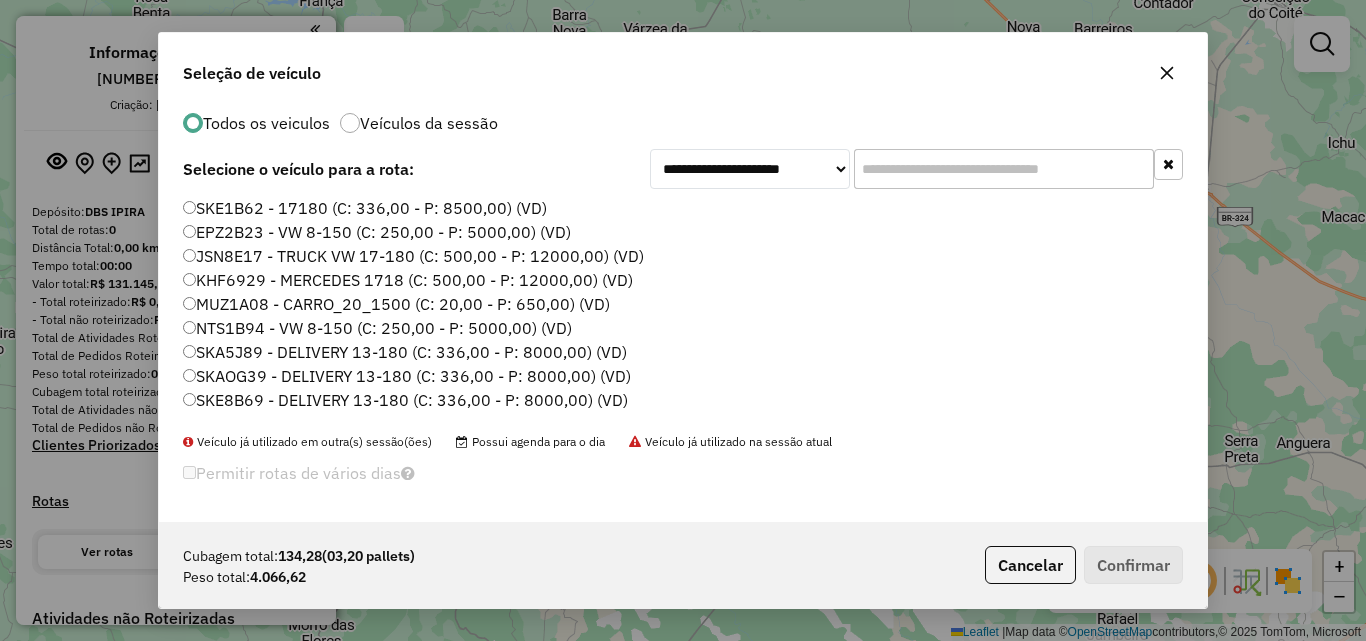 click on "SKA5J89 - DELIVERY 13-180 (C: 336,00 - P: 8000,00) (VD)" 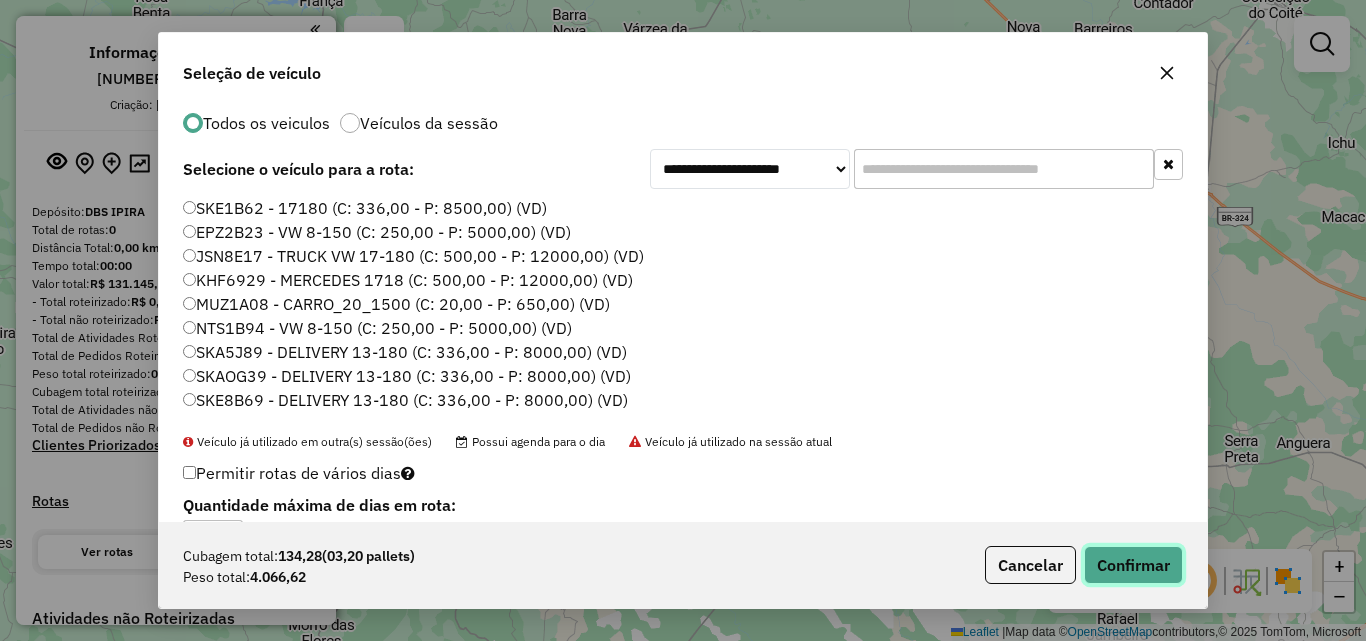 click on "Confirmar" 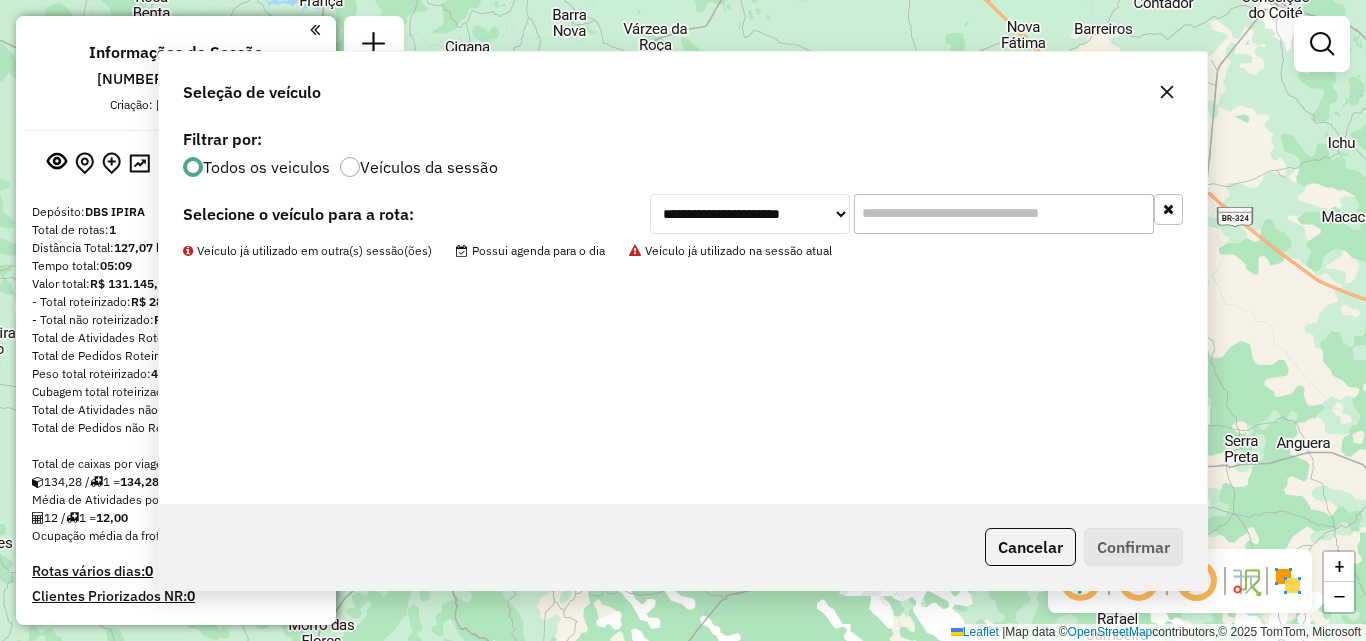 scroll, scrollTop: 0, scrollLeft: 0, axis: both 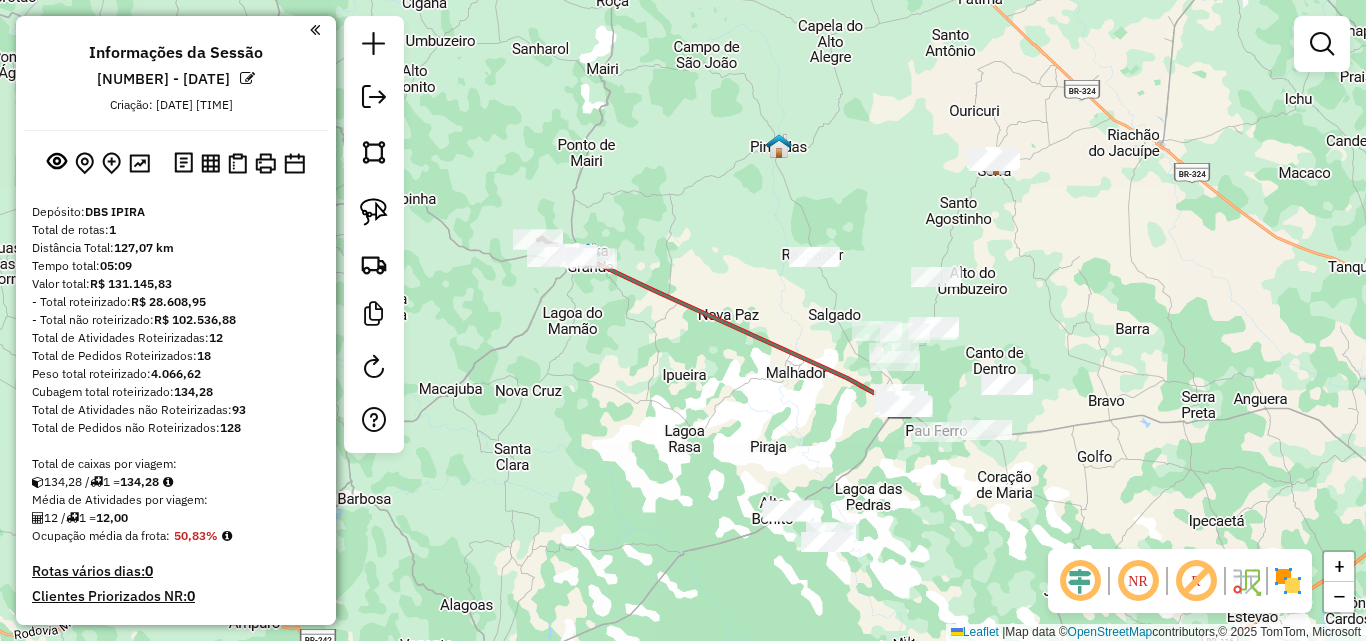 drag, startPoint x: 779, startPoint y: 303, endPoint x: 726, endPoint y: 246, distance: 77.83315 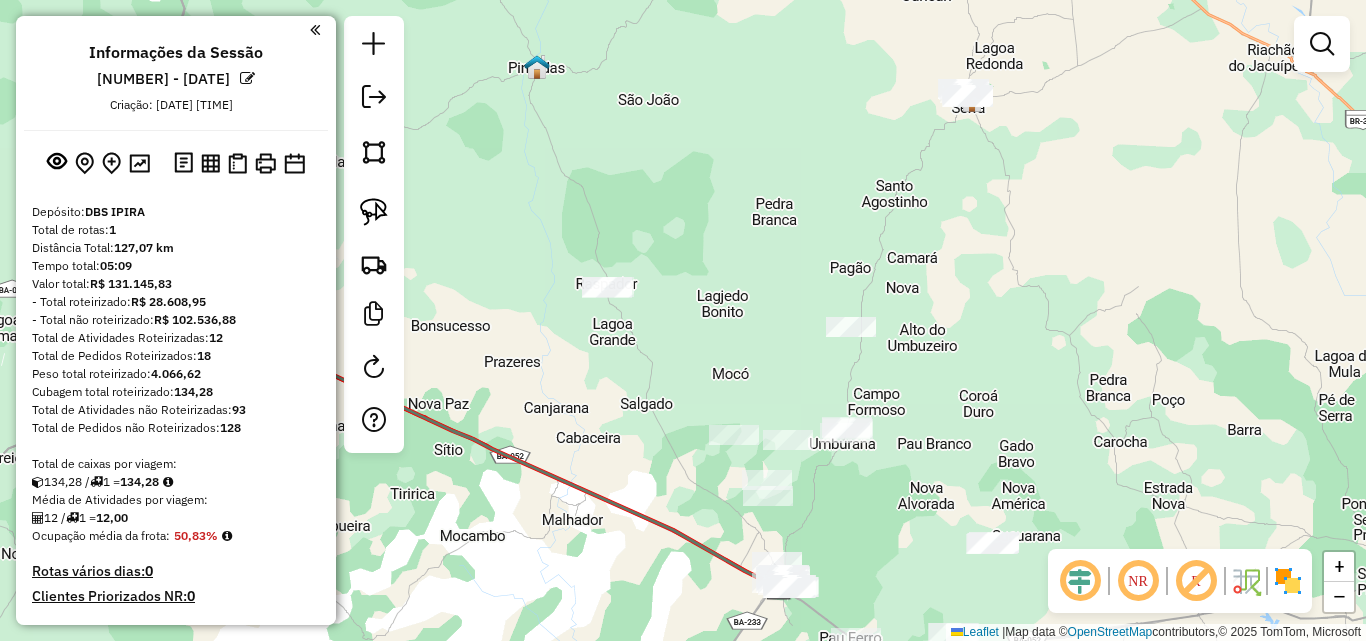 drag, startPoint x: 975, startPoint y: 296, endPoint x: 947, endPoint y: 418, distance: 125.17188 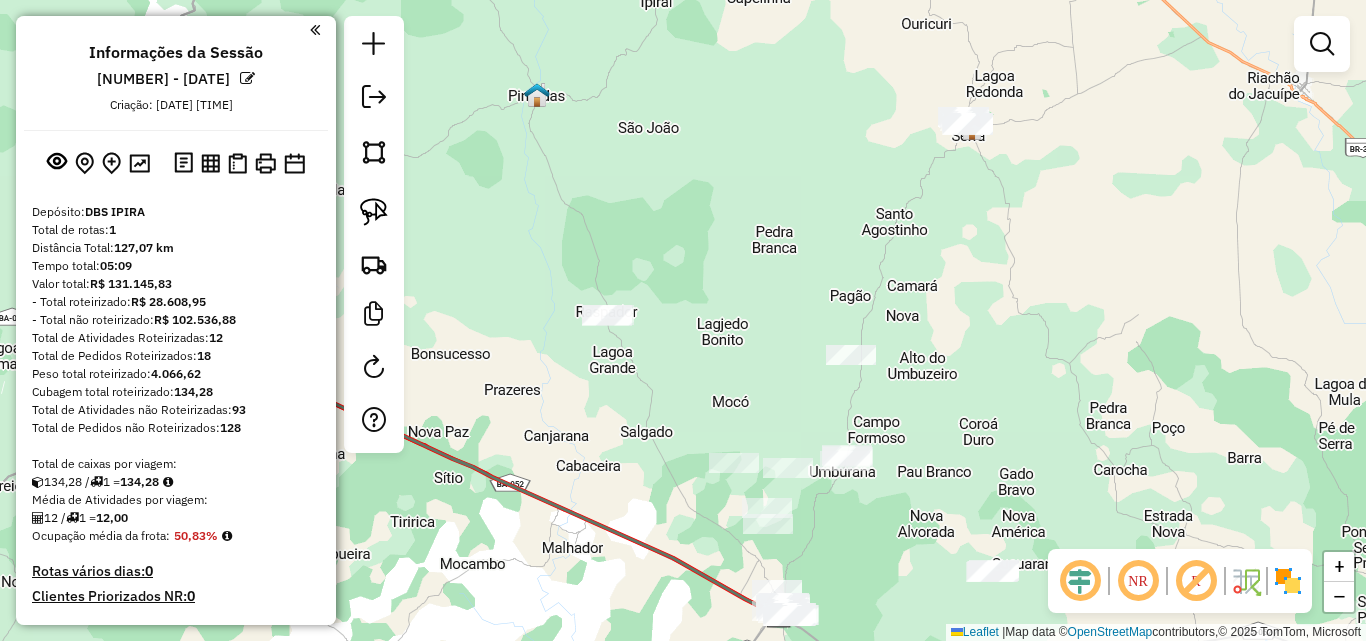 drag, startPoint x: 941, startPoint y: 368, endPoint x: 941, endPoint y: 396, distance: 28 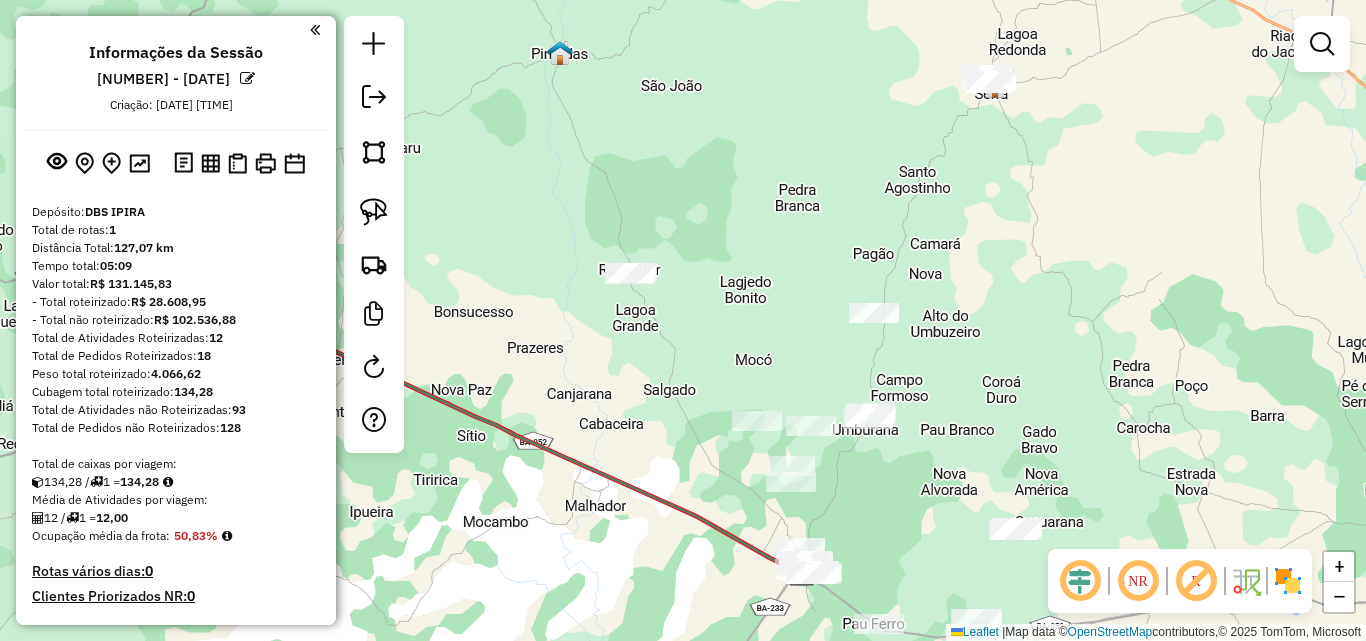 drag, startPoint x: 725, startPoint y: 362, endPoint x: 750, endPoint y: 316, distance: 52.35456 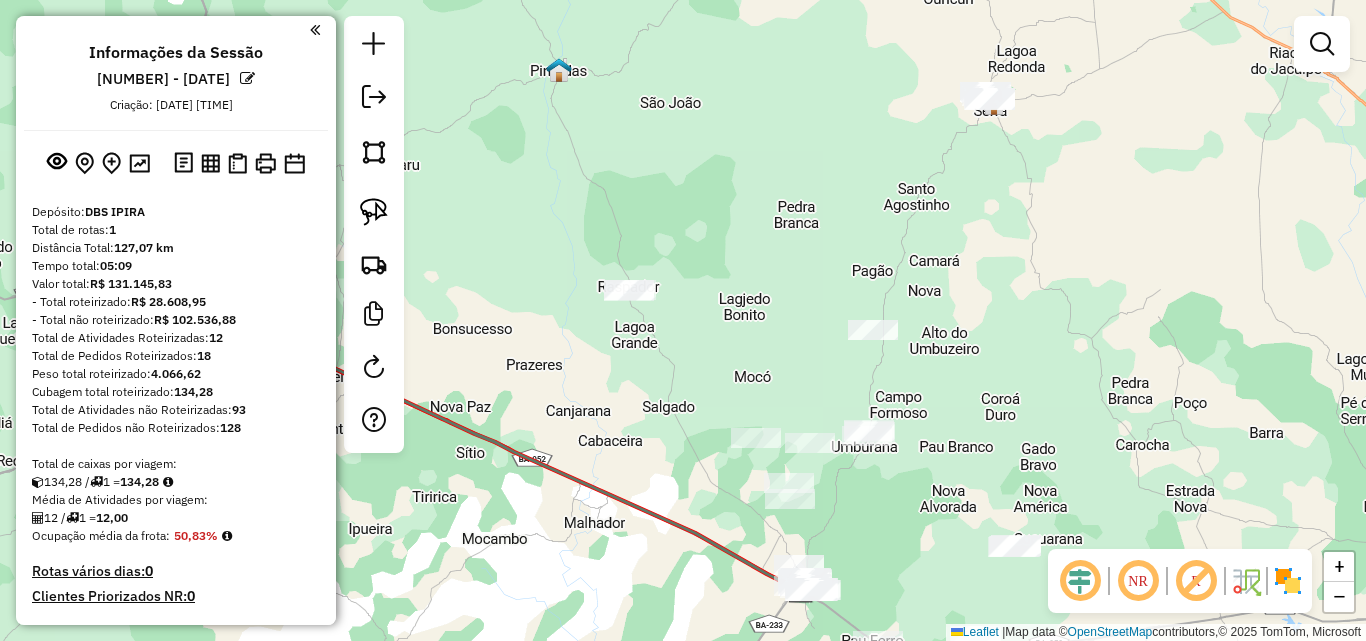 drag, startPoint x: 777, startPoint y: 295, endPoint x: 774, endPoint y: 316, distance: 21.213203 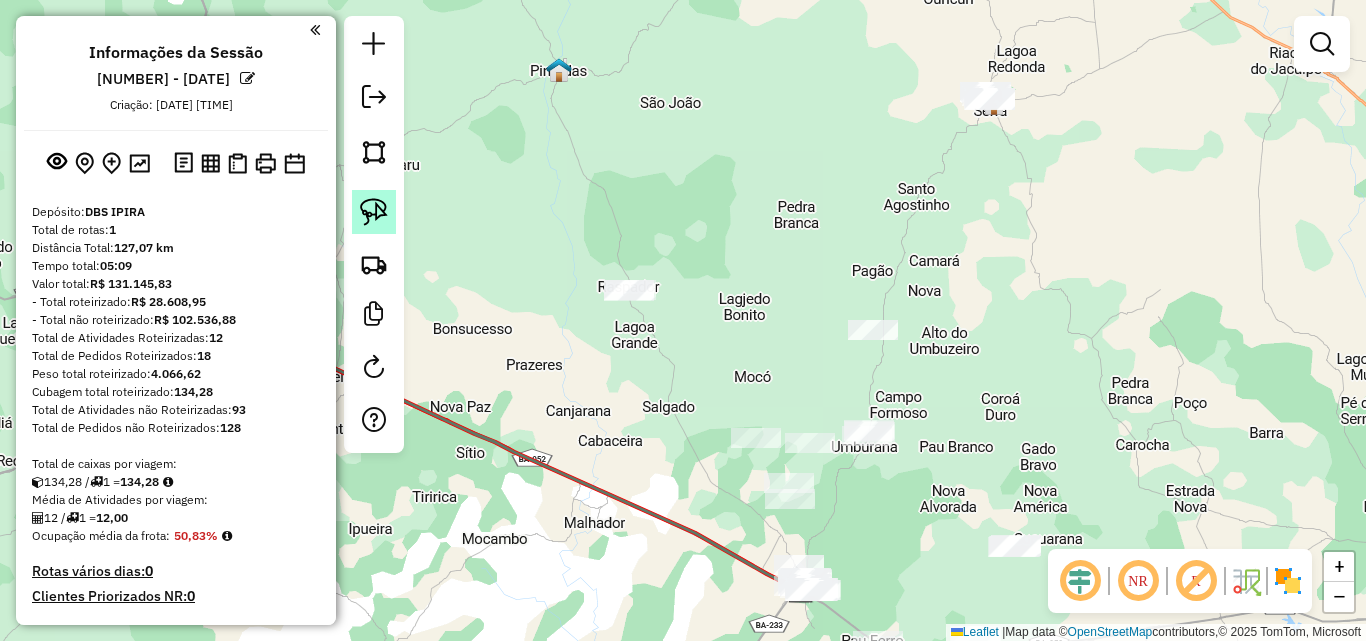 click 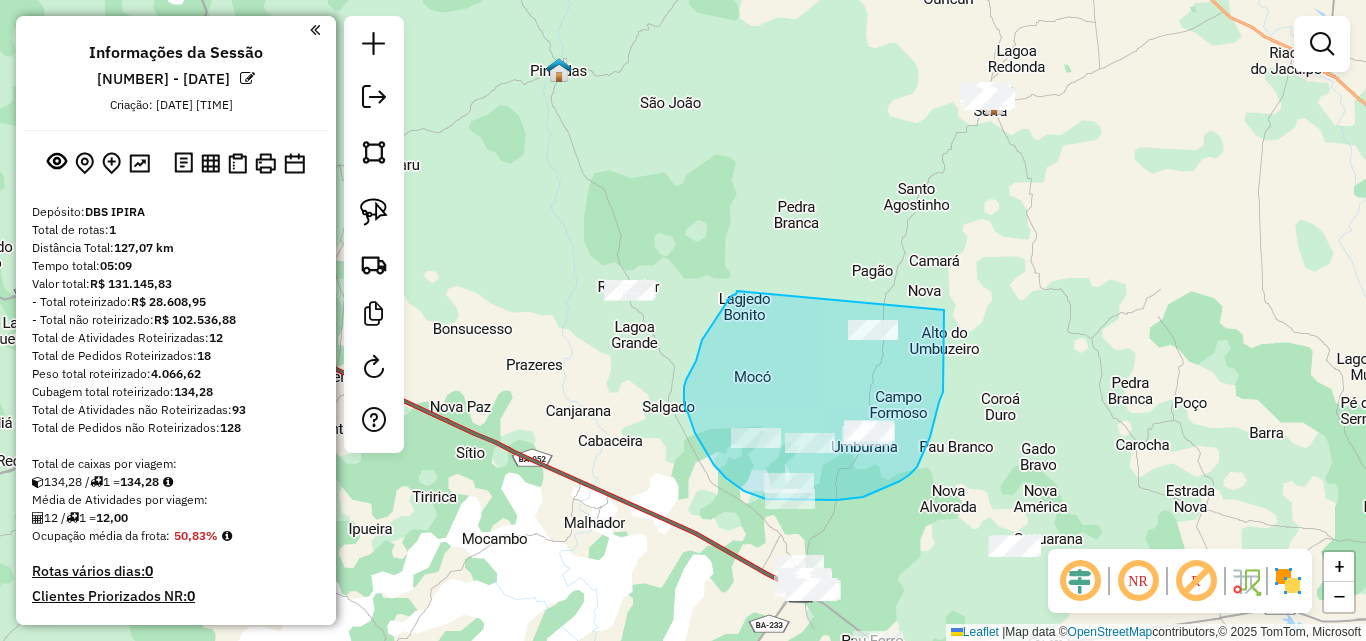 drag, startPoint x: 729, startPoint y: 298, endPoint x: 944, endPoint y: 309, distance: 215.2812 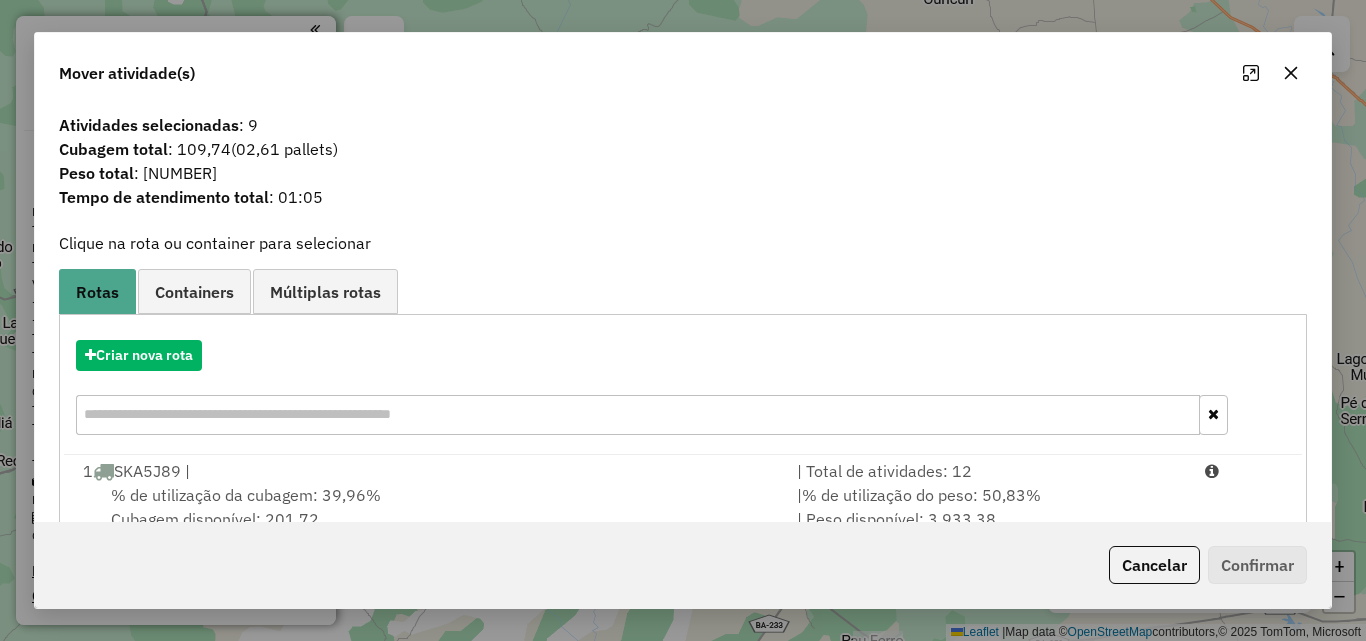 click 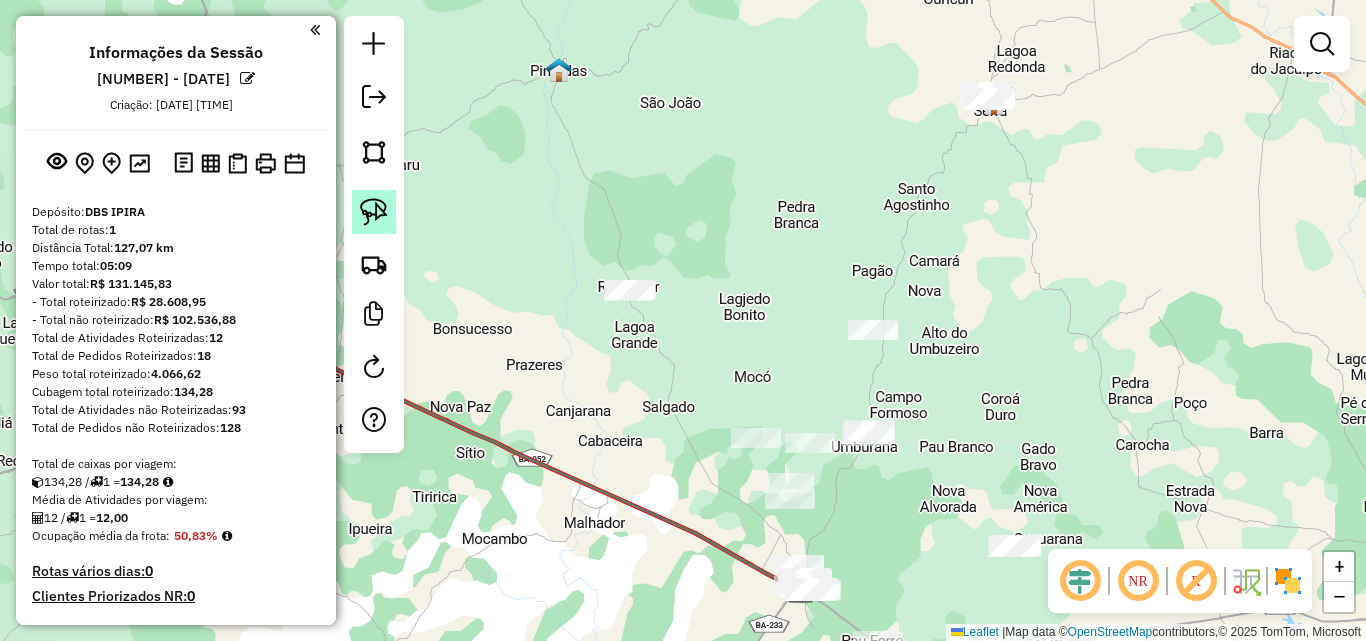 click 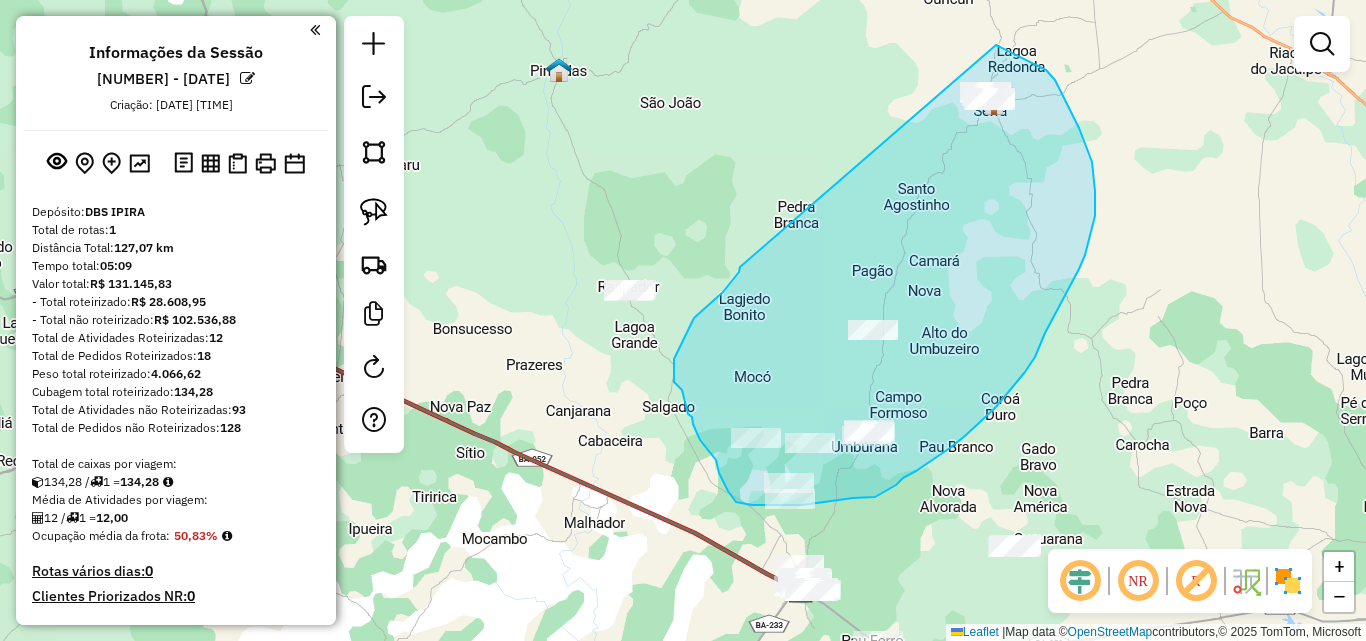 drag, startPoint x: 740, startPoint y: 267, endPoint x: 996, endPoint y: 45, distance: 338.851 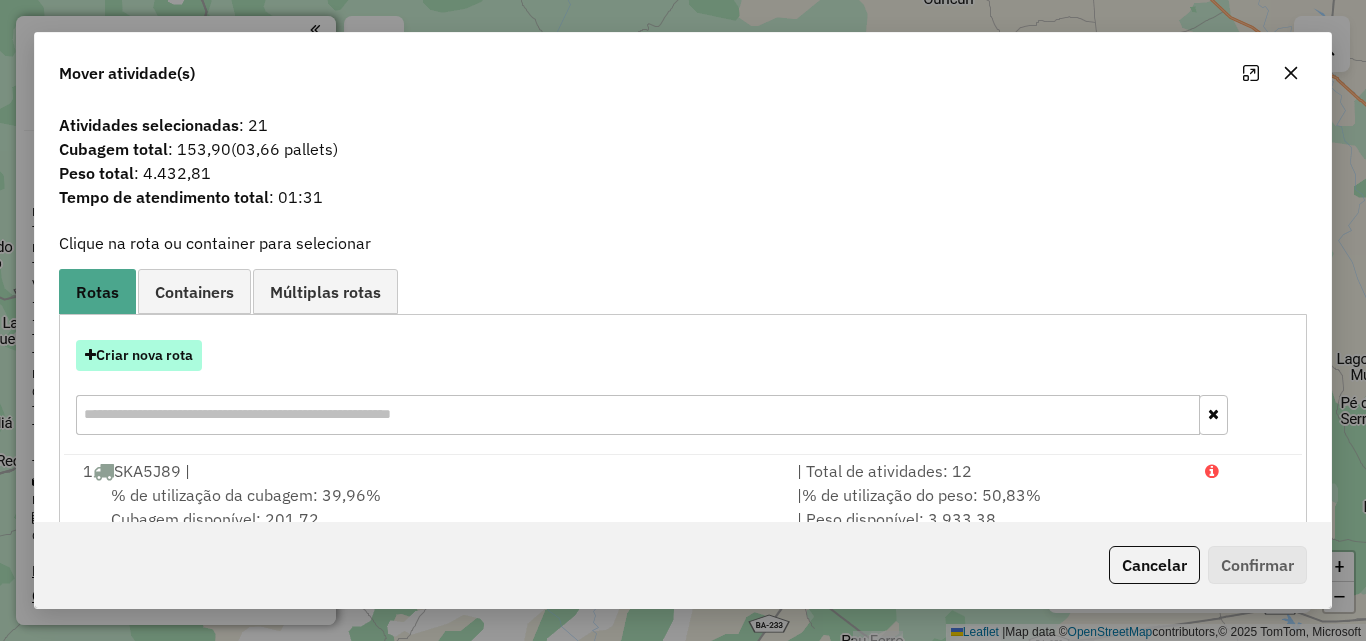 click on "Criar nova rota" at bounding box center [139, 355] 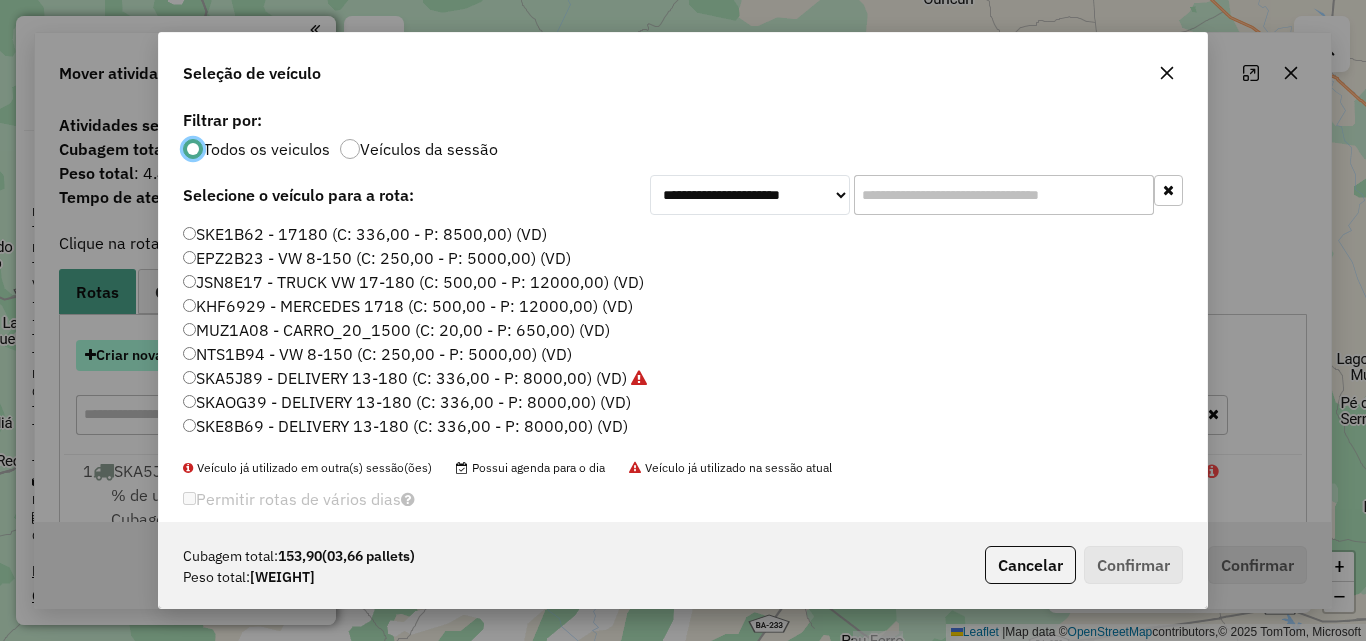scroll, scrollTop: 11, scrollLeft: 6, axis: both 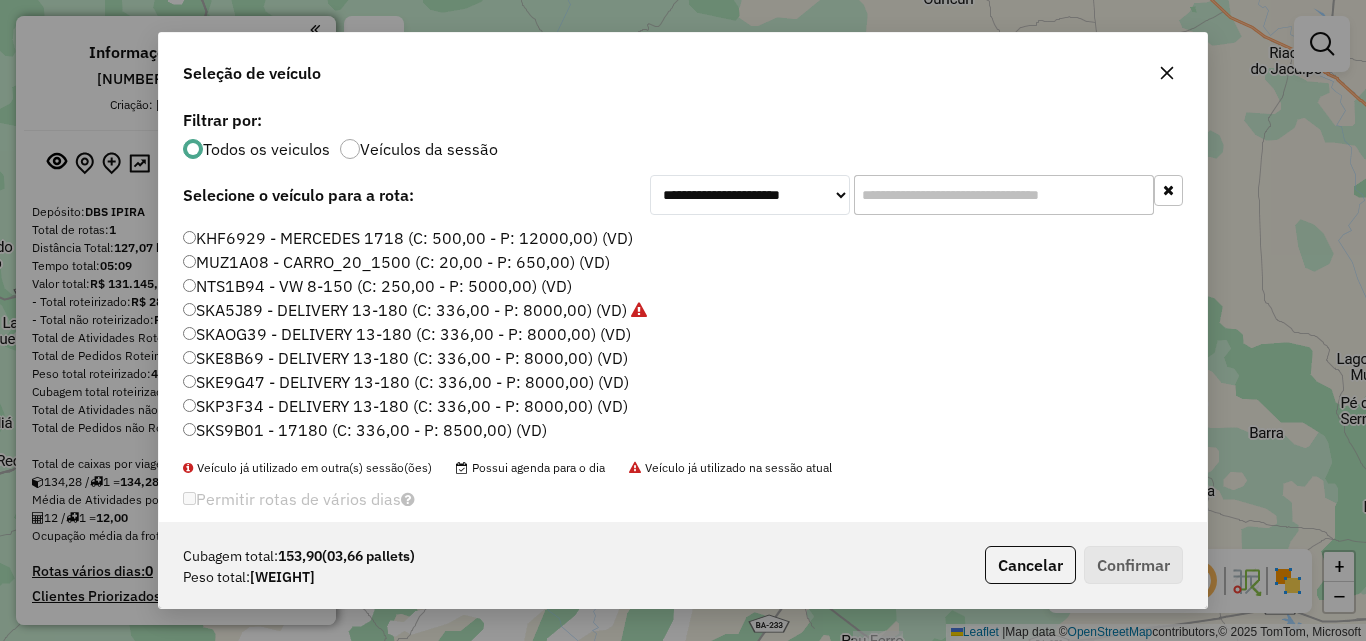 click on "SKS9B01 - 17180 (C: 336,00 - P: 8500,00) (VD)" 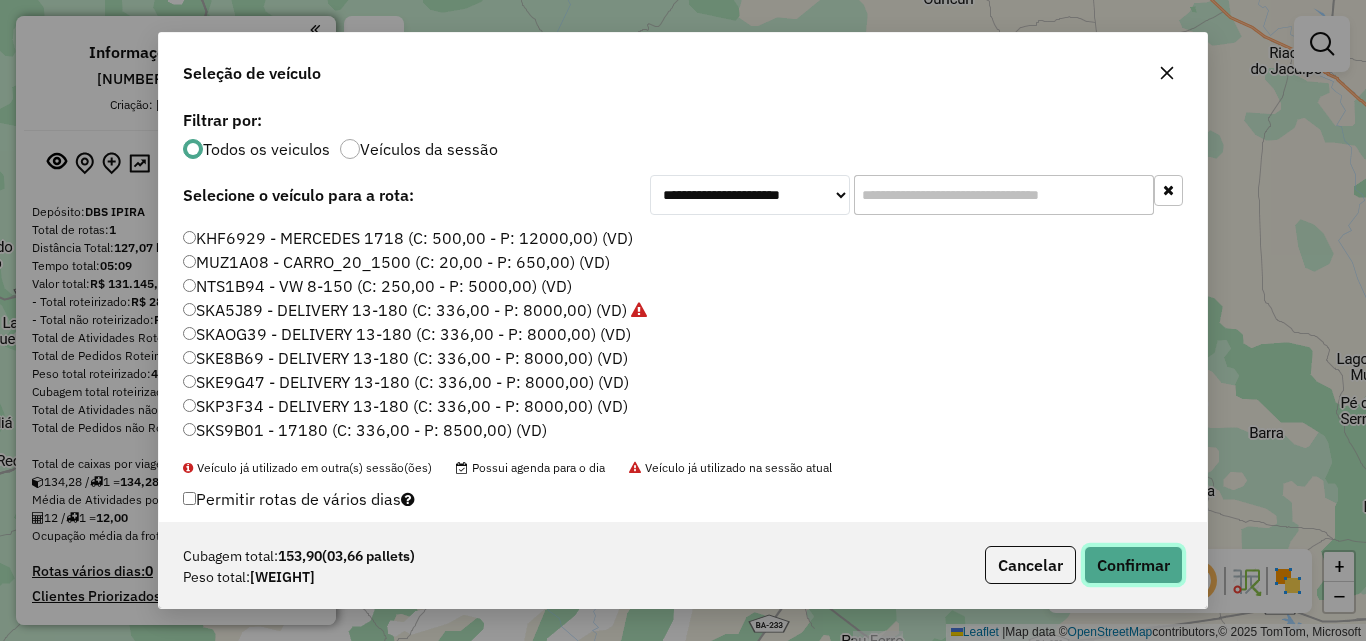 click on "Confirmar" 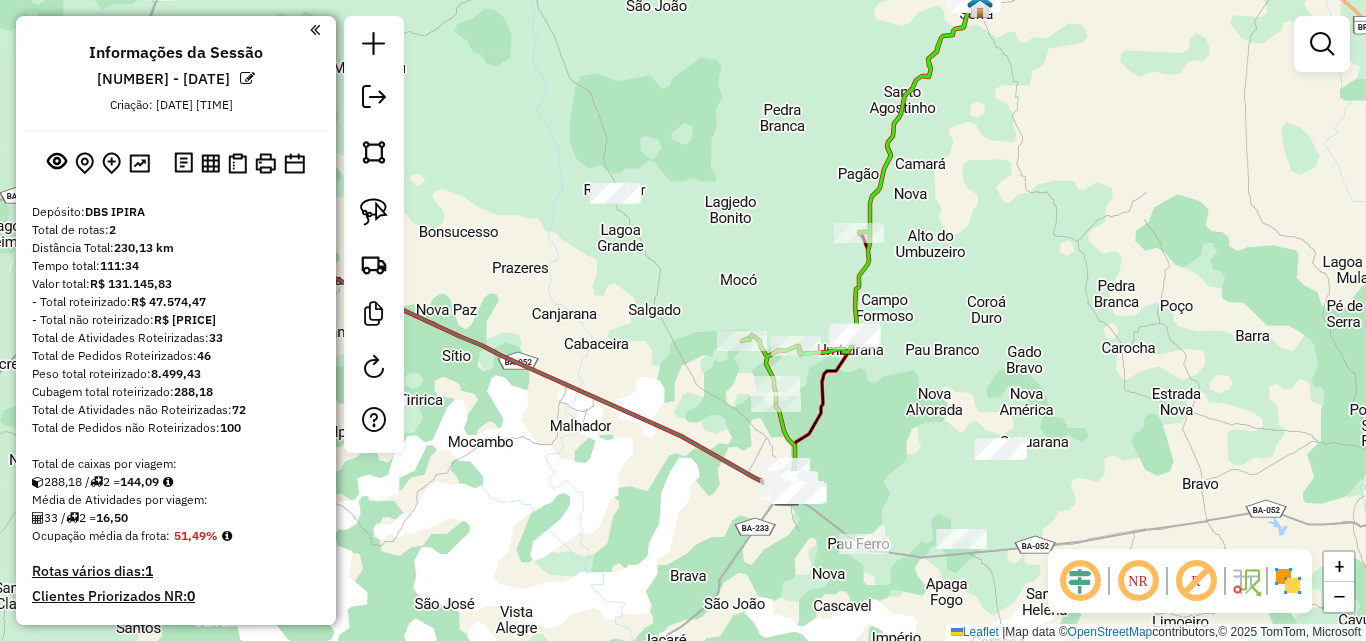 drag, startPoint x: 969, startPoint y: 405, endPoint x: 959, endPoint y: 293, distance: 112.44554 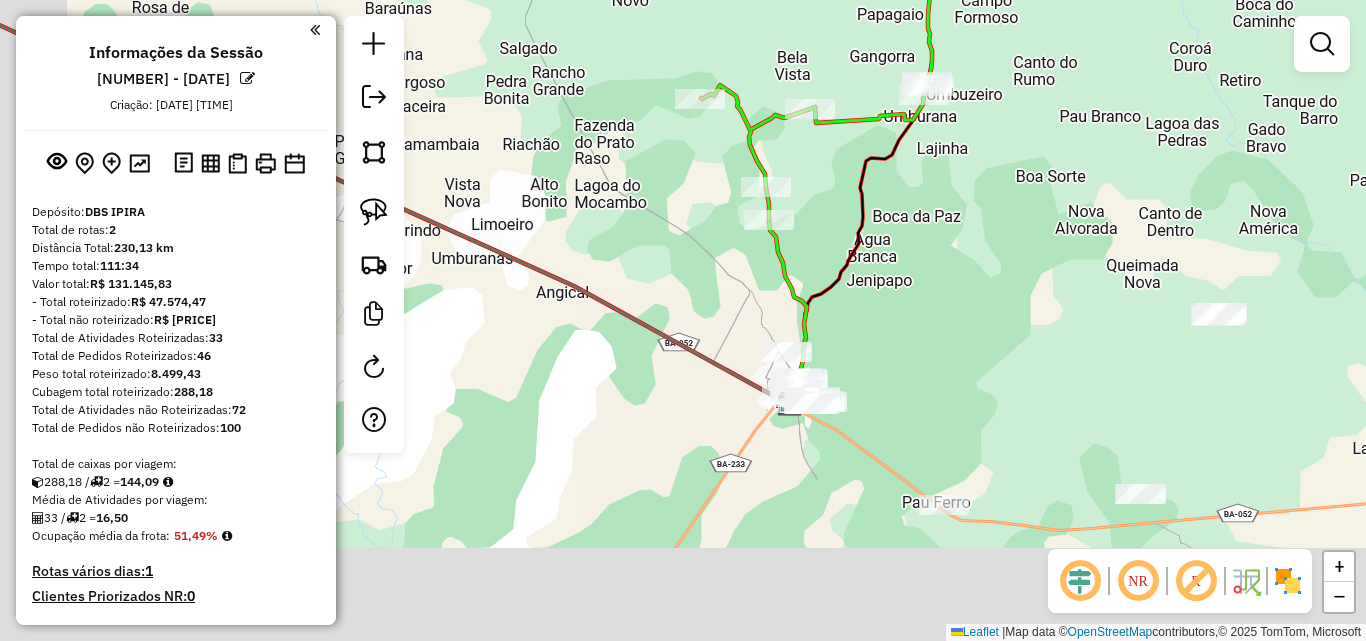 drag, startPoint x: 855, startPoint y: 481, endPoint x: 956, endPoint y: 361, distance: 156.84706 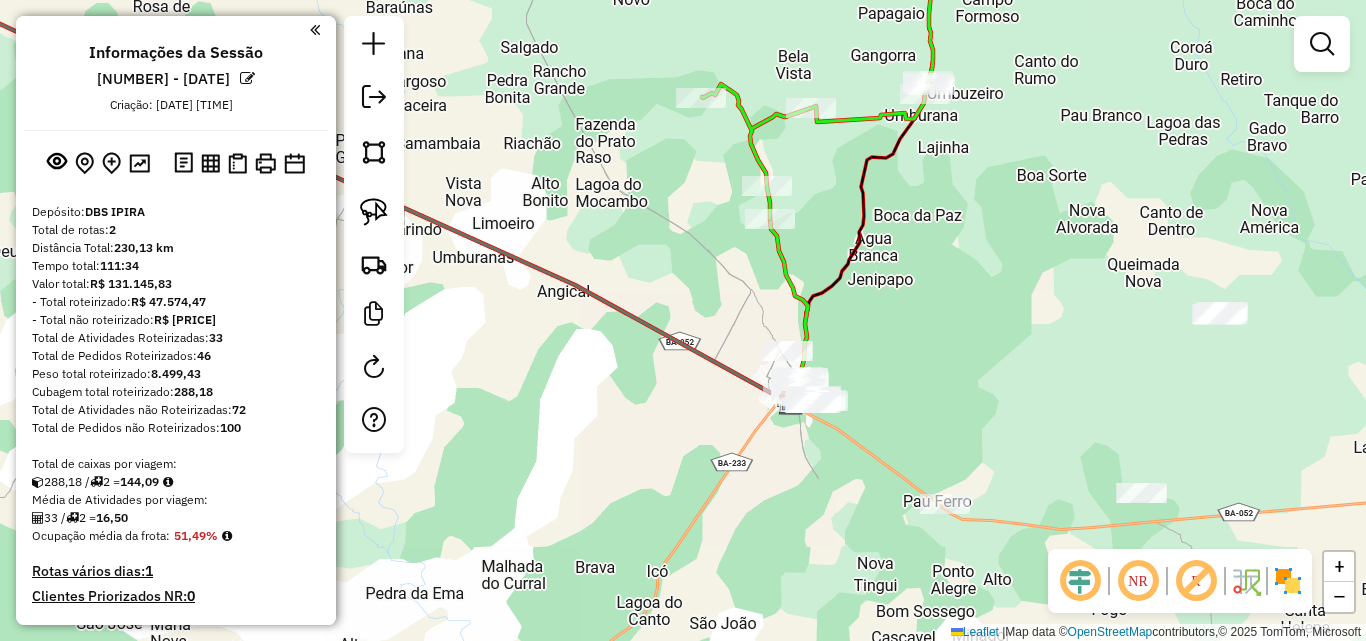 drag, startPoint x: 919, startPoint y: 415, endPoint x: 980, endPoint y: 370, distance: 75.802376 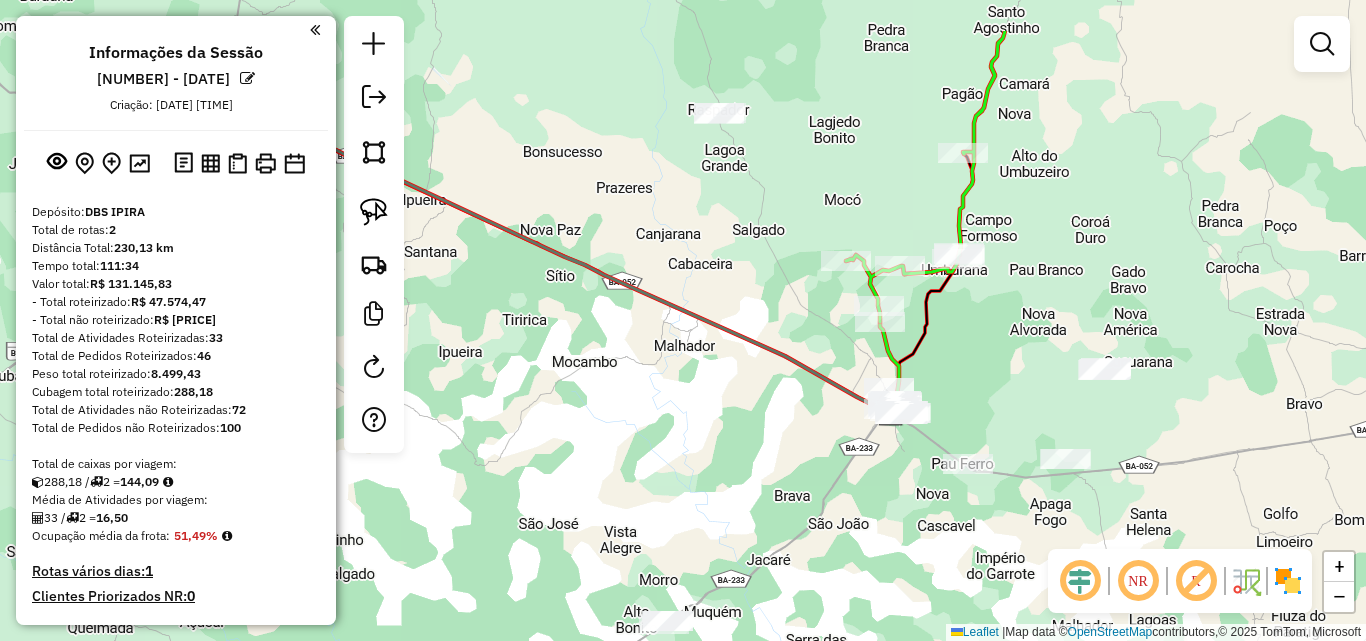 drag, startPoint x: 988, startPoint y: 252, endPoint x: 996, endPoint y: 213, distance: 39.812057 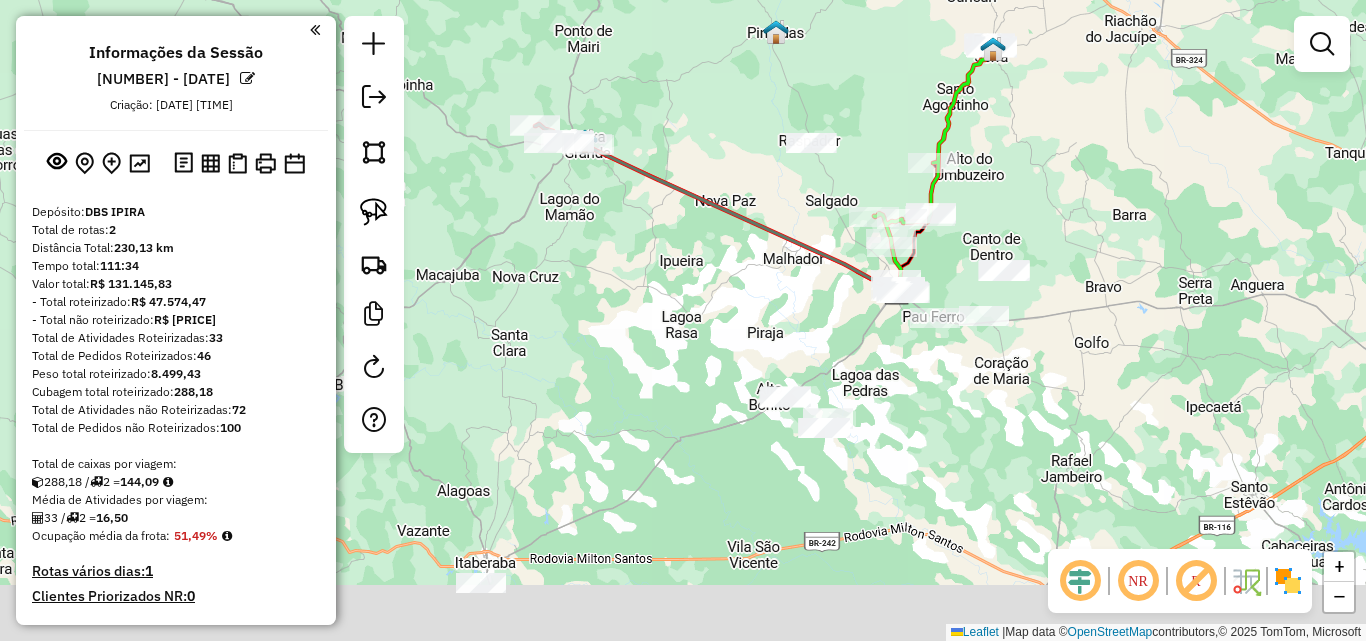 drag, startPoint x: 833, startPoint y: 490, endPoint x: 864, endPoint y: 401, distance: 94.24436 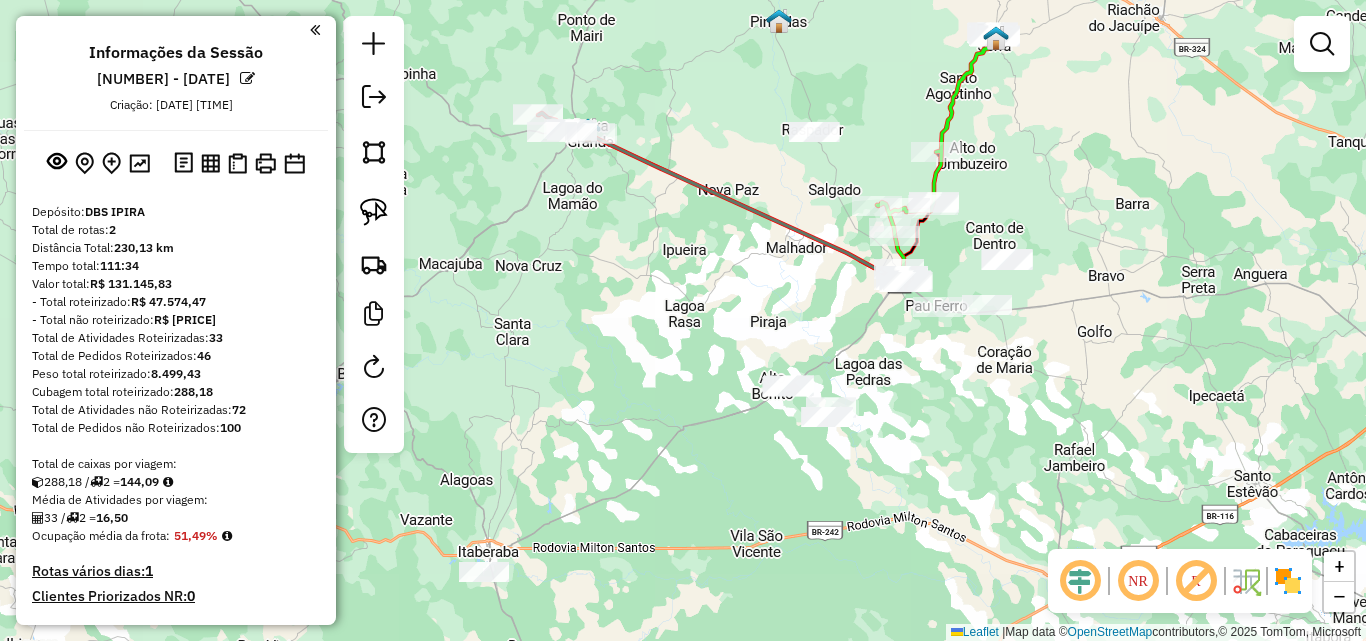 click on "Janela de atendimento Grade de atendimento Capacidade Transportadoras Veículos Cliente Pedidos  Rotas Selecione os dias de semana para filtrar as janelas de atendimento  Seg   Ter   Qua   Qui   Sex   Sáb   Dom  Informe o período da janela de atendimento: De: Até:  Filtrar exatamente a janela do cliente  Considerar janela de atendimento padrão  Selecione os dias de semana para filtrar as grades de atendimento  Seg   Ter   Qua   Qui   Sex   Sáb   Dom   Considerar clientes sem dia de atendimento cadastrado  Clientes fora do dia de atendimento selecionado Filtrar as atividades entre os valores definidos abaixo:  Peso mínimo:   Peso máximo:   Cubagem mínima:   Cubagem máxima:   De:   Até:  Filtrar as atividades entre o tempo de atendimento definido abaixo:  De:   Até:   Considerar capacidade total dos clientes não roteirizados Transportadora: Selecione um ou mais itens Tipo de veículo: Selecione um ou mais itens Veículo: Selecione um ou mais itens Motorista: Selecione um ou mais itens Nome: Rótulo:" 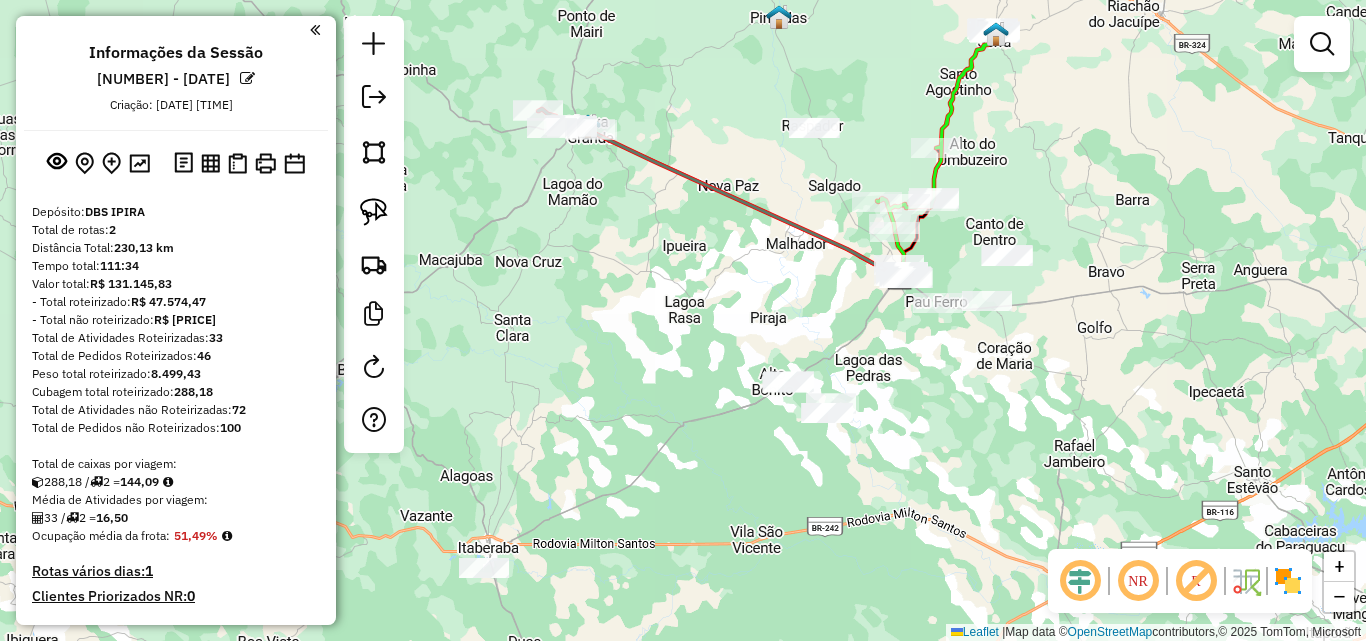 drag, startPoint x: 489, startPoint y: 329, endPoint x: 545, endPoint y: 293, distance: 66.573265 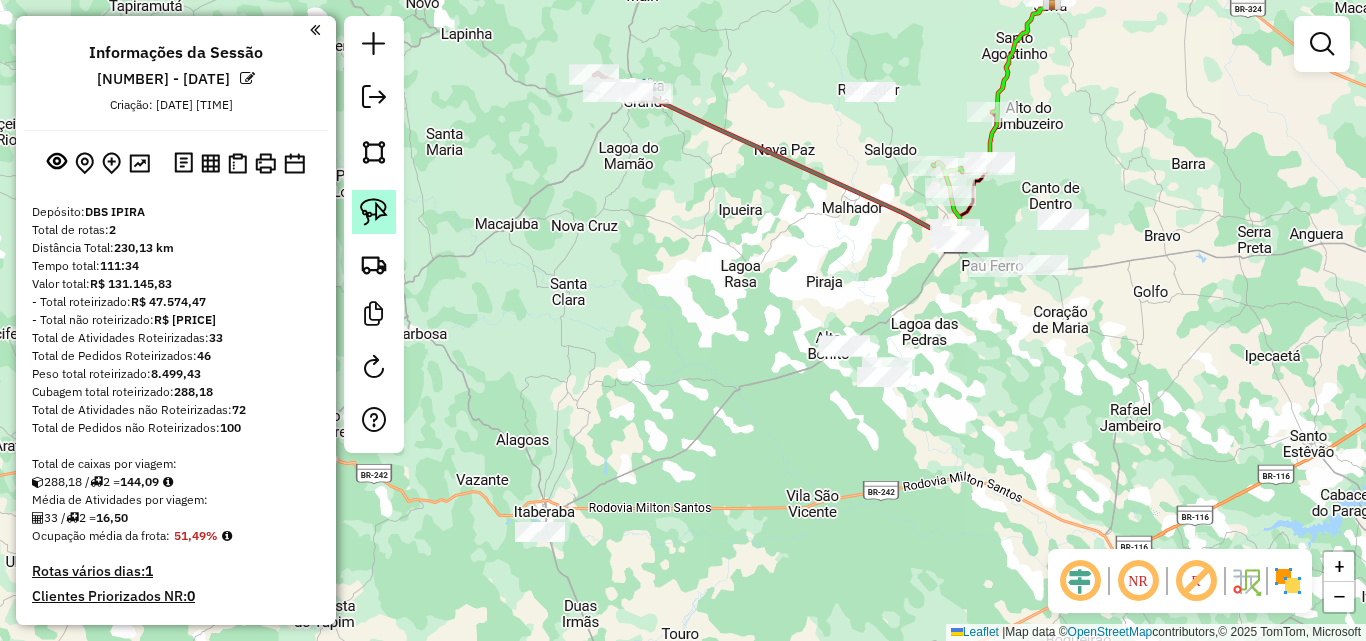click 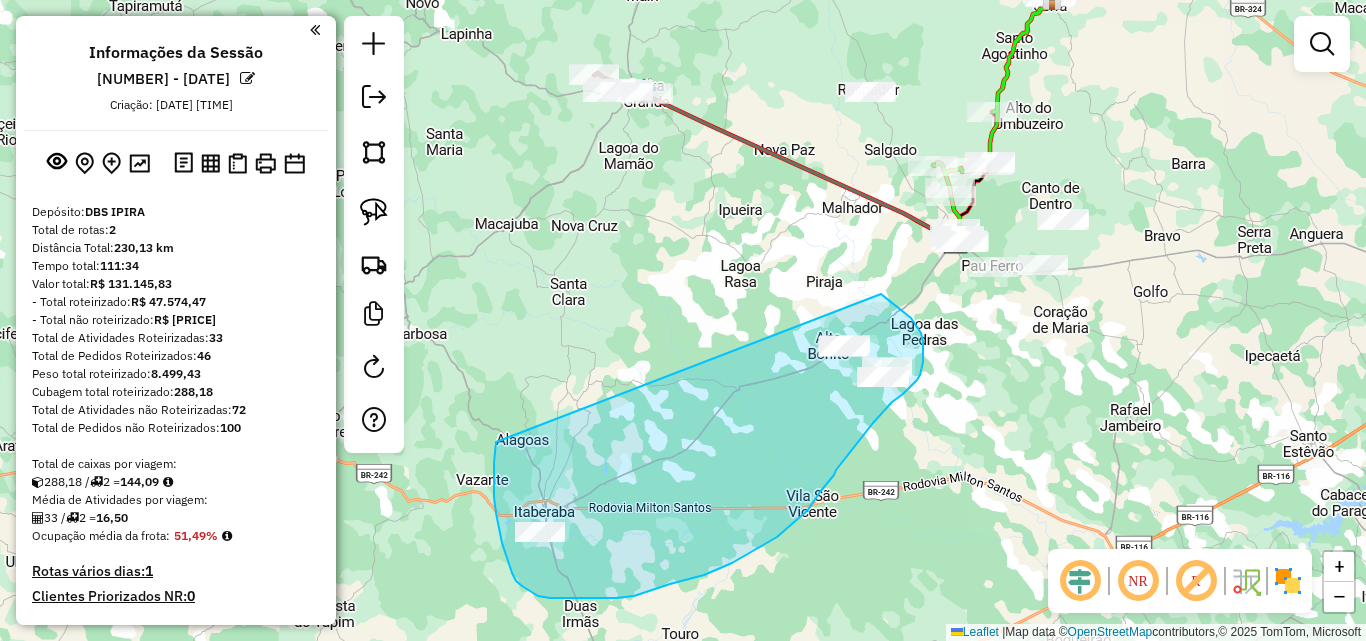 drag, startPoint x: 494, startPoint y: 472, endPoint x: 881, endPoint y: 294, distance: 425.973 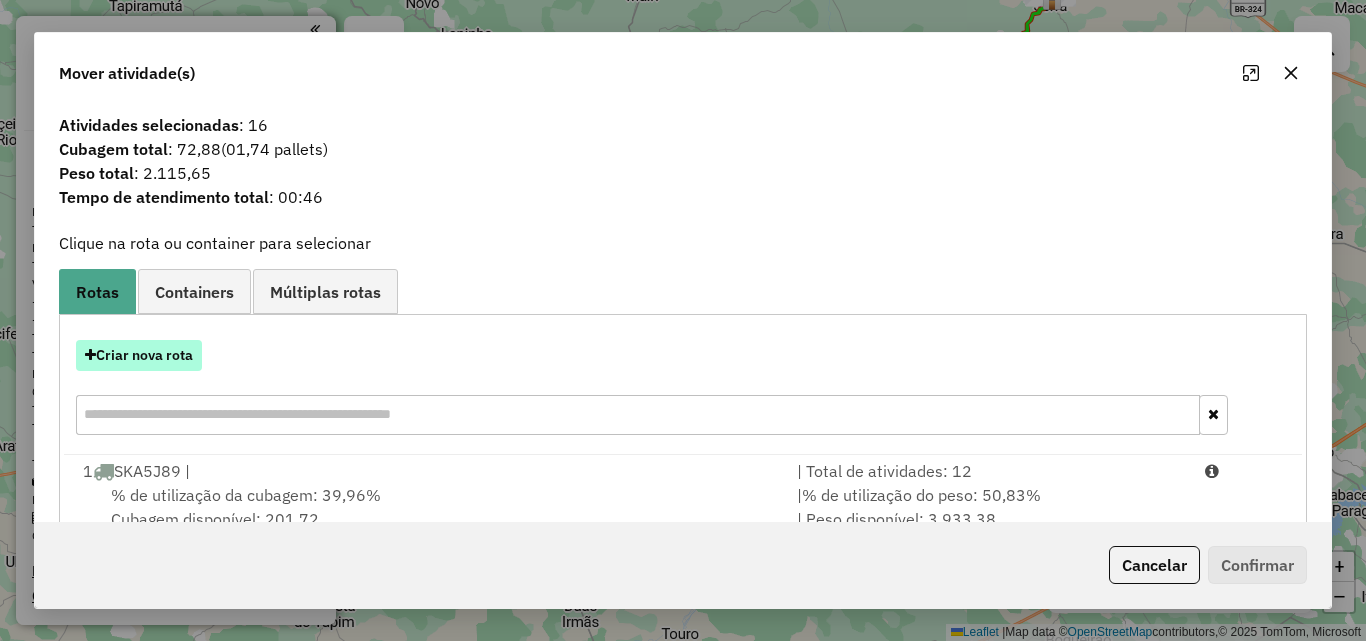click on "Criar nova rota" at bounding box center [139, 355] 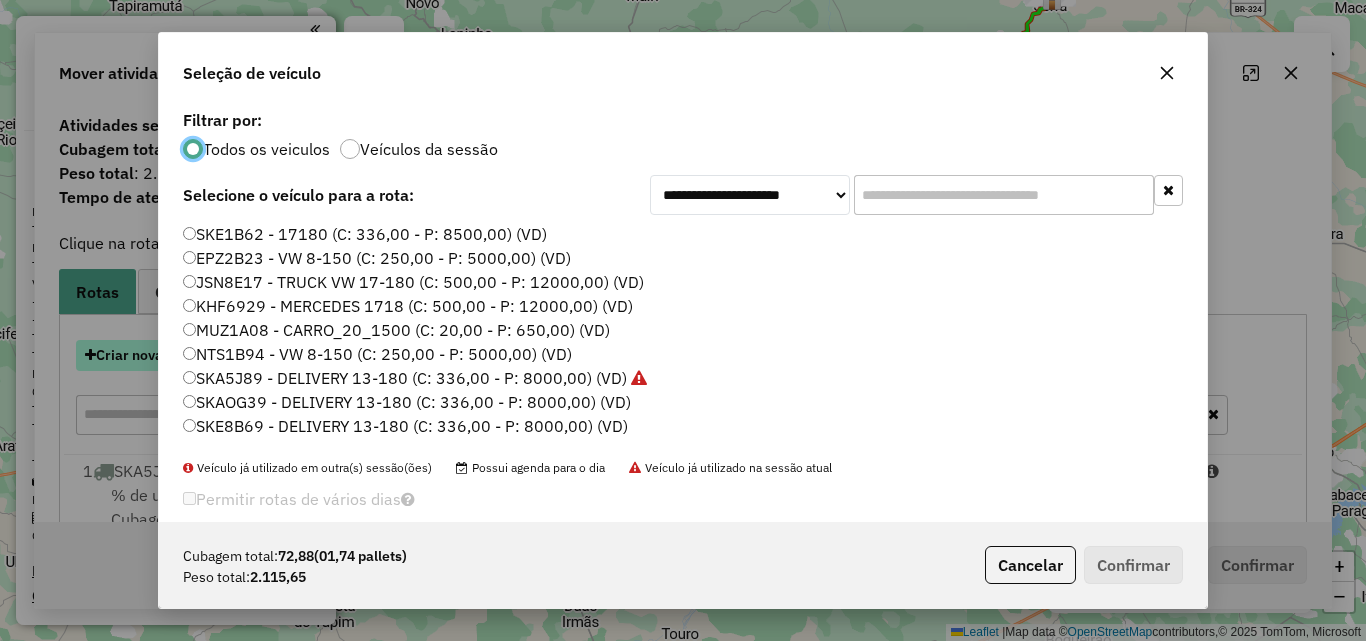 scroll, scrollTop: 11, scrollLeft: 6, axis: both 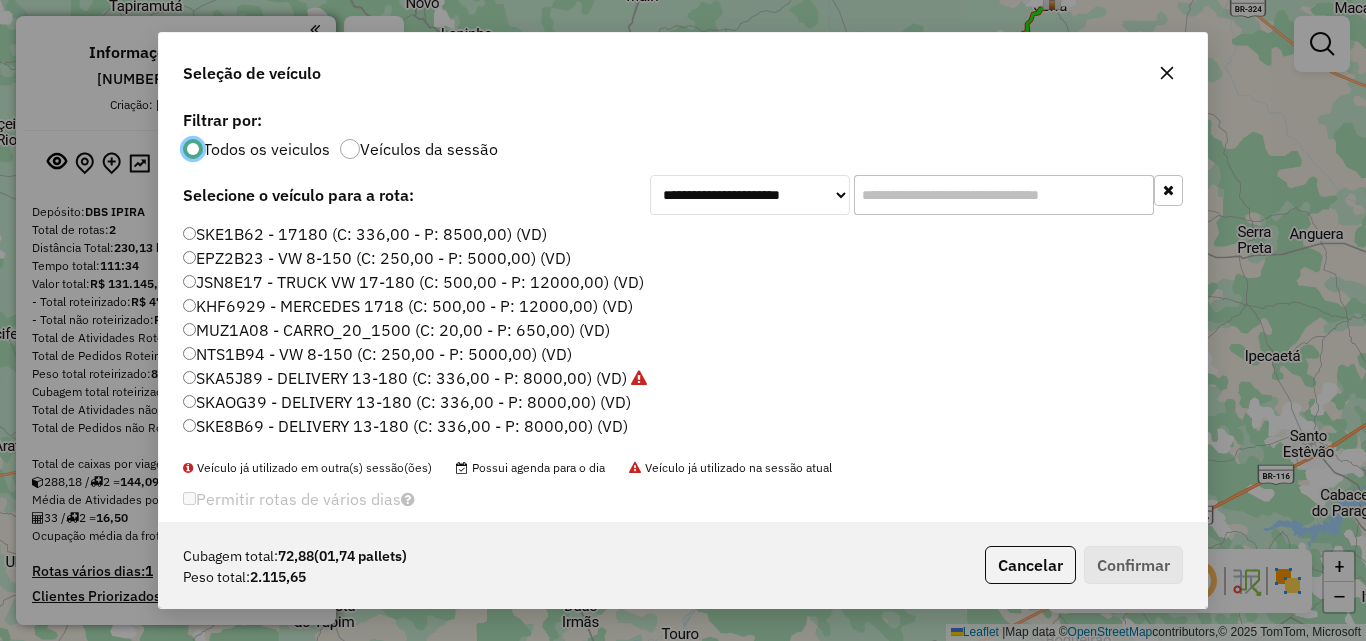 click on "SKE8B69 - DELIVERY 13-180 (C: 336,00 - P: 8000,00) (VD)" 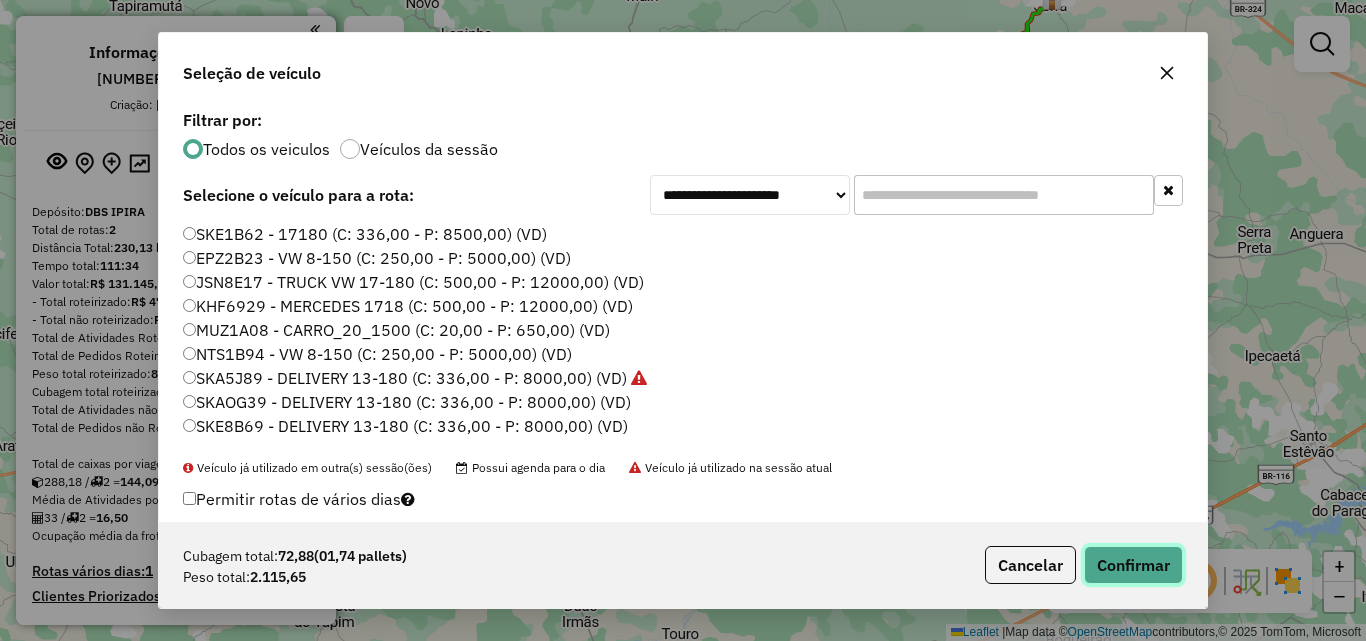 click on "Confirmar" 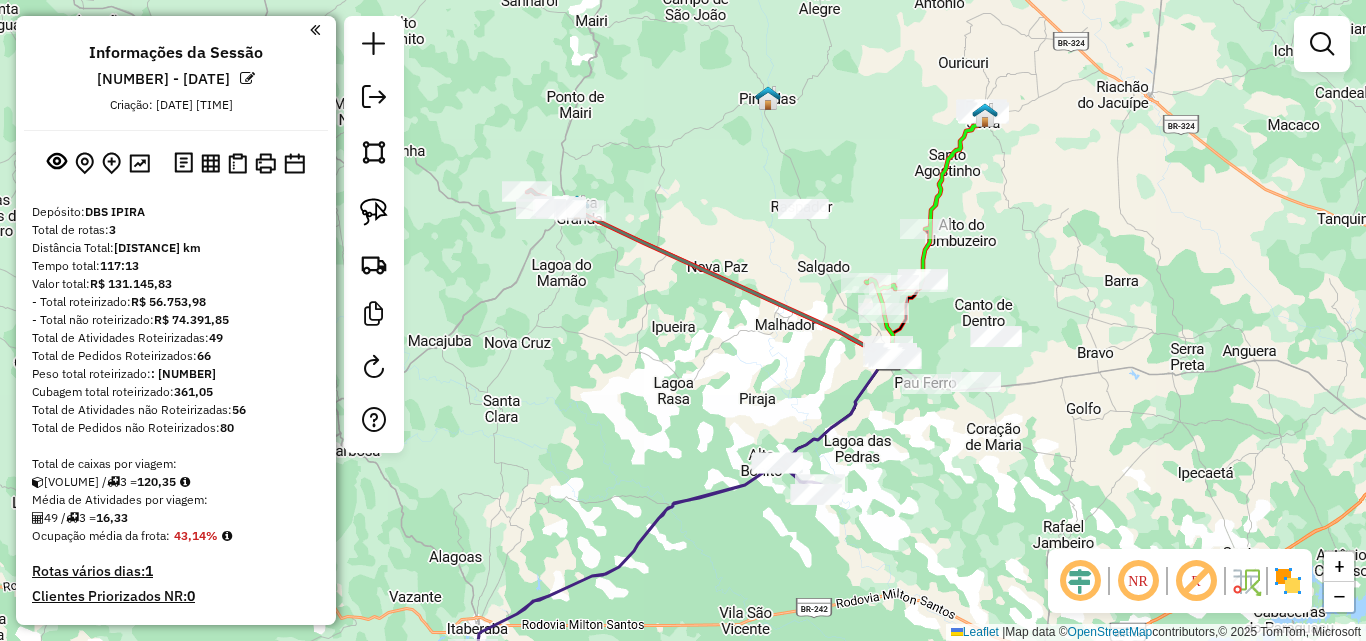 drag, startPoint x: 1109, startPoint y: 345, endPoint x: 1044, endPoint y: 461, distance: 132.96992 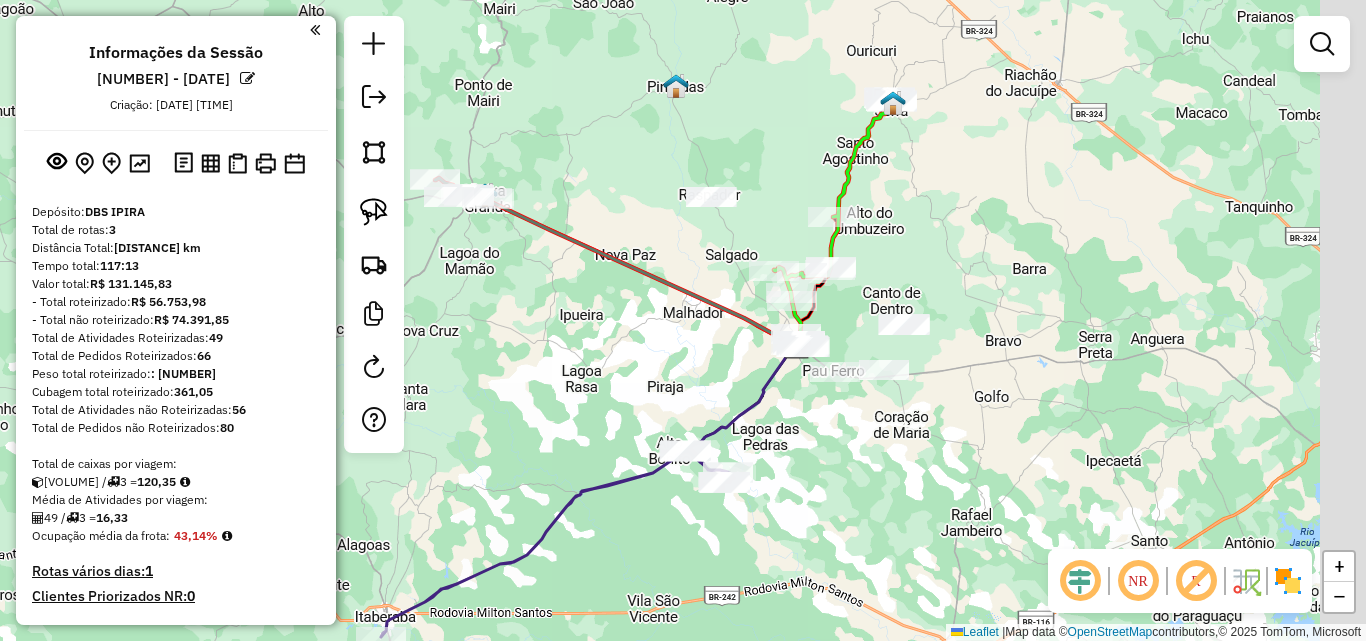 drag, startPoint x: 806, startPoint y: 260, endPoint x: 713, endPoint y: 248, distance: 93.770996 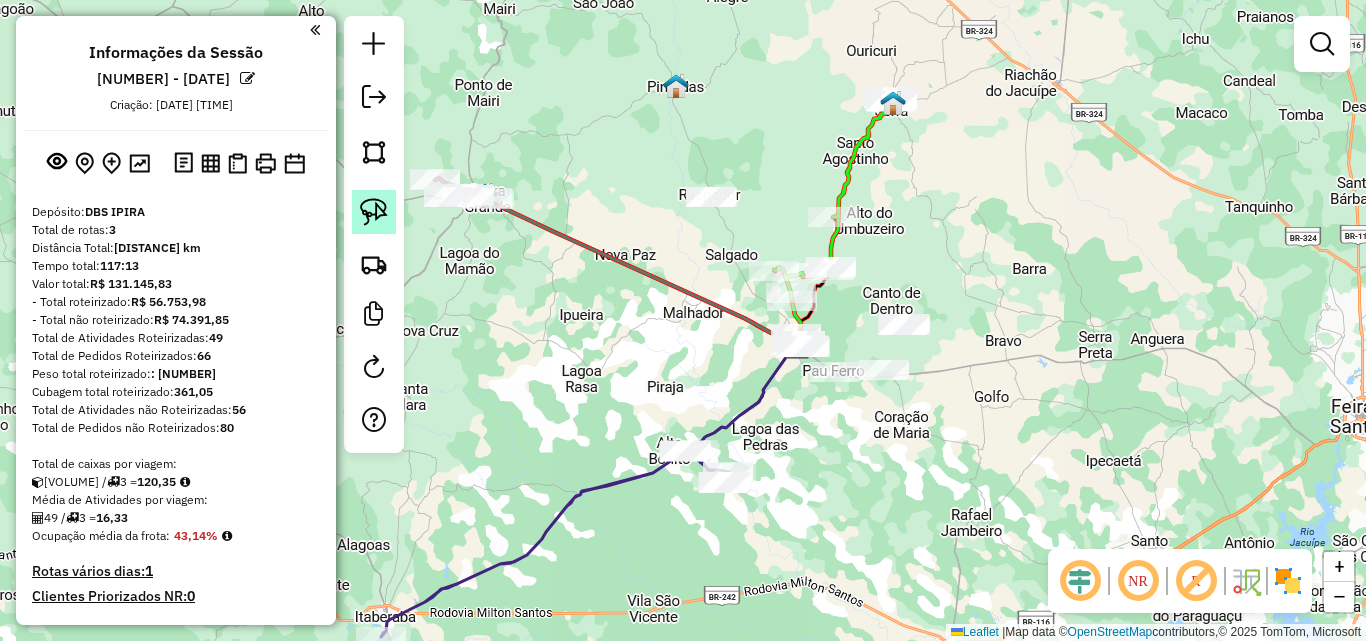 click 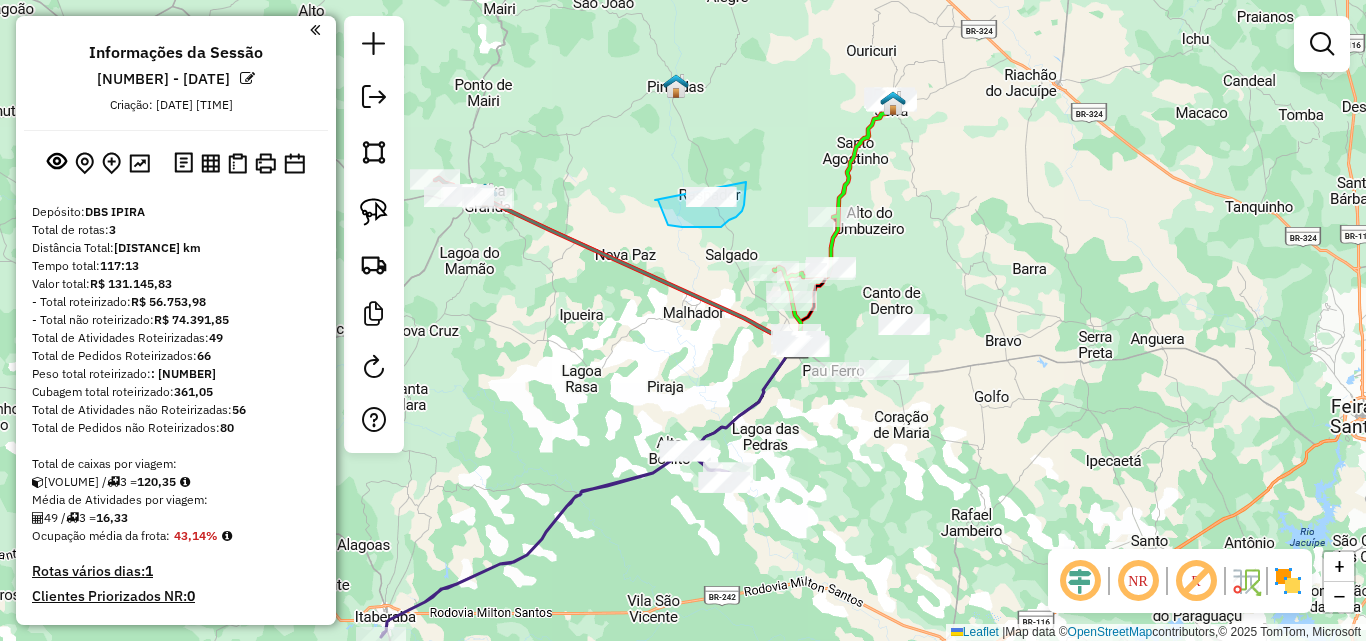drag, startPoint x: 664, startPoint y: 216, endPoint x: 746, endPoint y: 182, distance: 88.76936 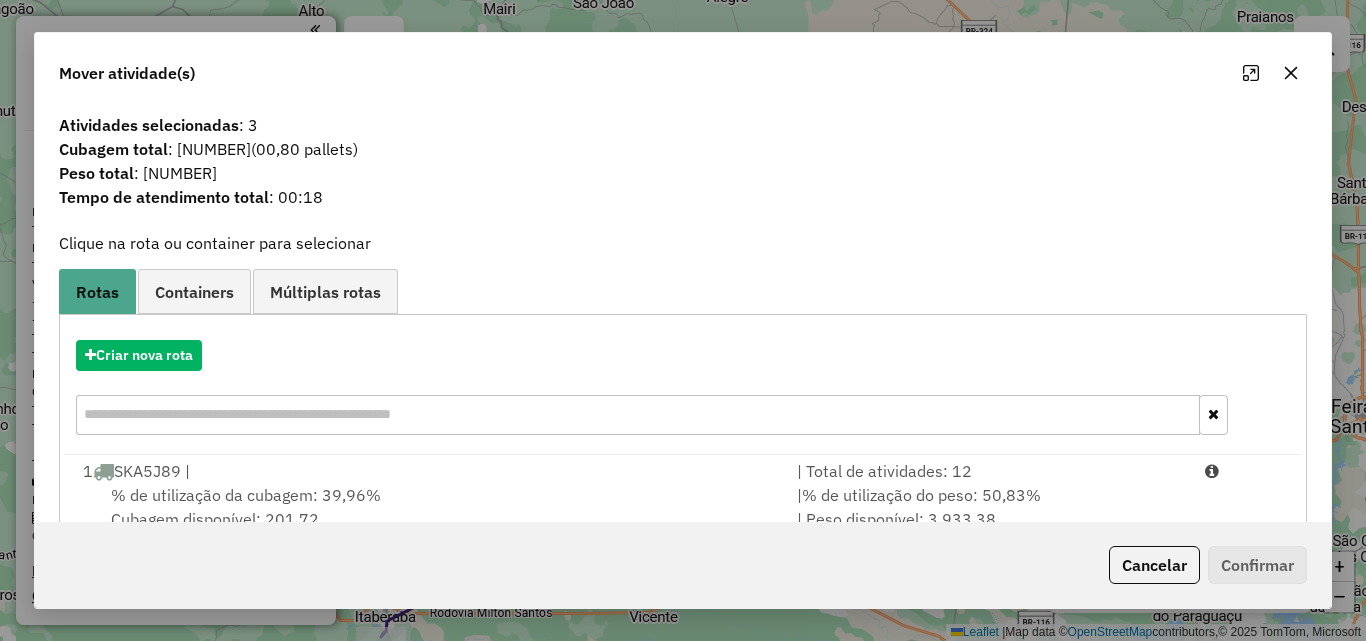click 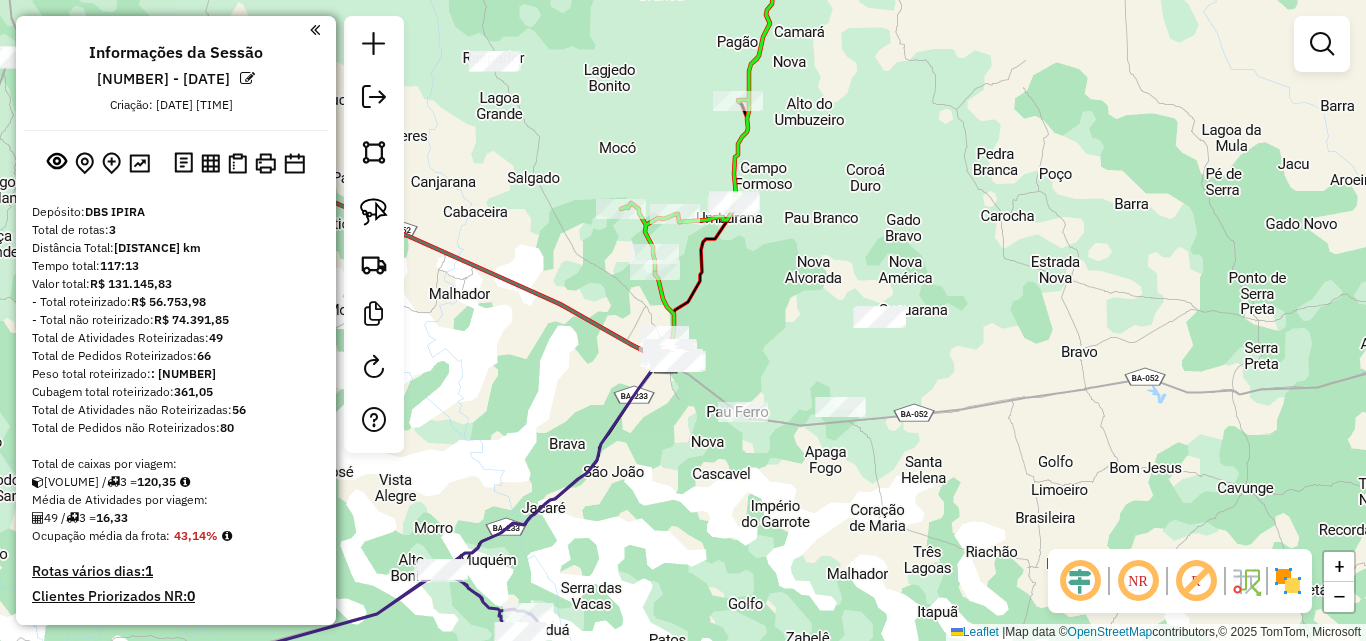 drag, startPoint x: 929, startPoint y: 352, endPoint x: 982, endPoint y: 337, distance: 55.081757 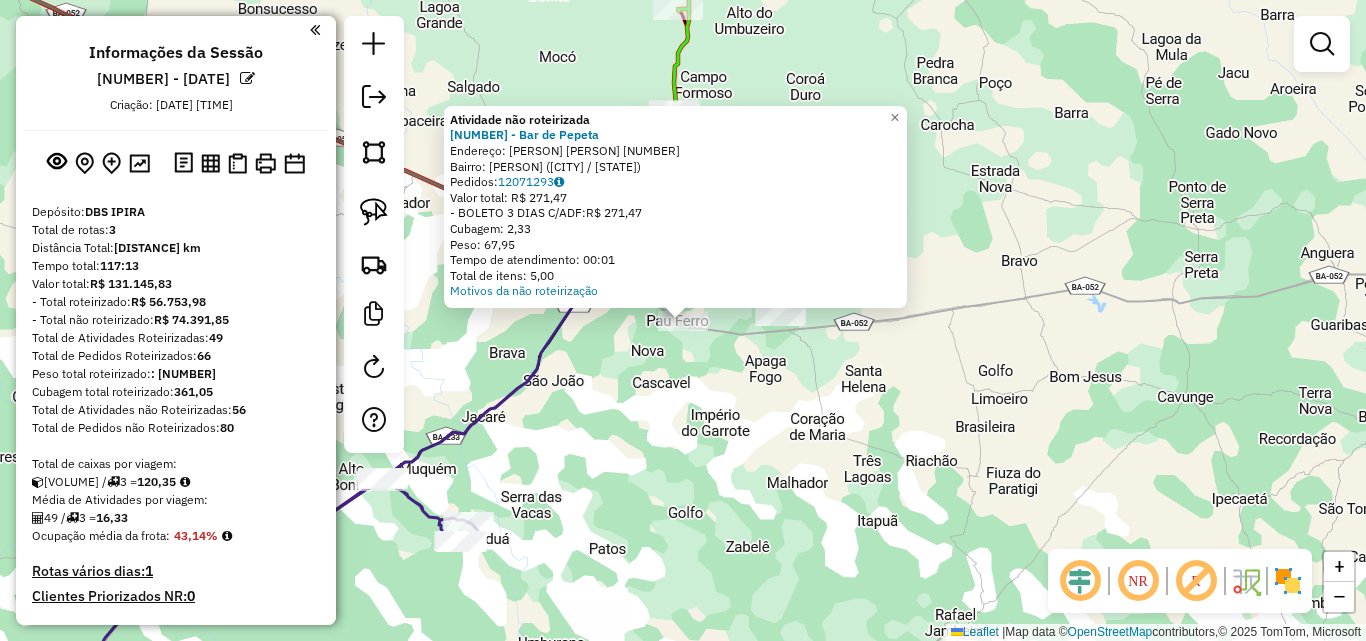 click on "Atividade não roteirizada [NUMBER] - Bar de Pepeta  Endereço:  Manuel Martins [NUMBER]   Bairro: Pau Ferrro (IPIRA / BA)   Pedidos:  [NUMBER]   Valor total: R$ [PRICE]   - BOLETO 3 DIAS C/ADF:  R$ [PRICE]   Cubagem: [VOLUME]   Peso: [WEIGHT]   Tempo de atendimento: [TIME]   Total de itens: [NUMBER]  Motivos da não roteirização × Janela de atendimento Grade de atendimento Capacidade Transportadoras Veículos Cliente Pedidos  Rotas Selecione os dias de semana para filtrar as janelas de atendimento  Seg   Ter   Qua   Qui   Sex   Sáb   Dom  Informe o período da janela de atendimento: De: Até:  Filtrar exatamente a janela do cliente  Considerar janela de atendimento padrão  Selecione os dias de semana para filtrar as grades de atendimento  Seg   Ter   Qua   Qui   Sex   Sáb   Dom   Considerar clientes sem dia de atendimento cadastrado  Clientes fora do dia de atendimento selecionado Filtrar as atividades entre os valores definidos abaixo:  Peso mínimo:   Peso máximo:   Cubagem mínima:   Cubagem máxima:   De:   Até:   De:  +" 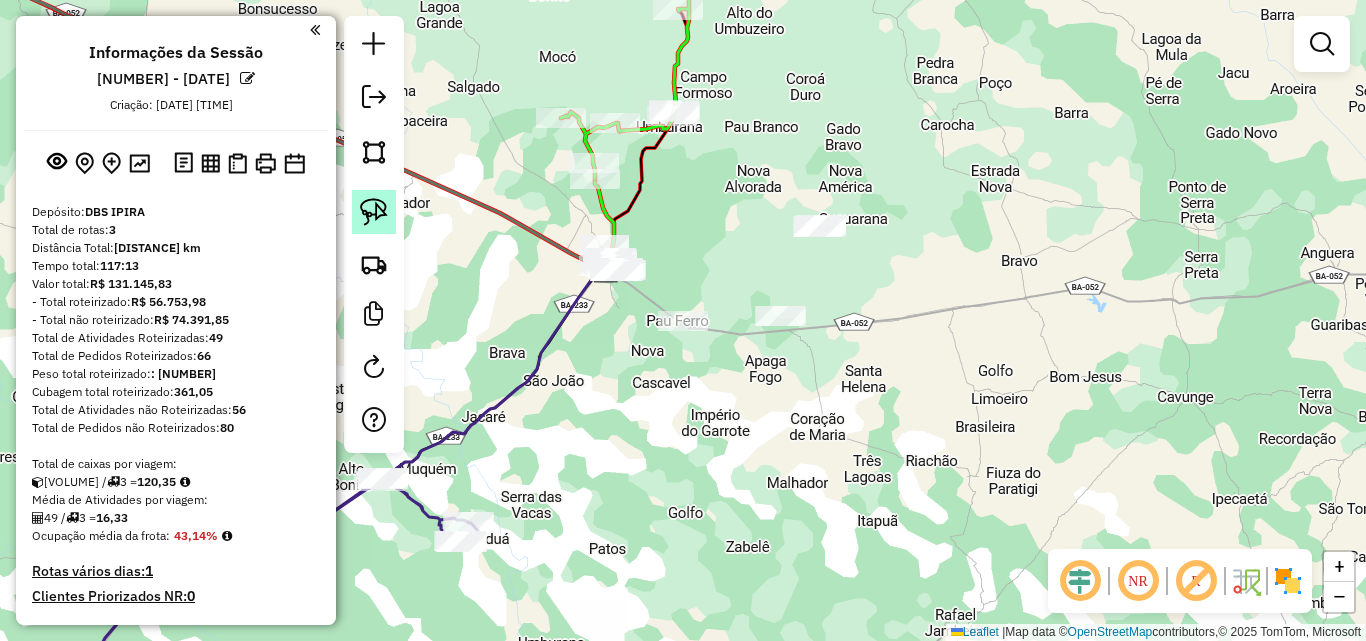 click 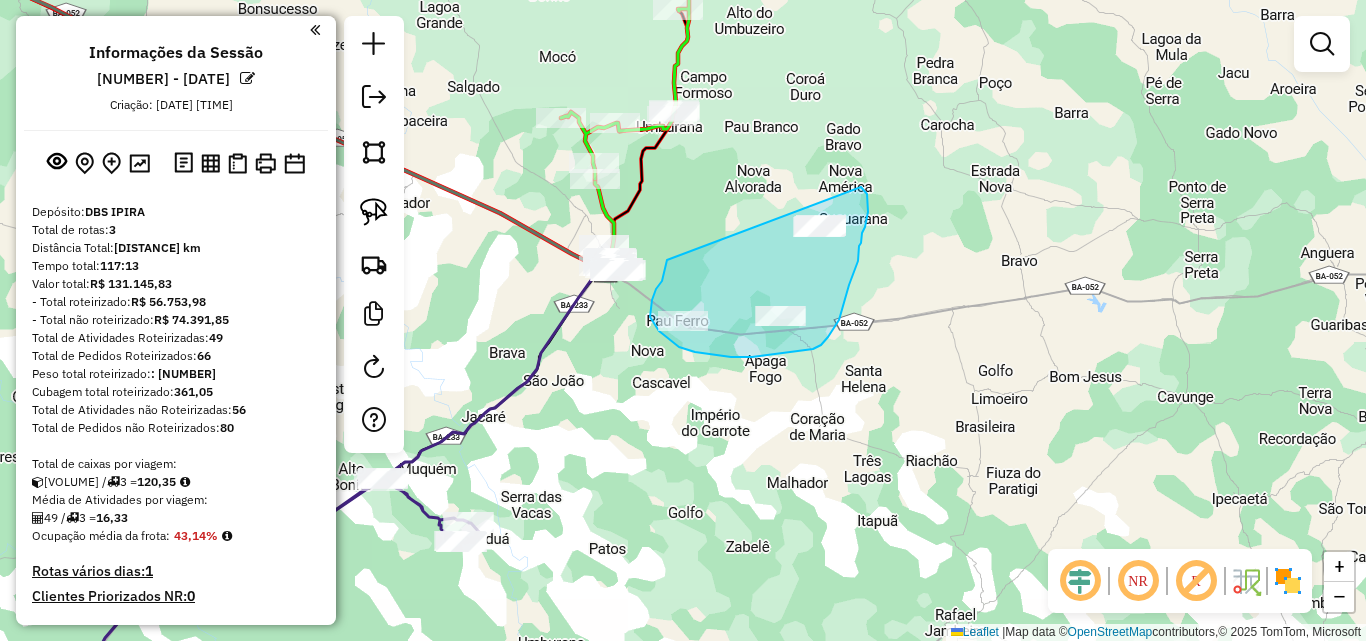 drag, startPoint x: 667, startPoint y: 260, endPoint x: 861, endPoint y: 186, distance: 207.6343 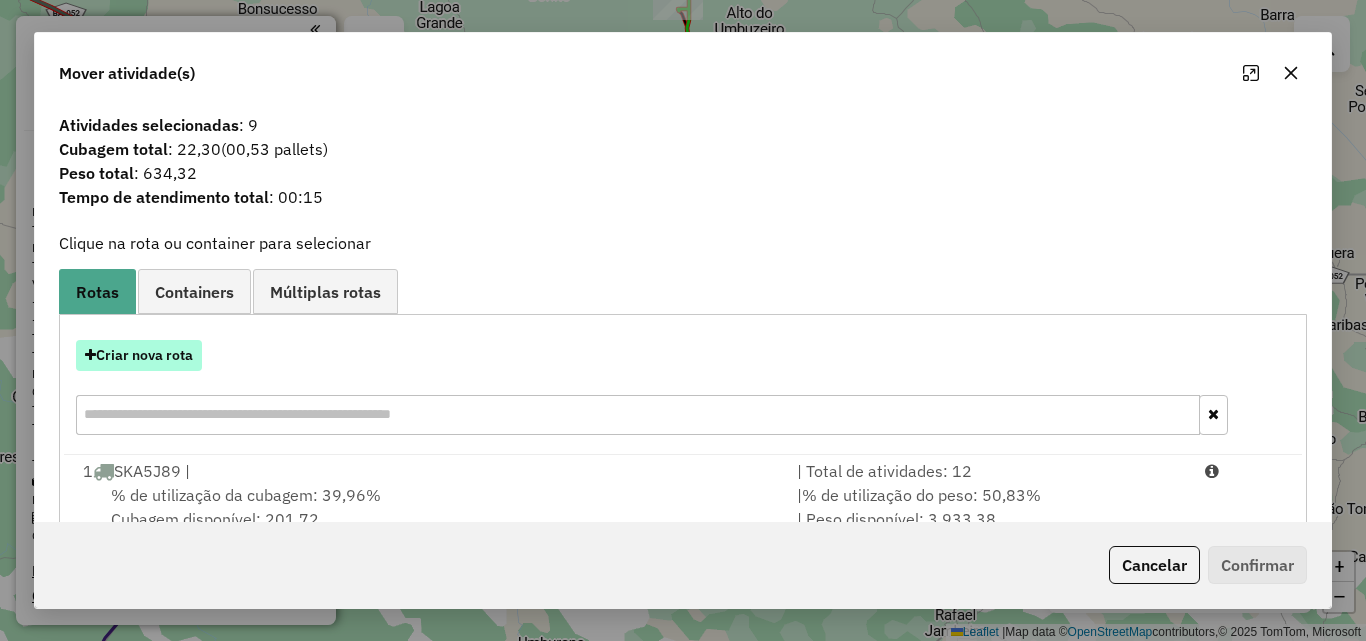 click on "Criar nova rota" at bounding box center (139, 355) 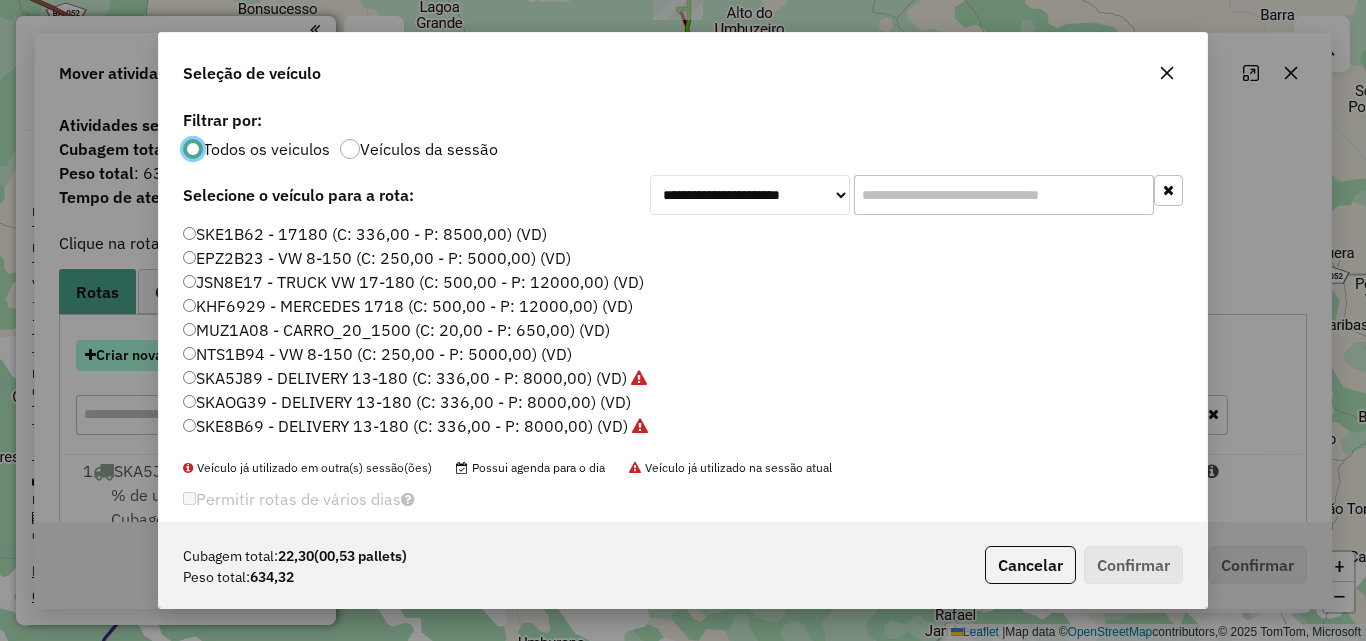 scroll, scrollTop: 11, scrollLeft: 6, axis: both 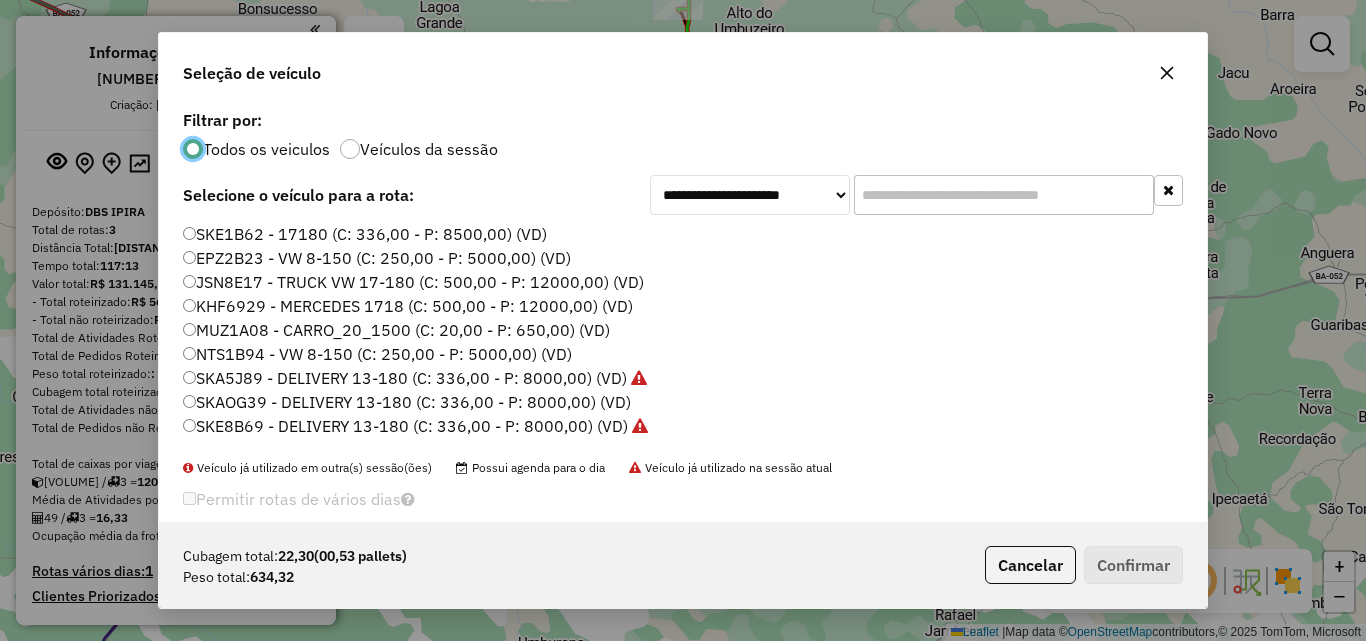 click on "MUZ1A08 - CARRO_20_1500 (C: 20,00 - P: 650,00) (VD)" 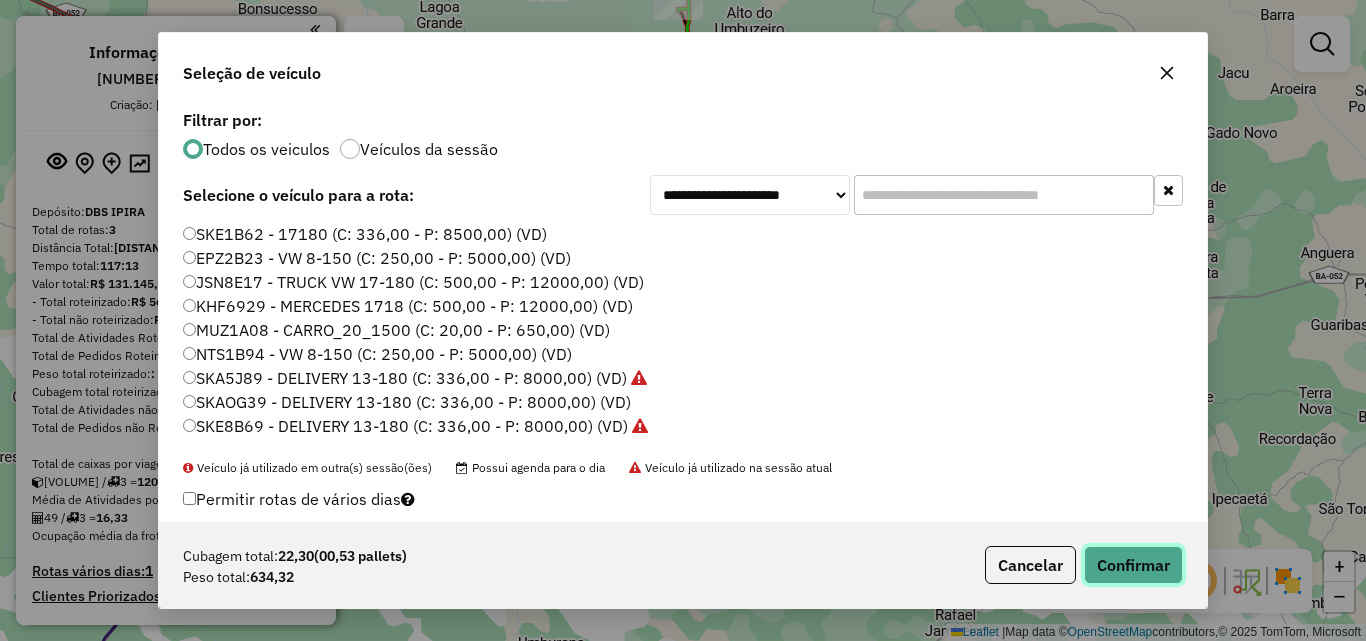 click on "Confirmar" 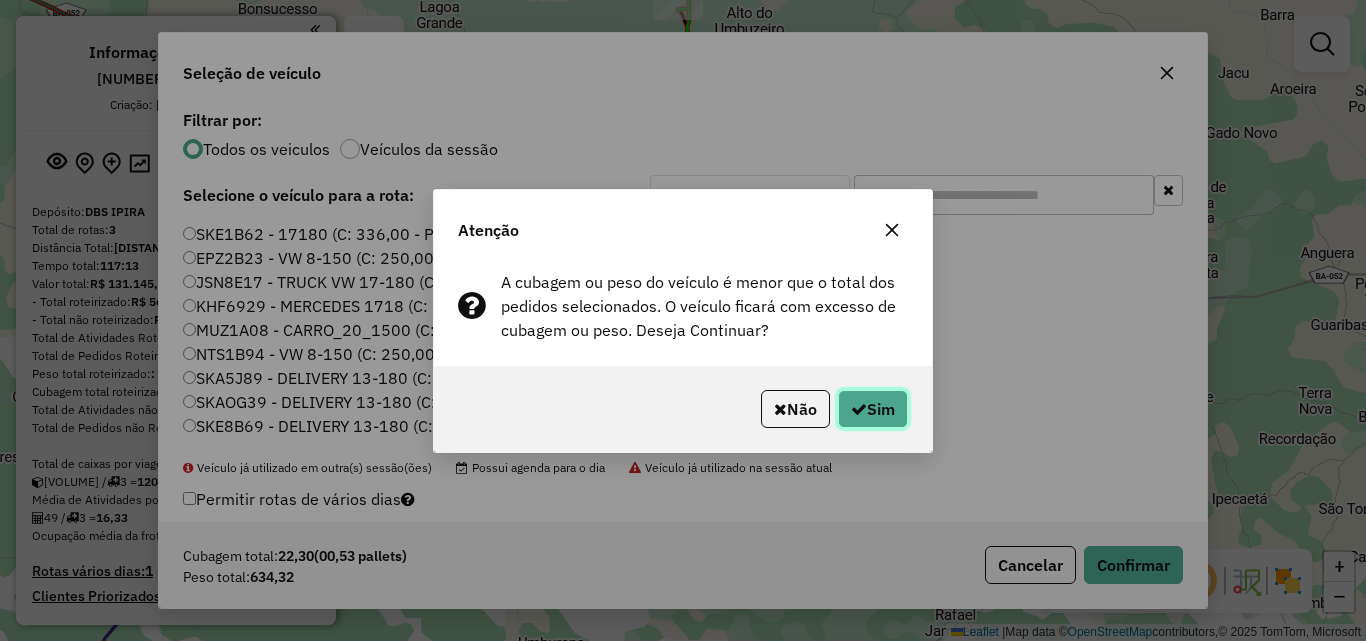 click on "Sim" 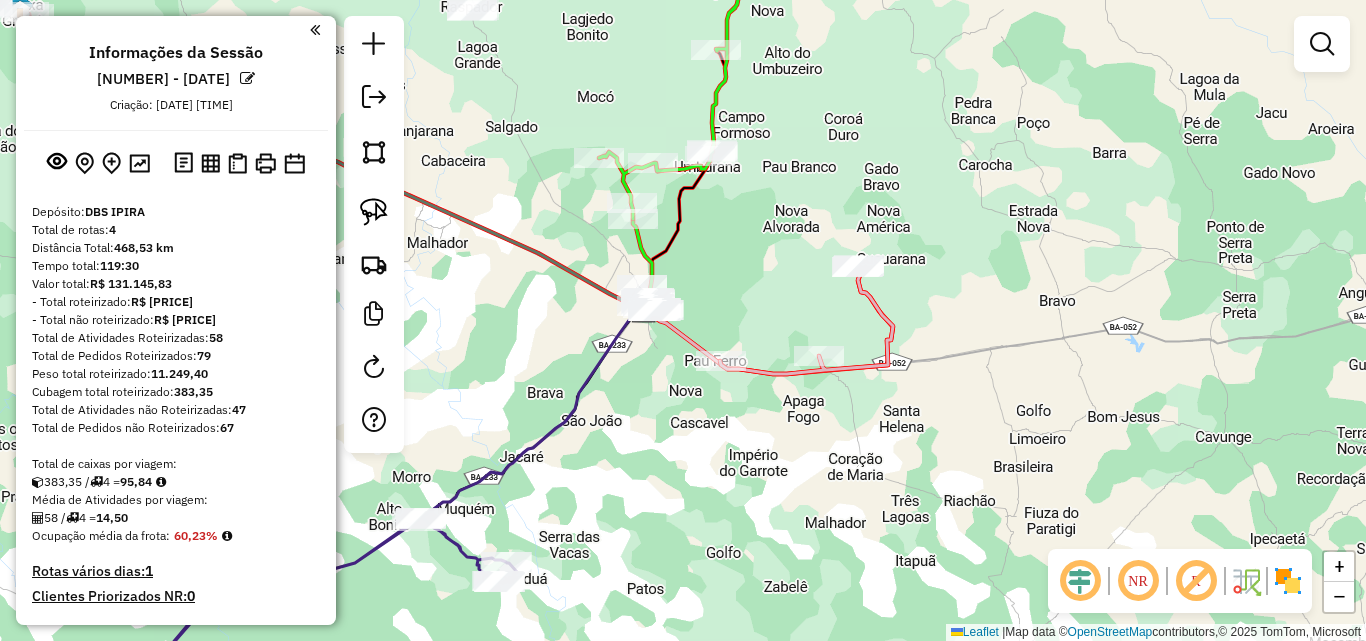 drag, startPoint x: 885, startPoint y: 430, endPoint x: 971, endPoint y: 491, distance: 105.43719 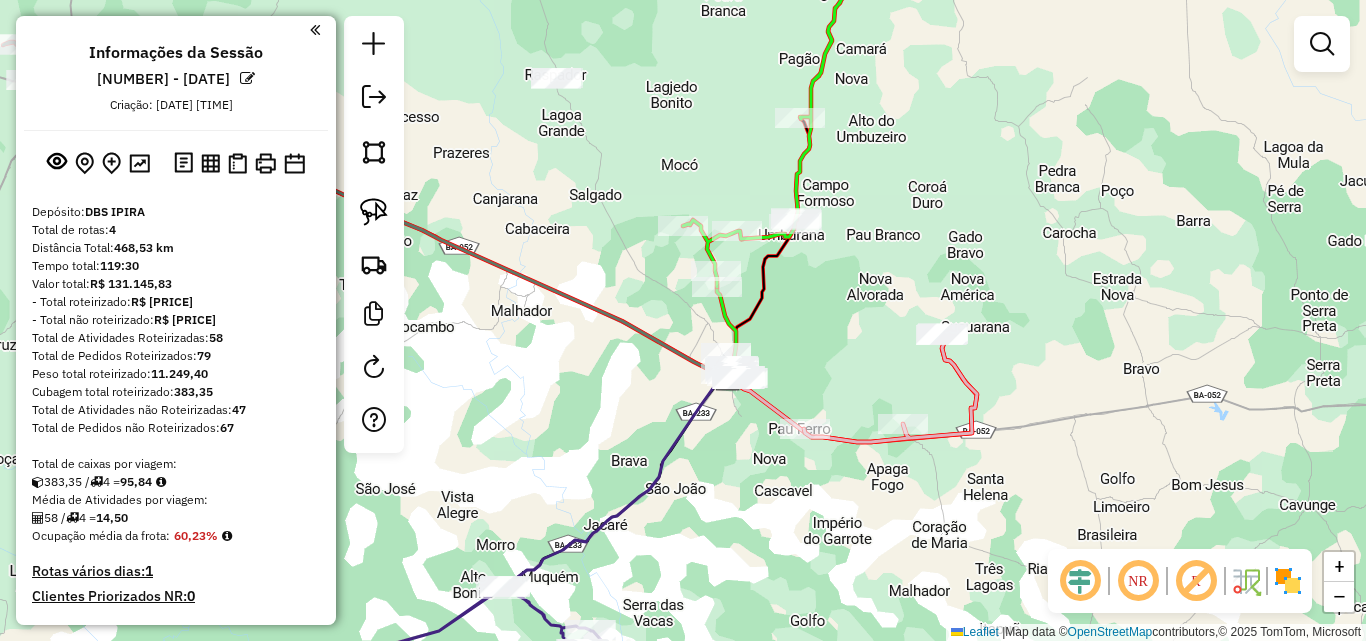 drag, startPoint x: 732, startPoint y: 314, endPoint x: 789, endPoint y: 390, distance: 95 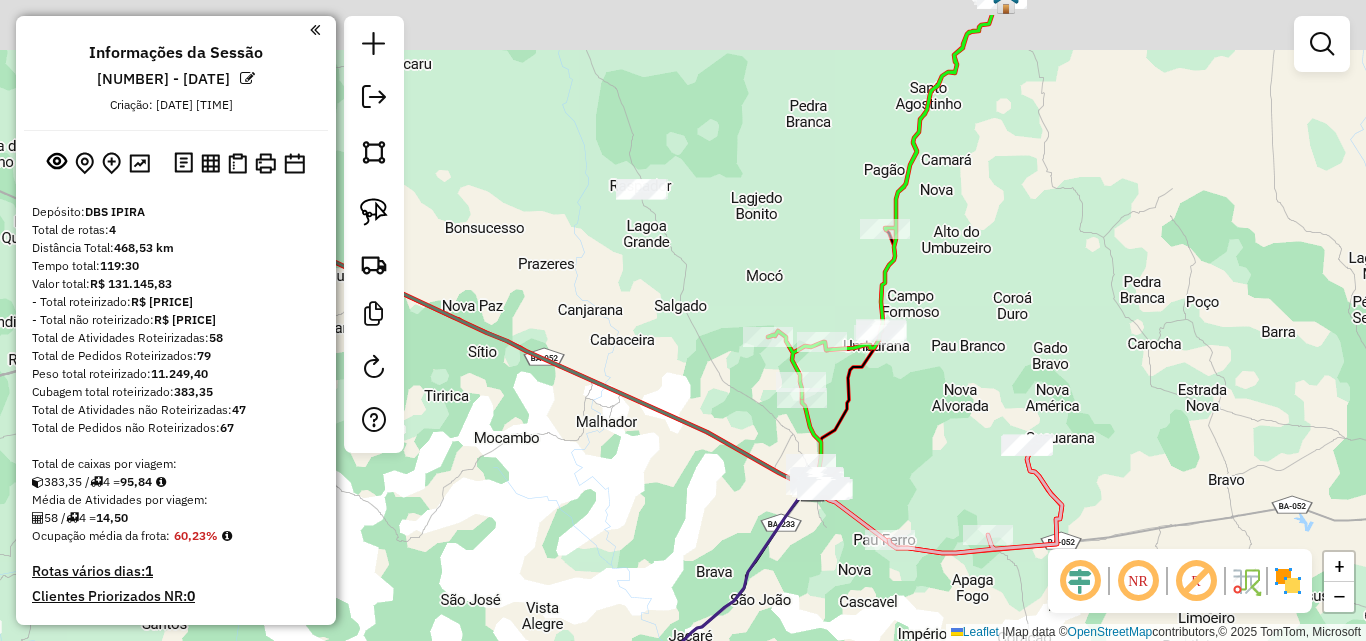 drag, startPoint x: 630, startPoint y: 299, endPoint x: 697, endPoint y: 361, distance: 91.28527 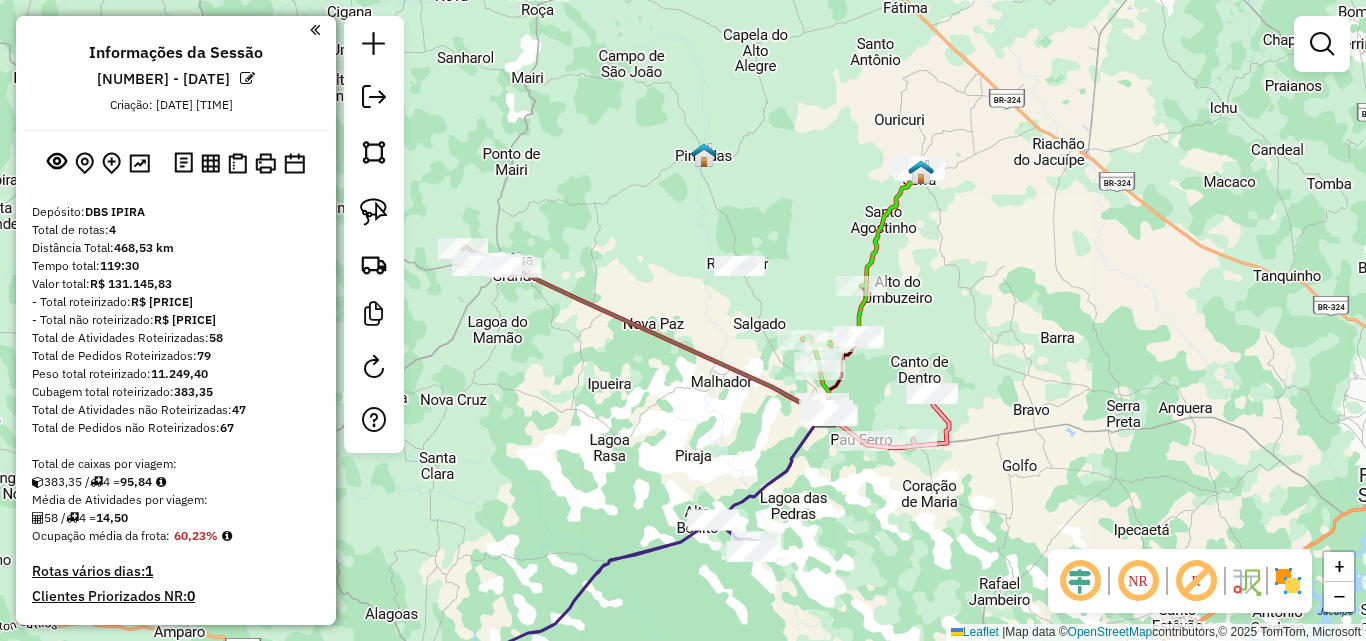 drag, startPoint x: 687, startPoint y: 355, endPoint x: 736, endPoint y: 329, distance: 55.470715 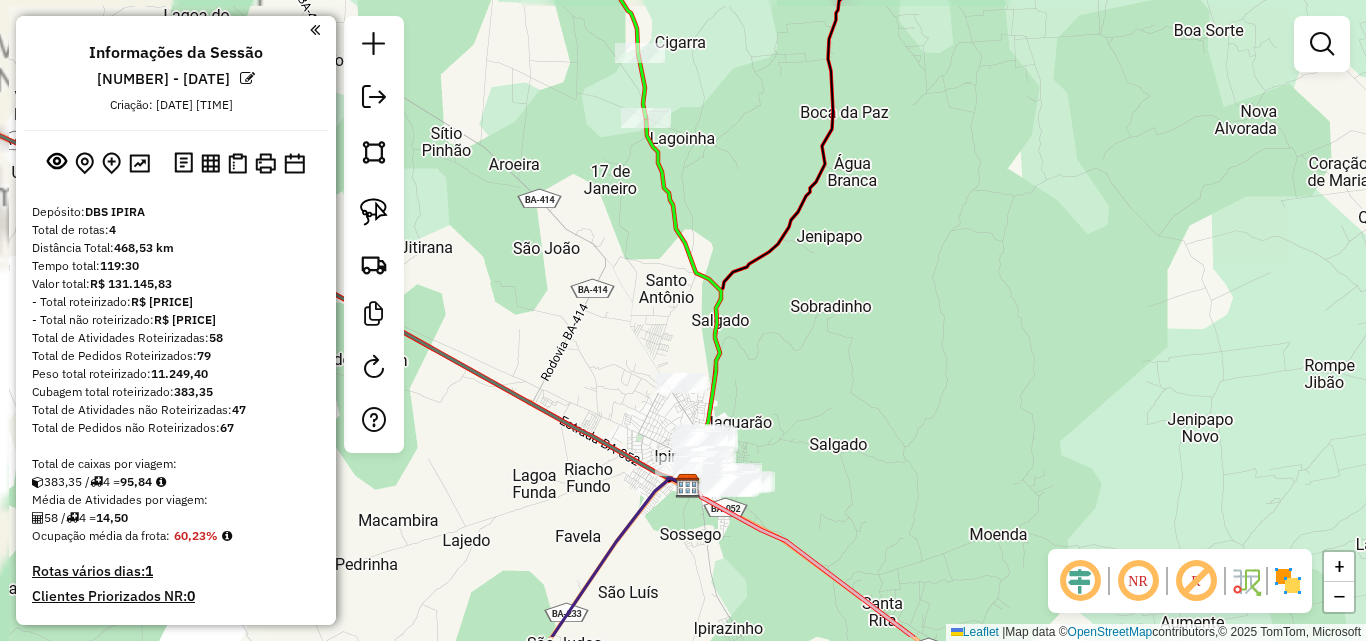 drag, startPoint x: 776, startPoint y: 447, endPoint x: 856, endPoint y: 367, distance: 113.137085 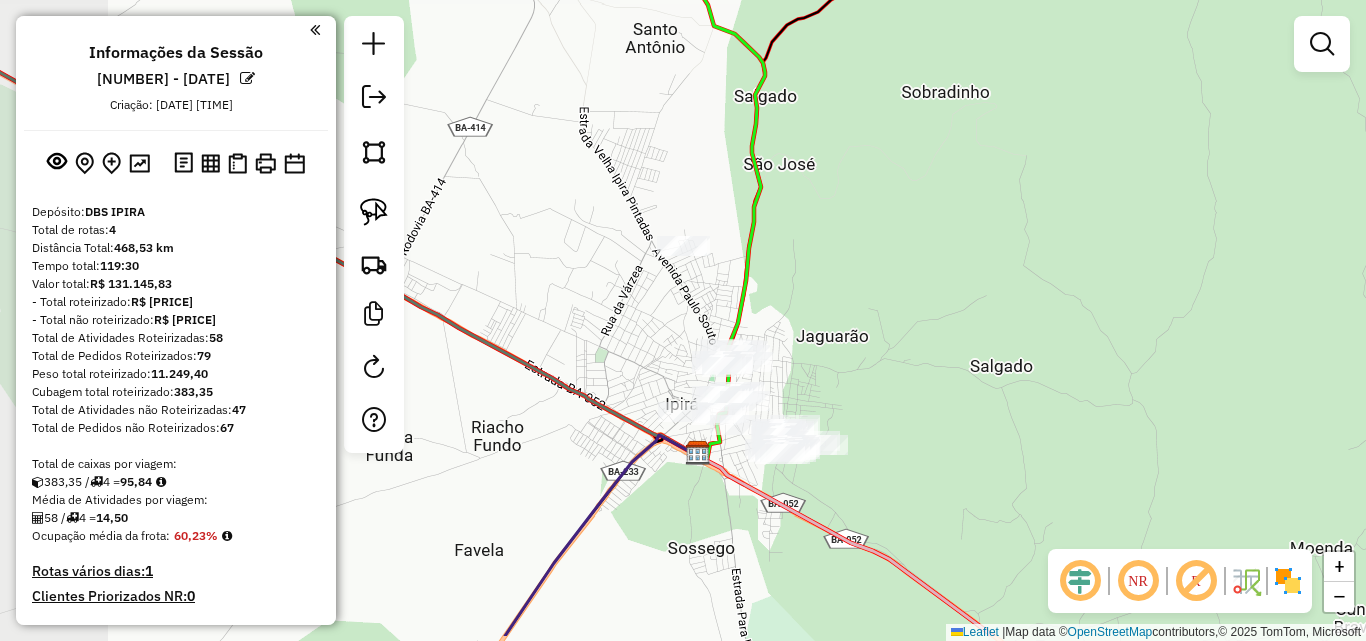 drag, startPoint x: 753, startPoint y: 453, endPoint x: 893, endPoint y: 376, distance: 159.77797 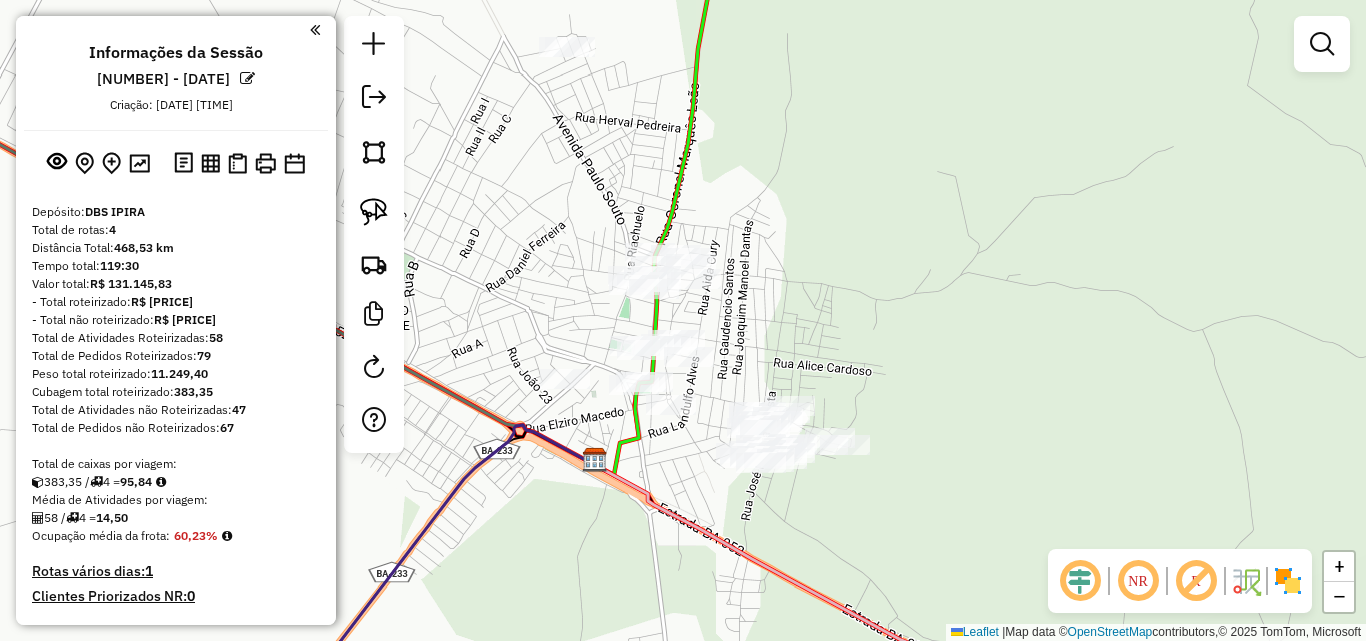 drag, startPoint x: 891, startPoint y: 396, endPoint x: 953, endPoint y: 354, distance: 74.88658 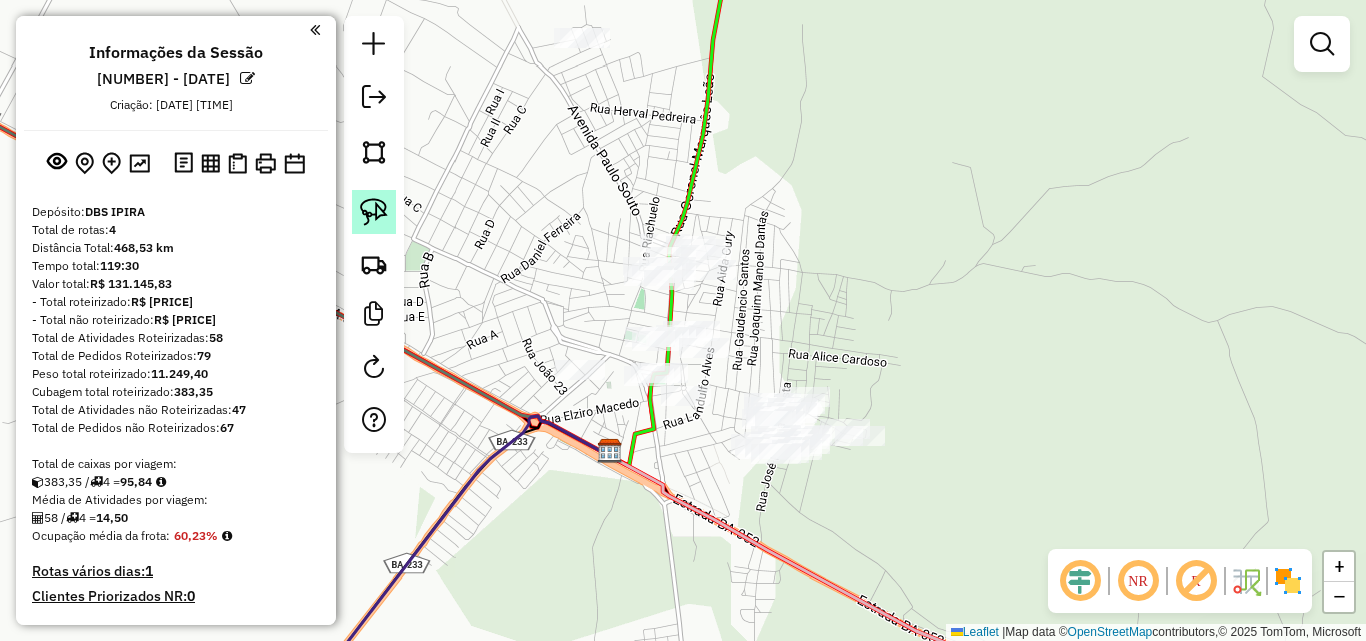 click 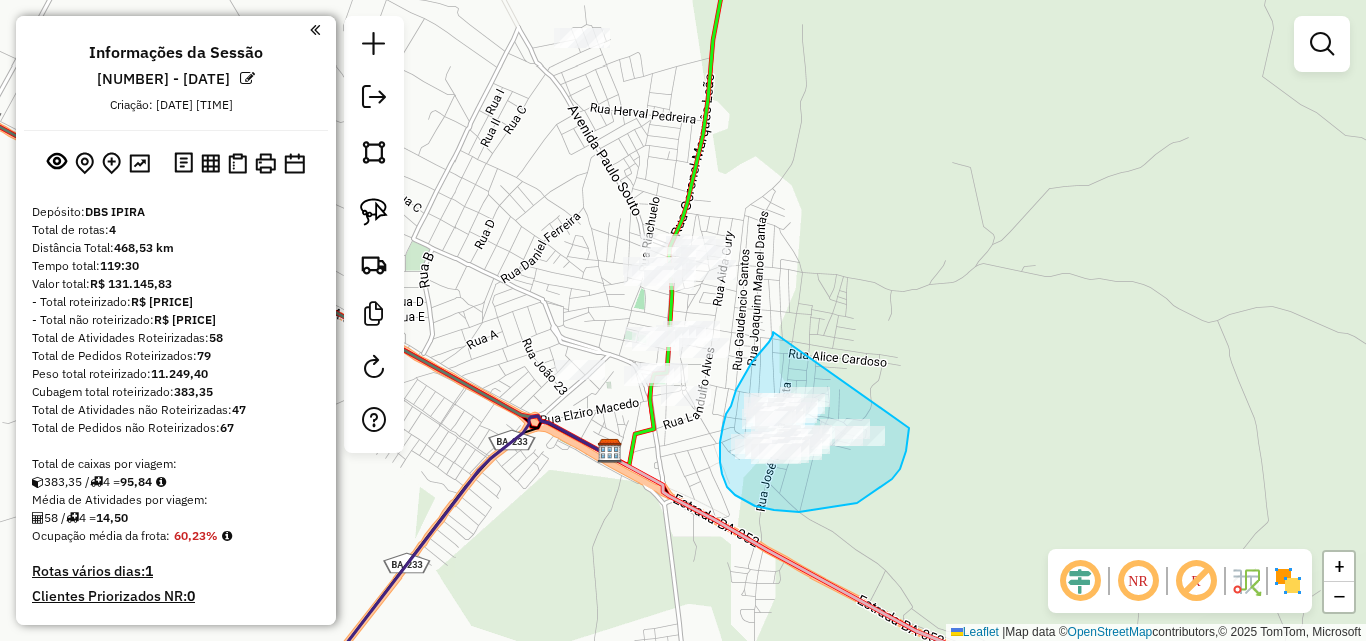 drag, startPoint x: 773, startPoint y: 332, endPoint x: 911, endPoint y: 408, distance: 157.54364 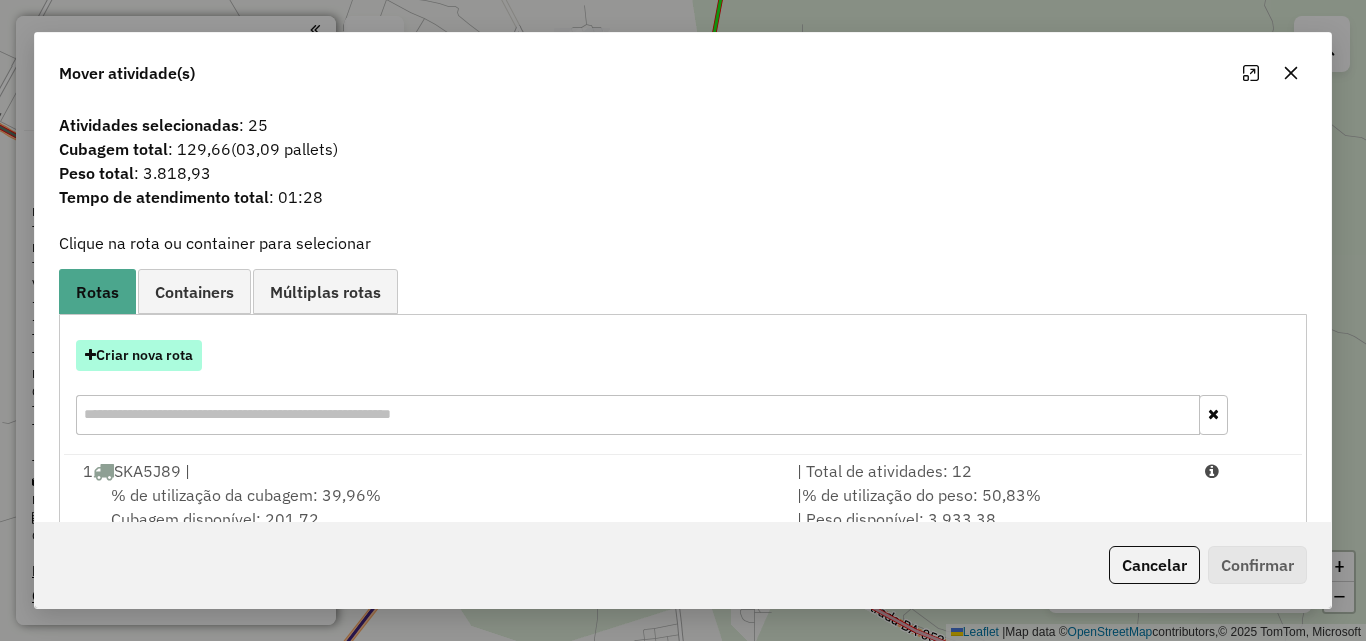 click on "Criar nova rota" at bounding box center (139, 355) 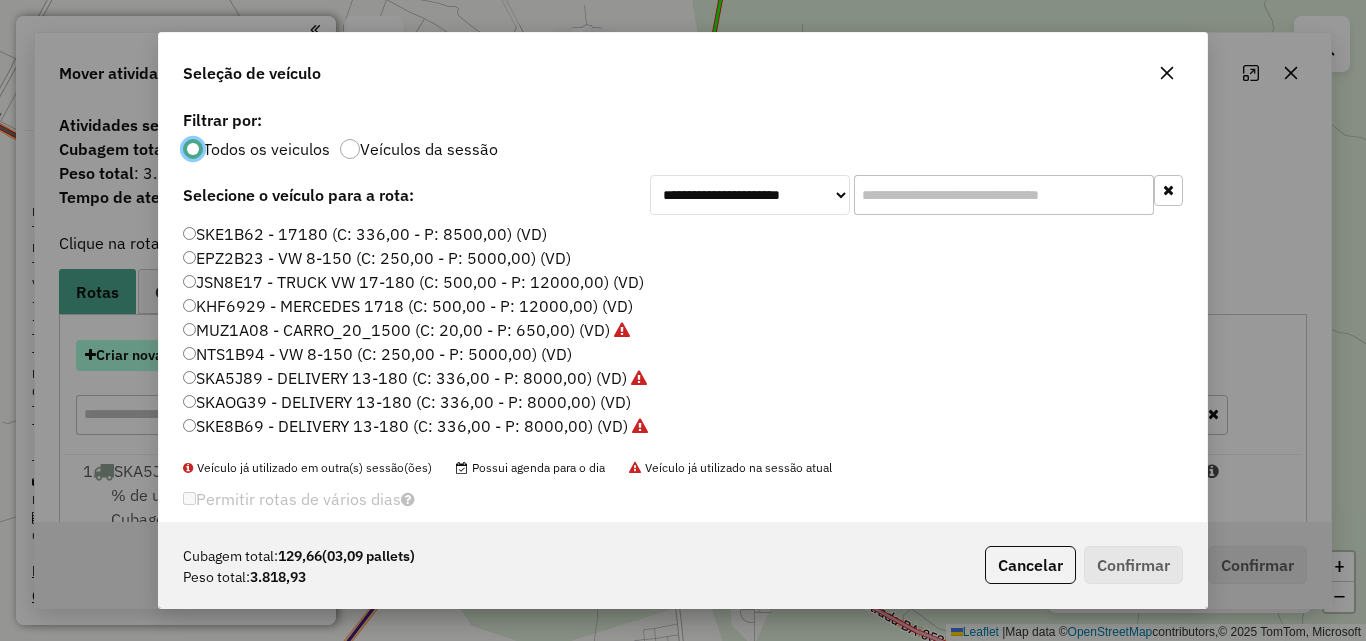 scroll, scrollTop: 11, scrollLeft: 6, axis: both 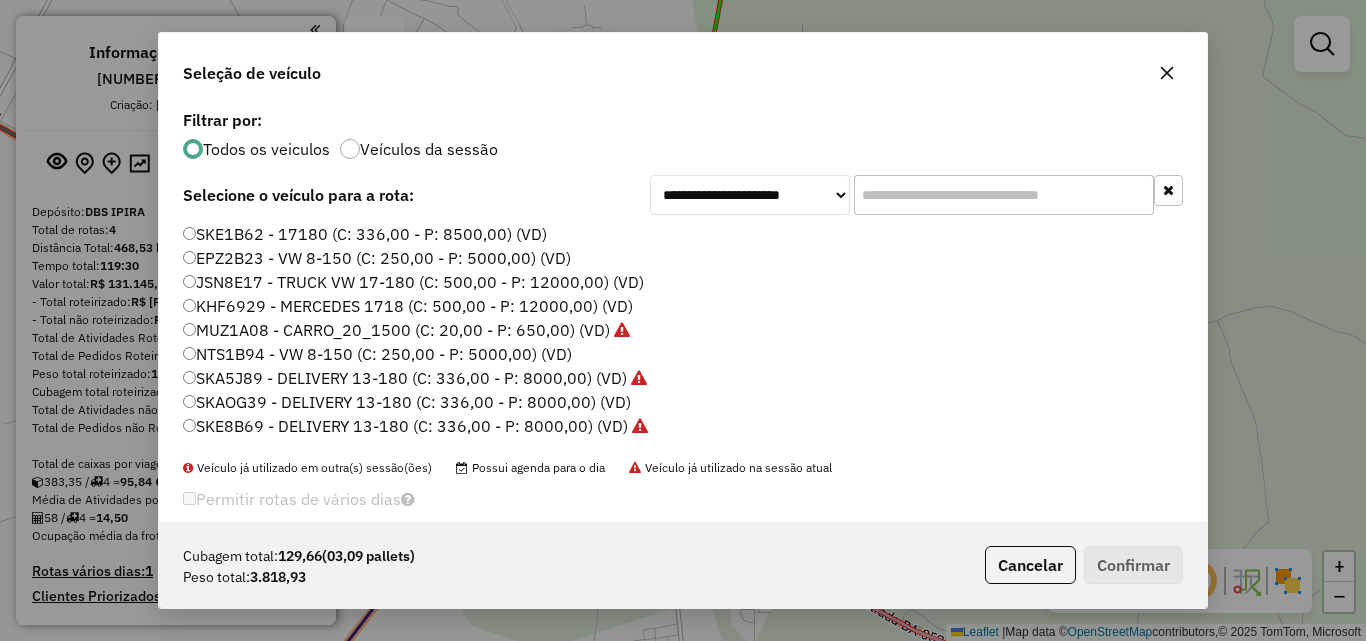 click on "NTS1B94 - VW 8-150 (C: 250,00 - P: 5000,00) (VD)" 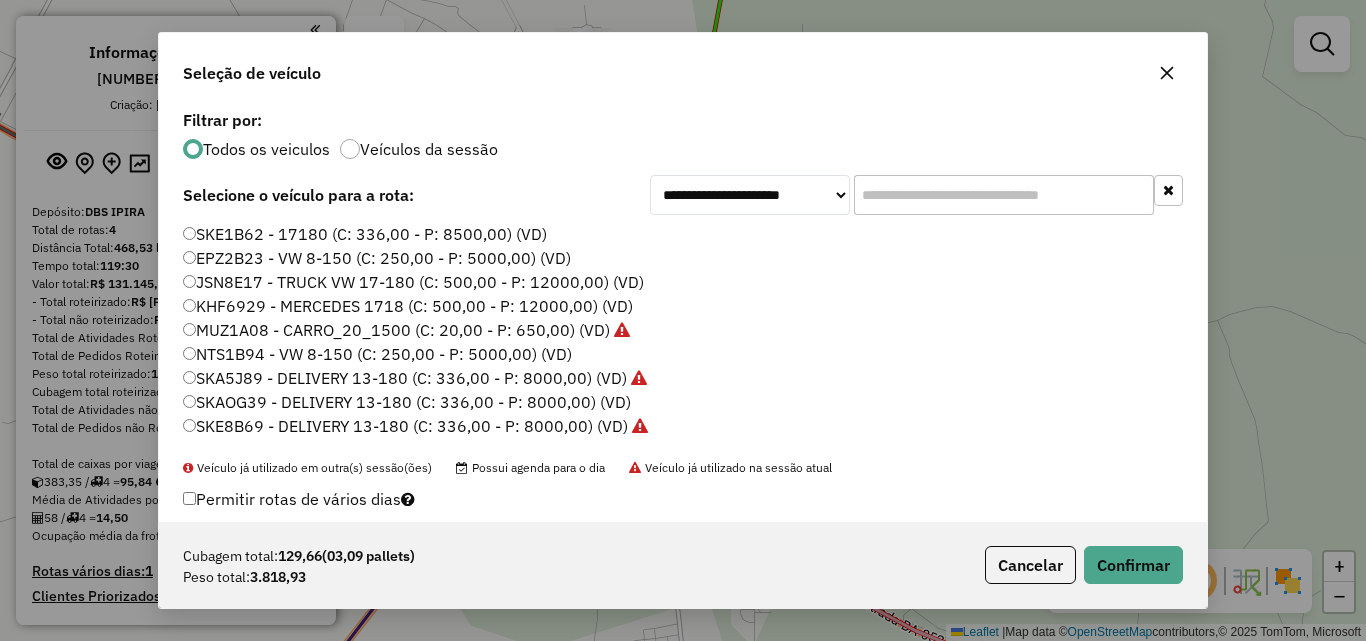 click on "EPZ2B23 - VW 8-150 (C: 250,00 - P: 5000,00) (VD)" 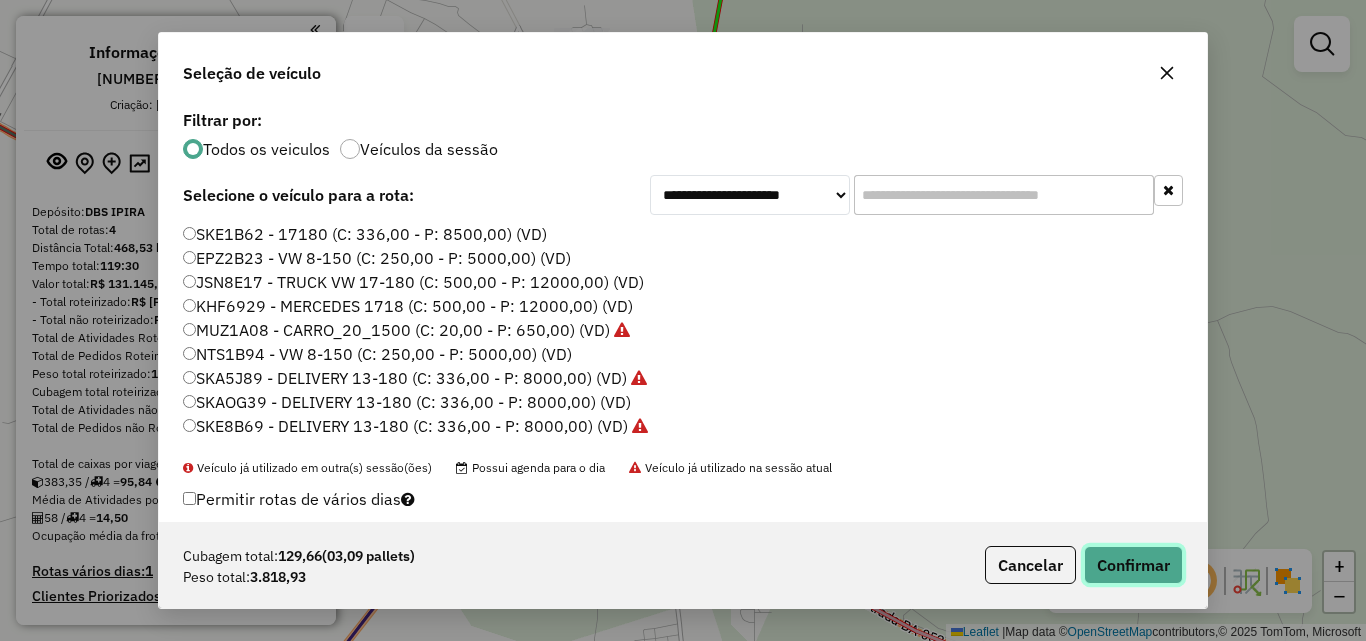 click on "Confirmar" 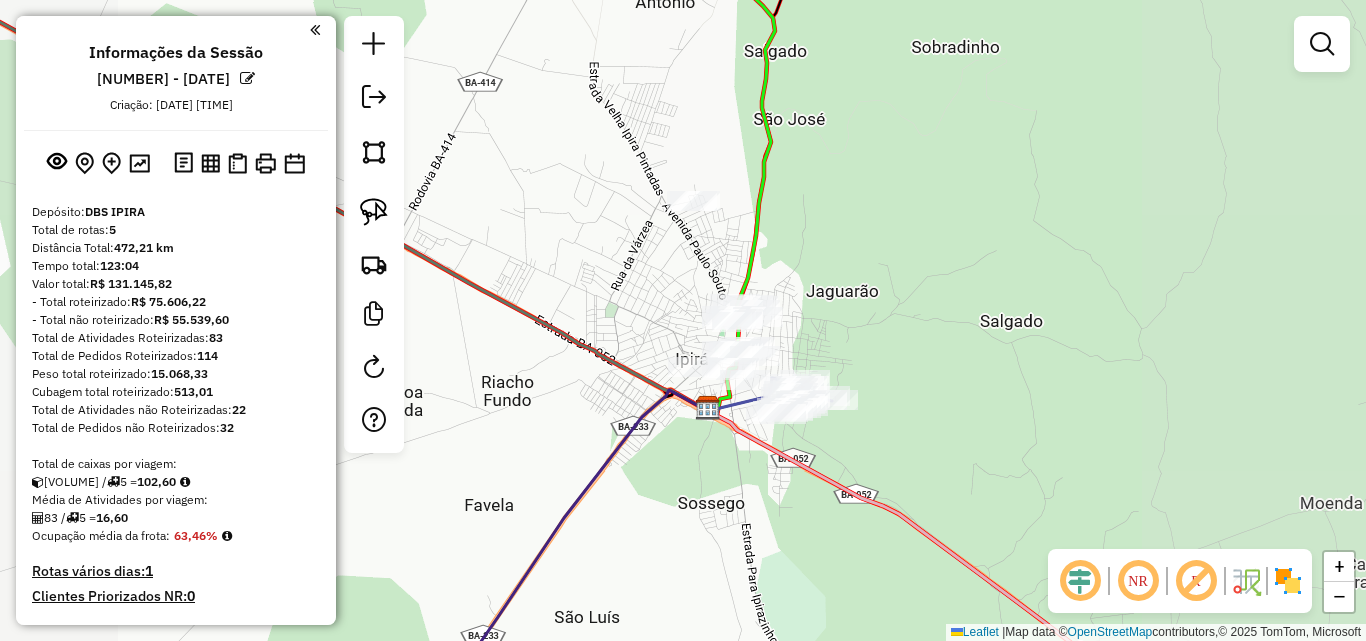 drag, startPoint x: 901, startPoint y: 310, endPoint x: 1033, endPoint y: 426, distance: 175.72707 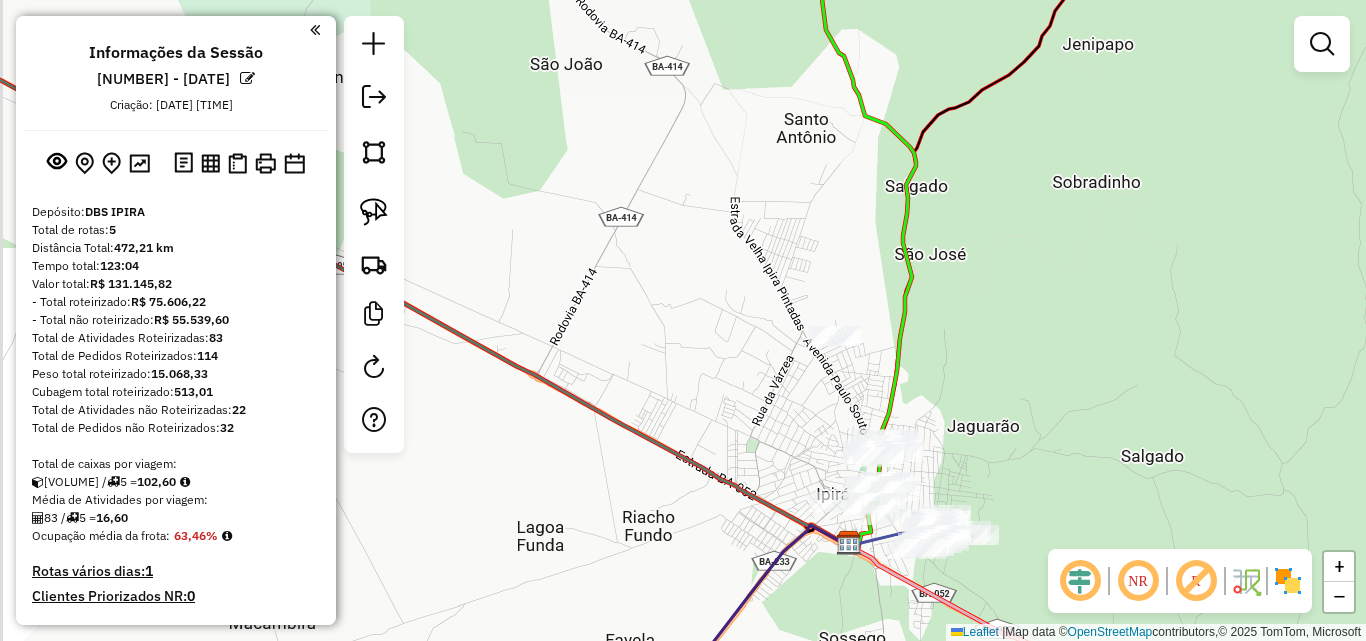 drag, startPoint x: 751, startPoint y: 445, endPoint x: 759, endPoint y: 366, distance: 79.40403 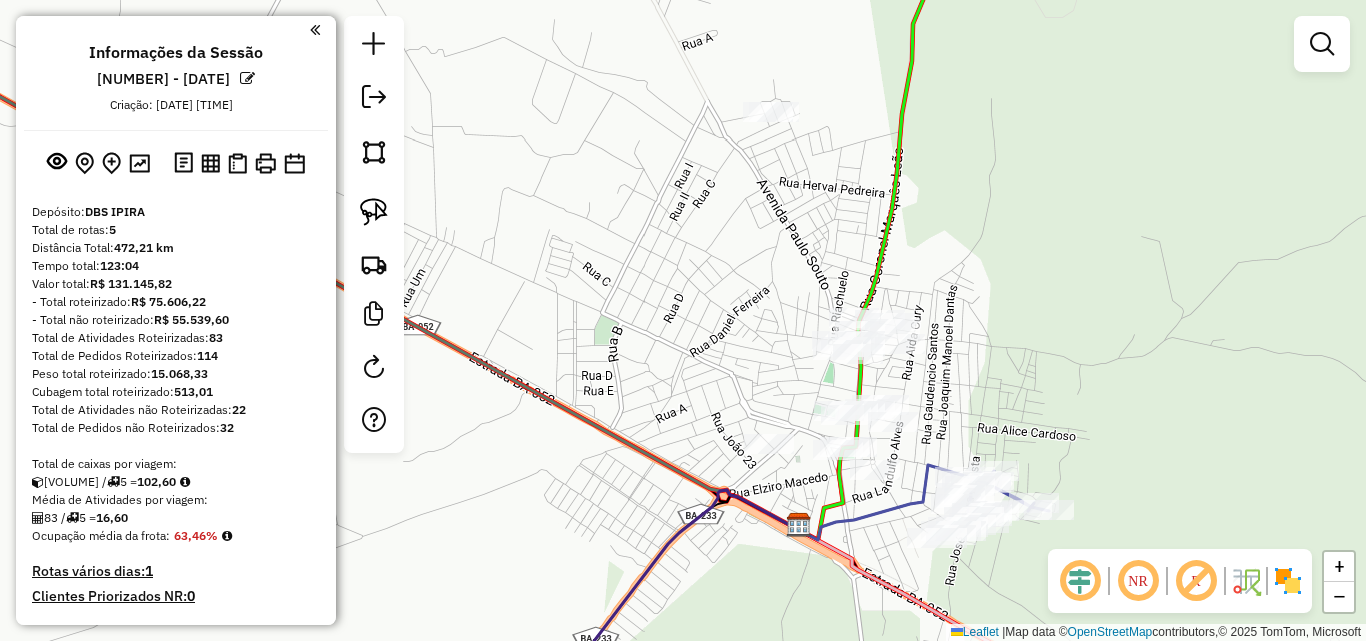 drag, startPoint x: 798, startPoint y: 364, endPoint x: 682, endPoint y: 350, distance: 116.841774 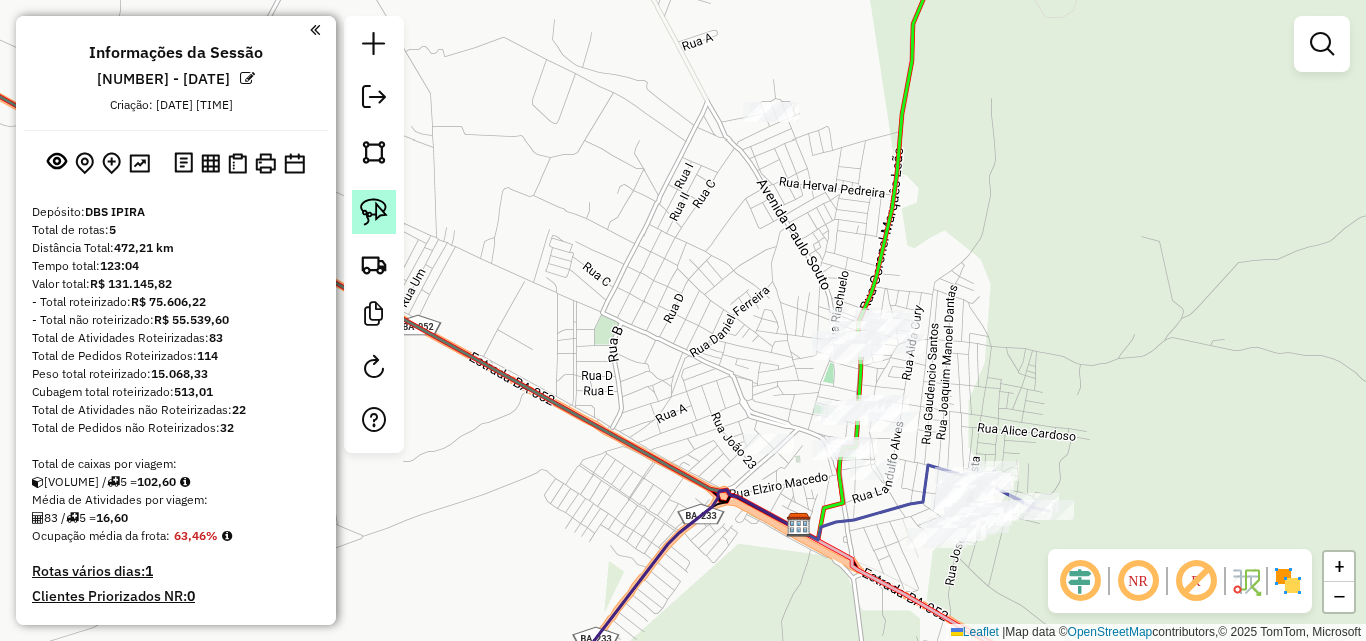 click 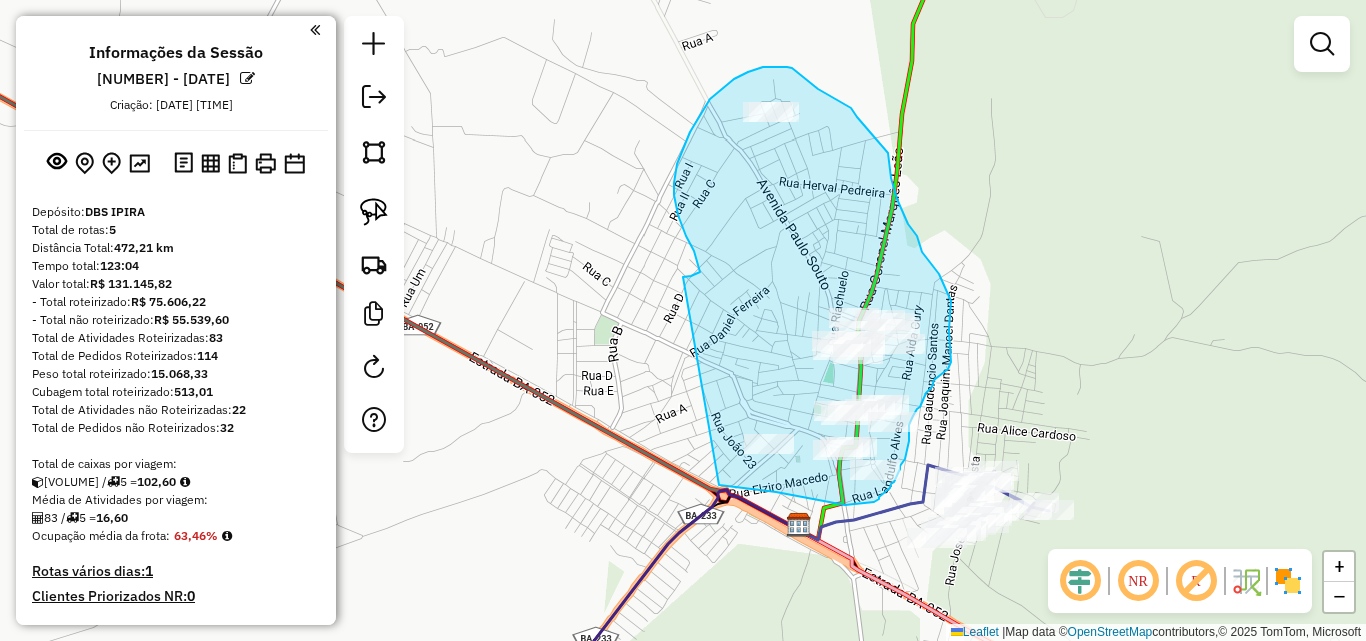 drag, startPoint x: 683, startPoint y: 277, endPoint x: 719, endPoint y: 485, distance: 211.09239 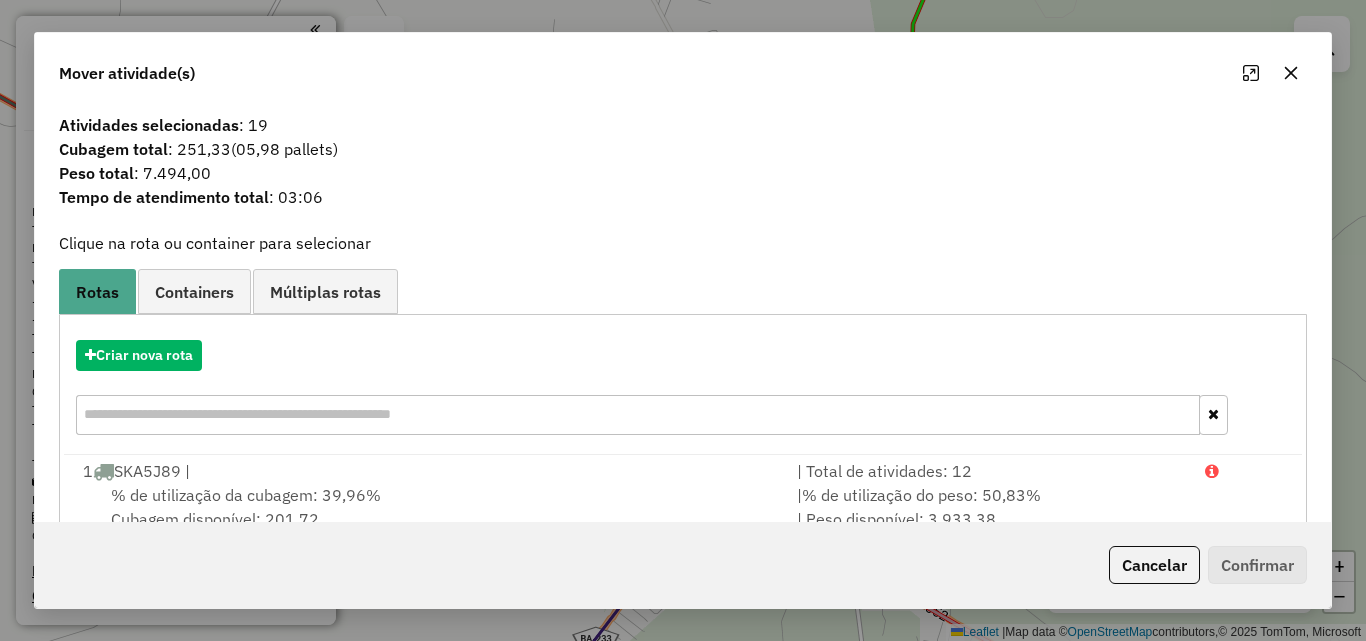 click 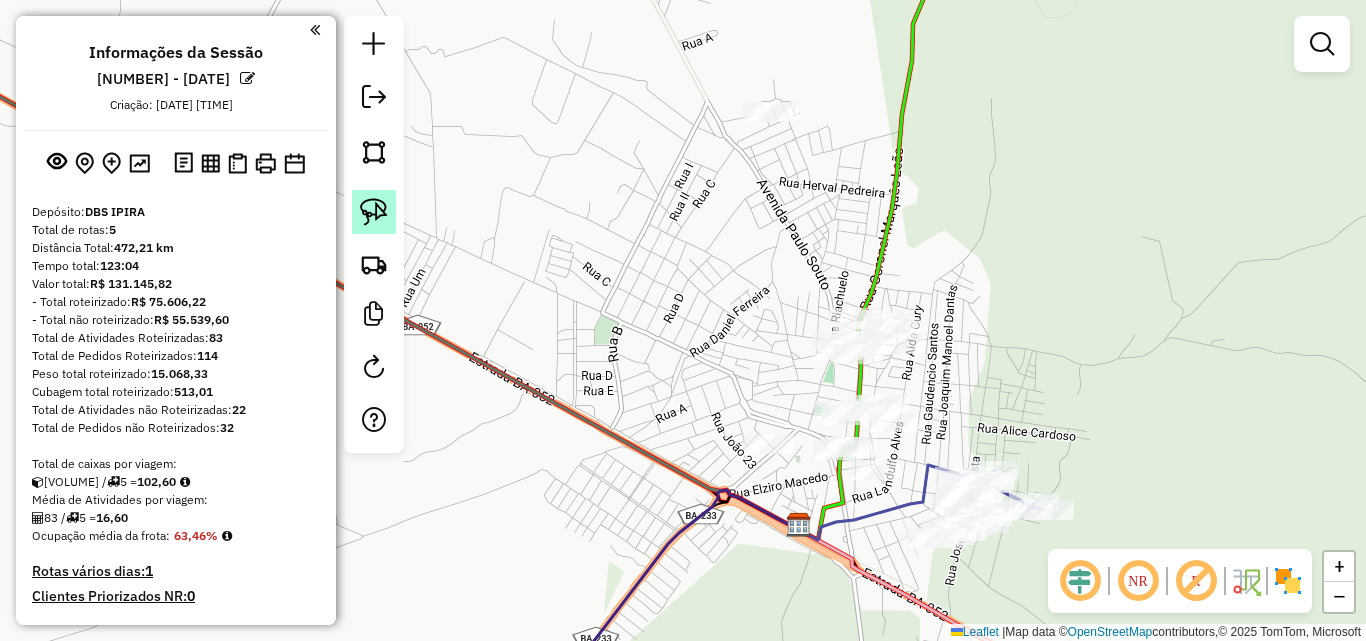 click 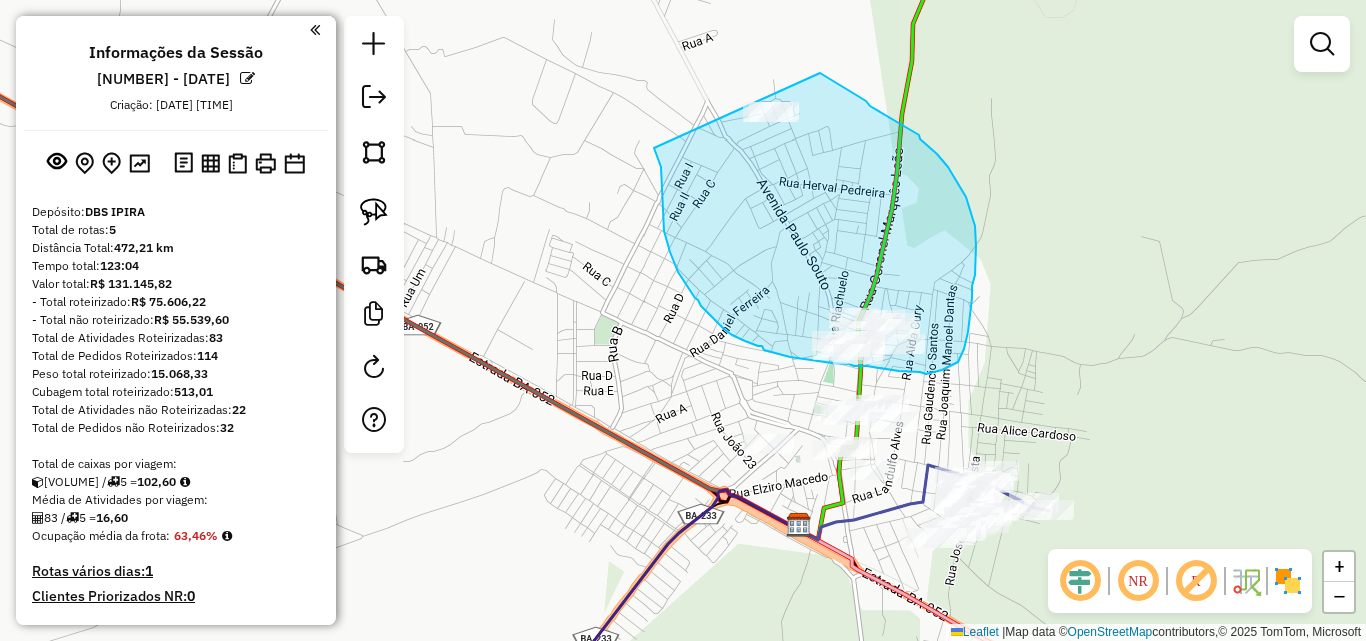 drag, startPoint x: 662, startPoint y: 200, endPoint x: 820, endPoint y: 73, distance: 202.71408 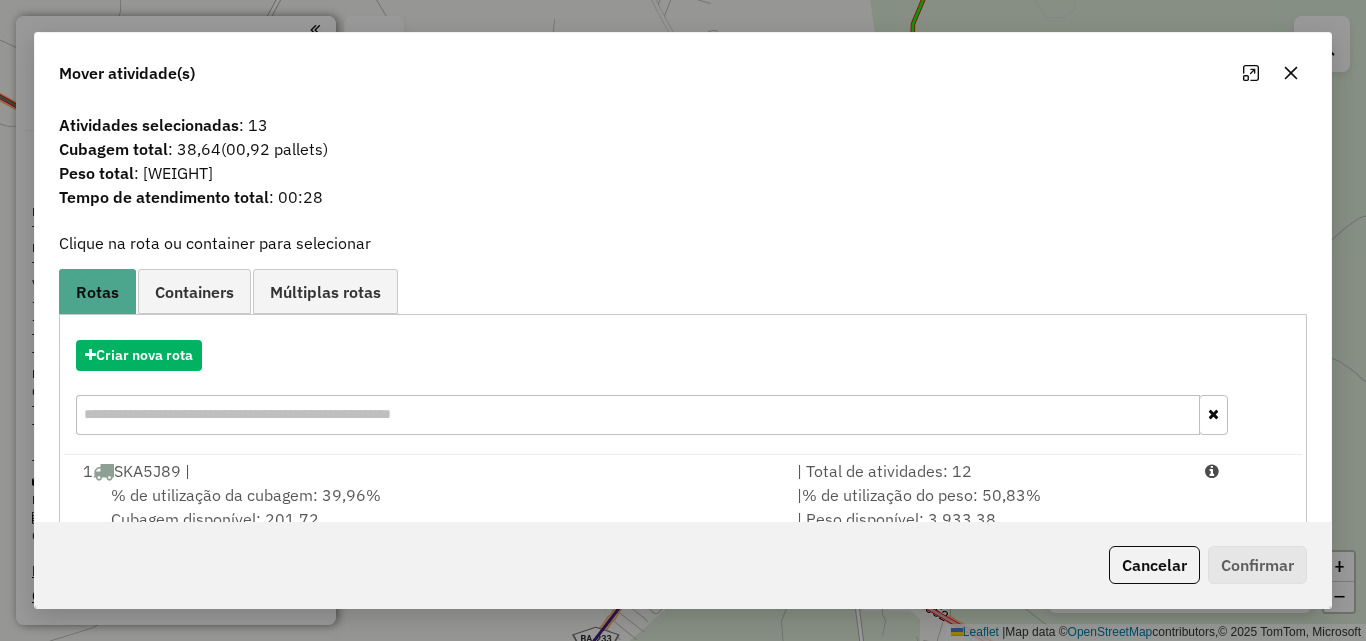 click on "Mover atividade(s)" 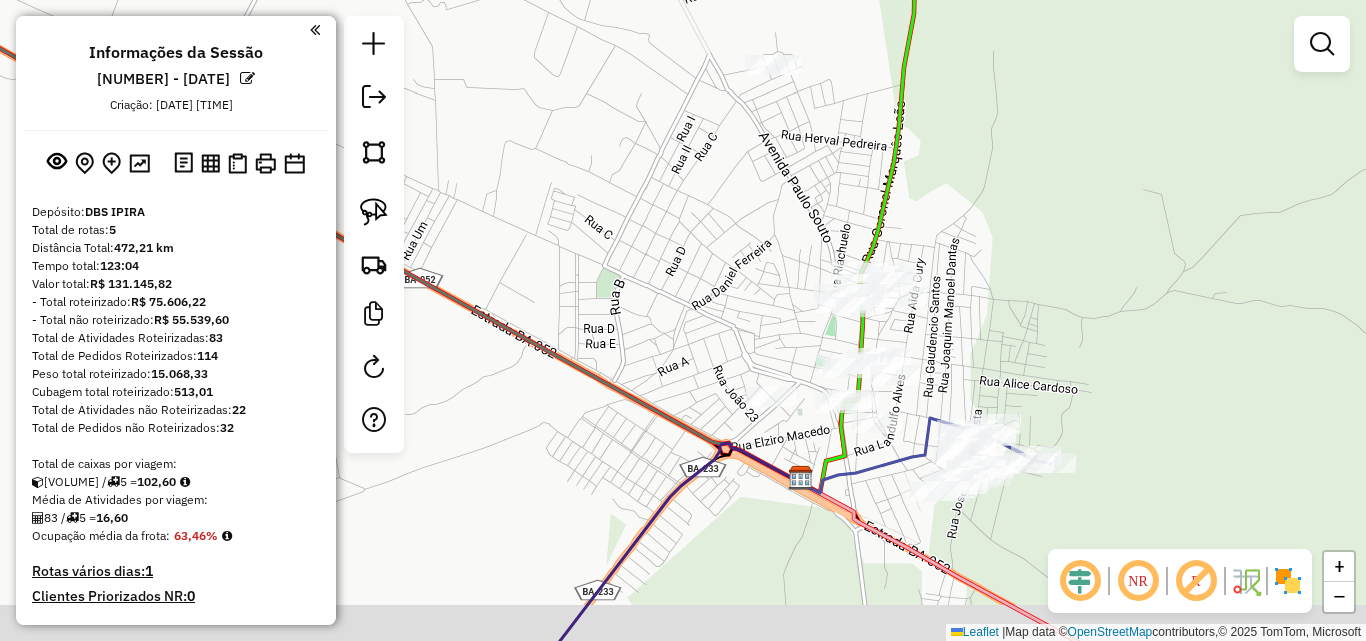 drag, startPoint x: 1075, startPoint y: 285, endPoint x: 1077, endPoint y: 236, distance: 49.0408 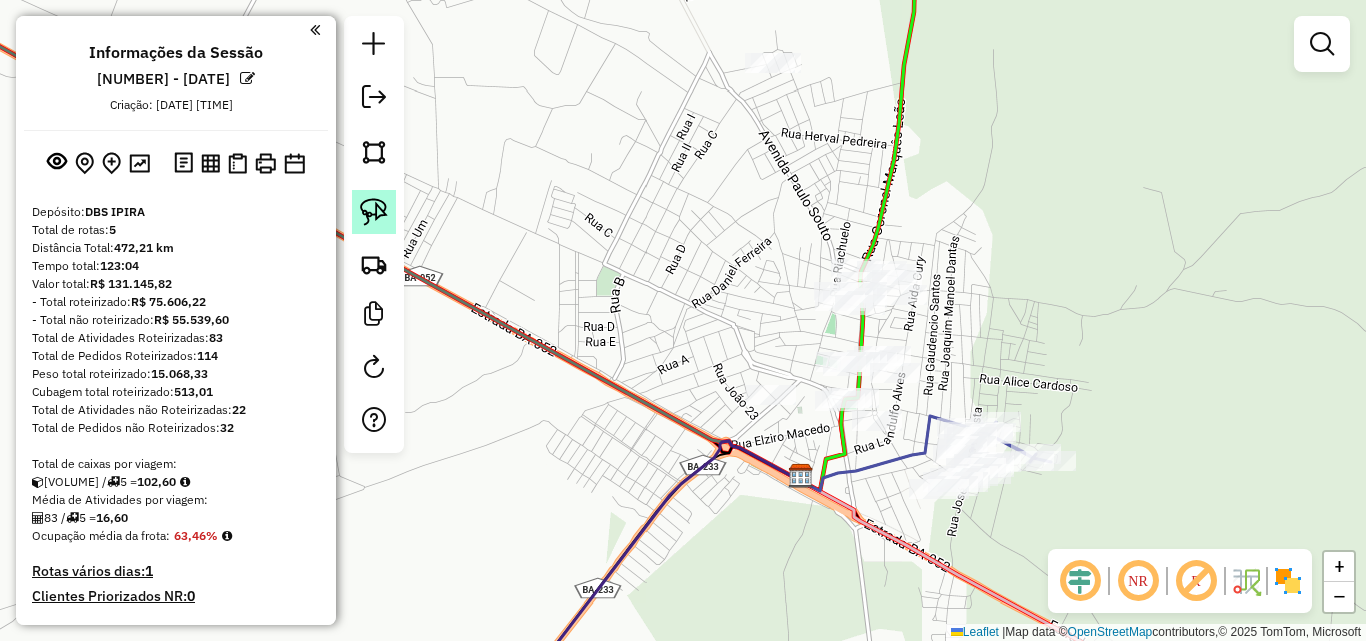 click 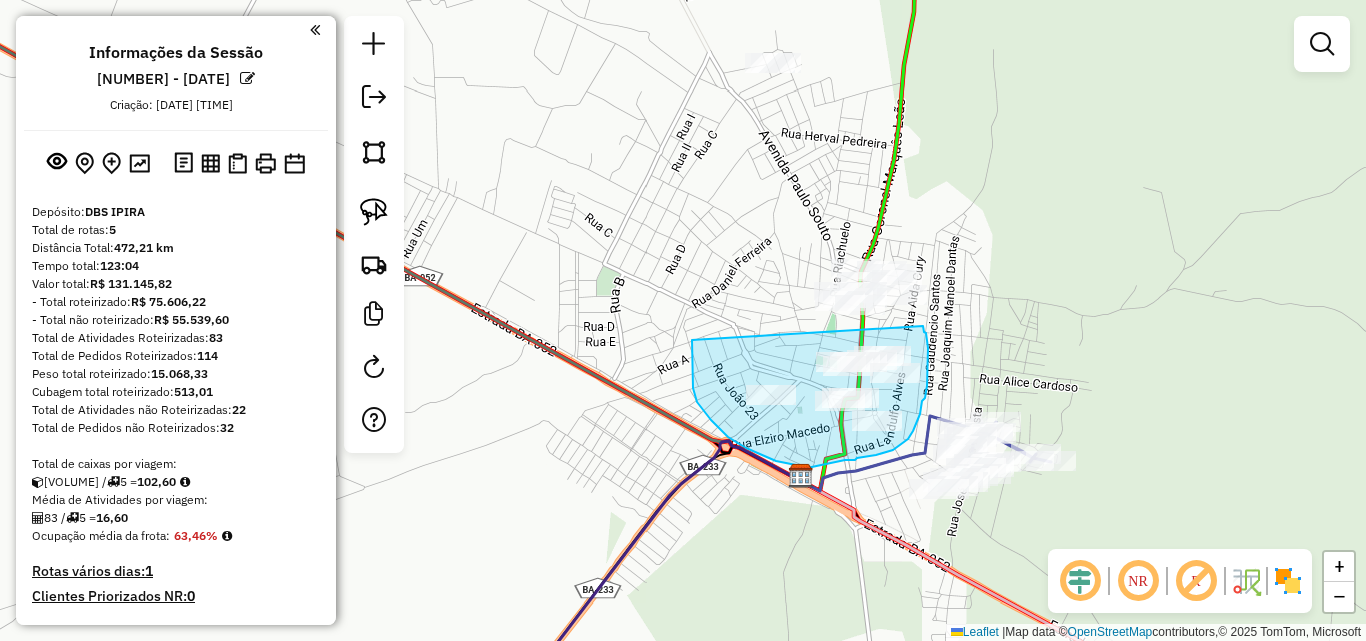 drag, startPoint x: 692, startPoint y: 340, endPoint x: 923, endPoint y: 326, distance: 231.42386 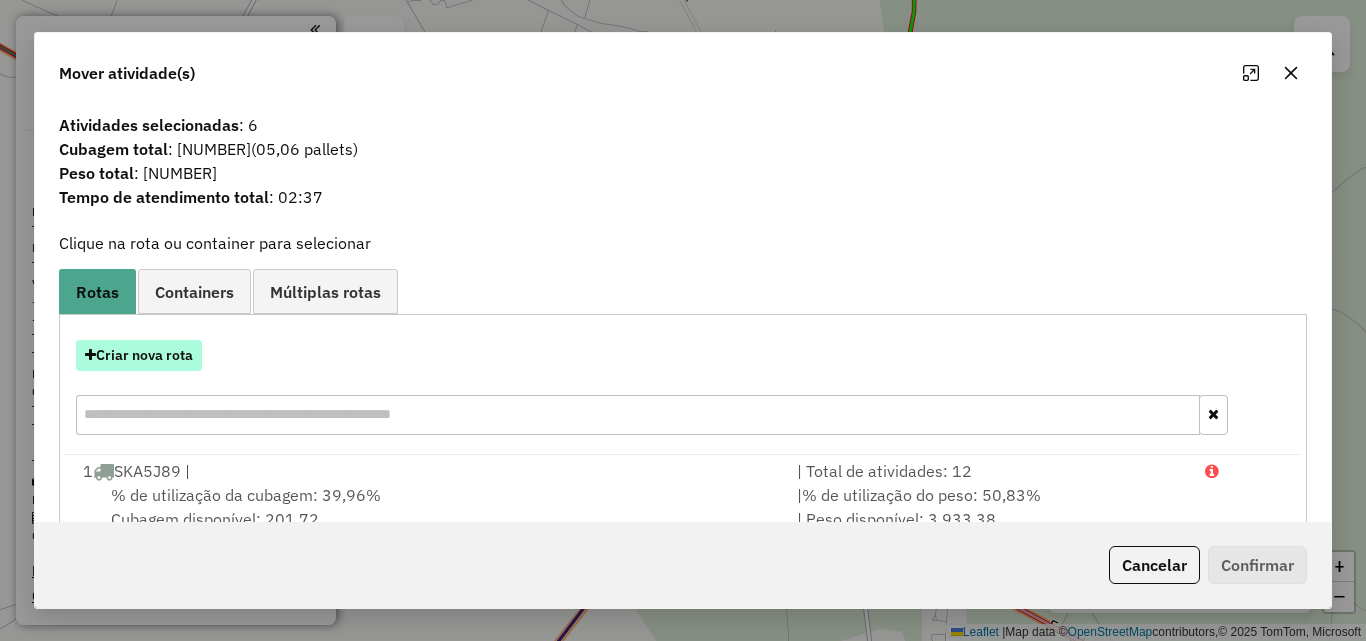 click on "Criar nova rota" at bounding box center [139, 355] 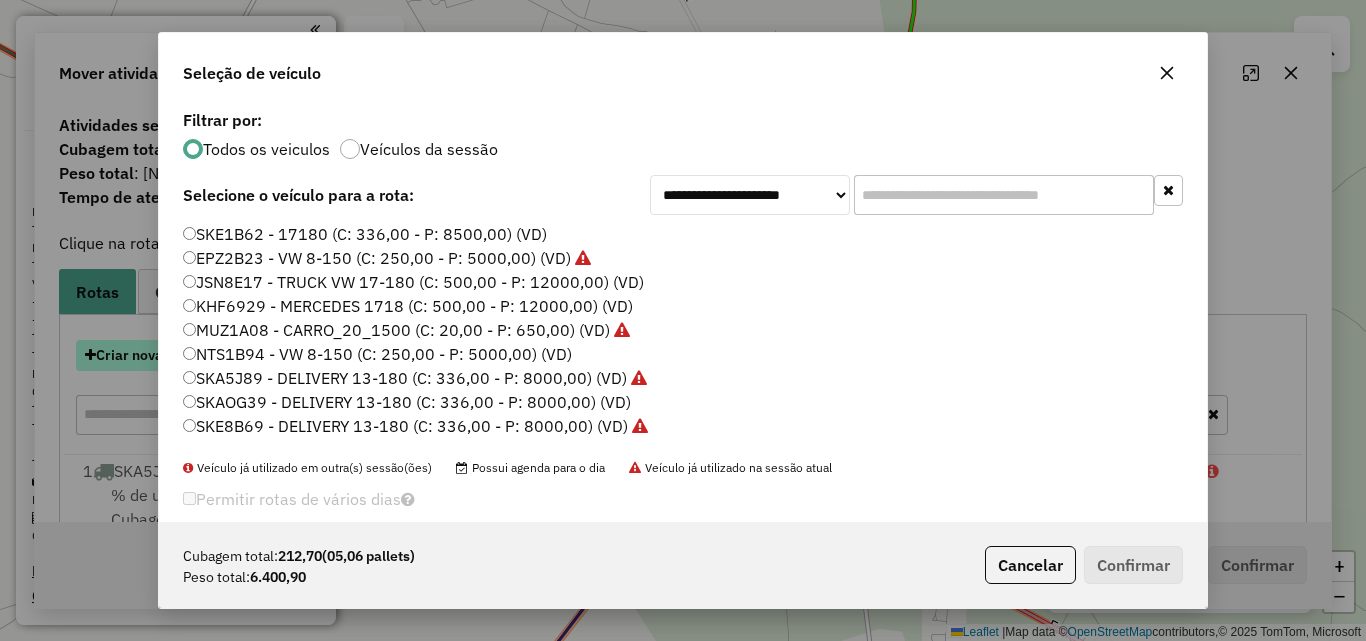 scroll, scrollTop: 11, scrollLeft: 6, axis: both 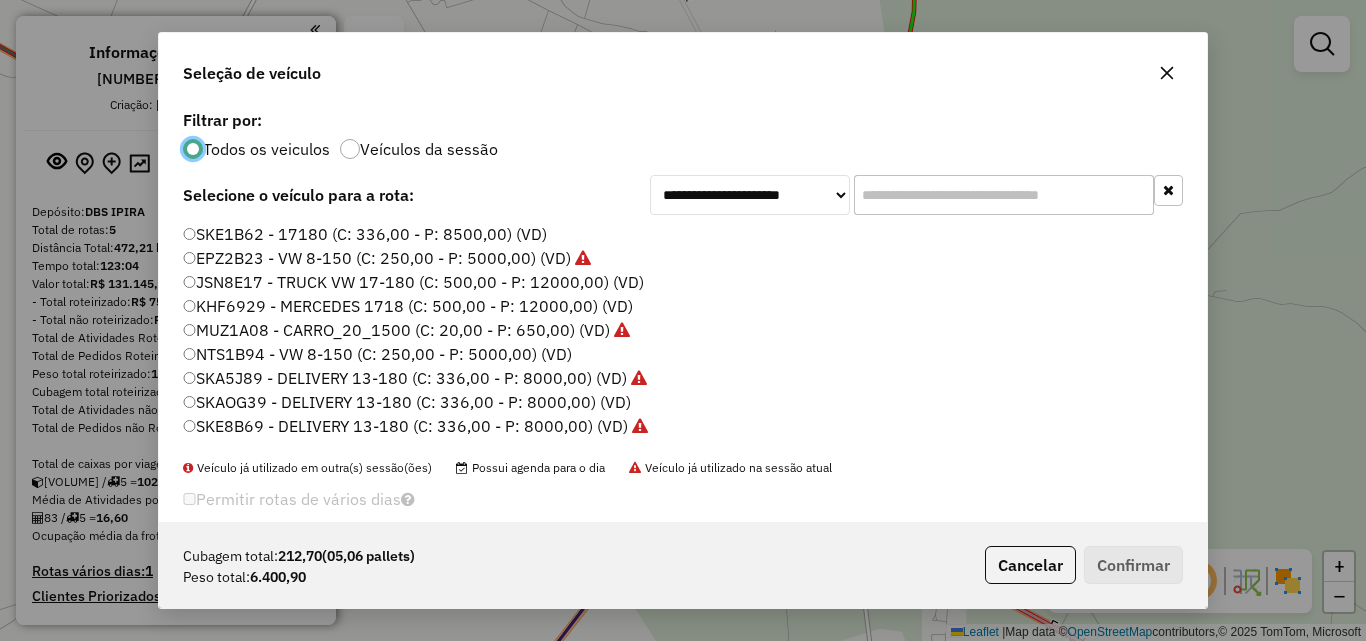 click on "KHF6929 - MERCEDES 1718 (C: 500,00 - P: 12000,00) (VD)" 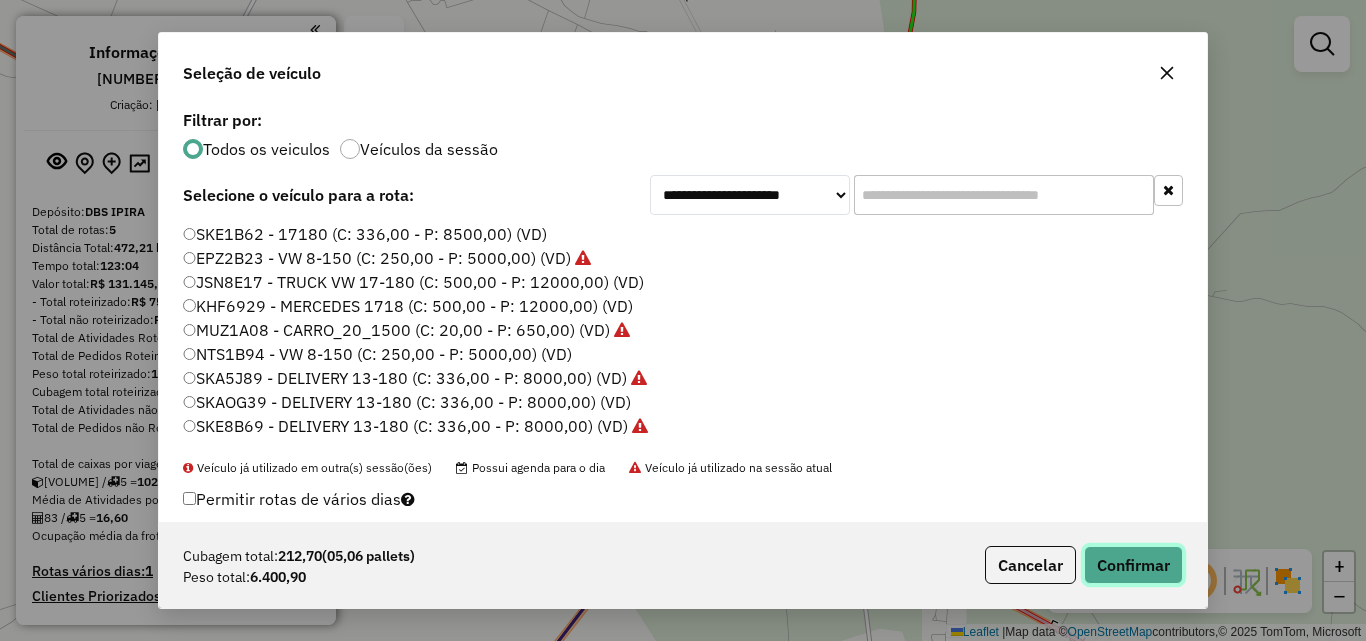 click on "Confirmar" 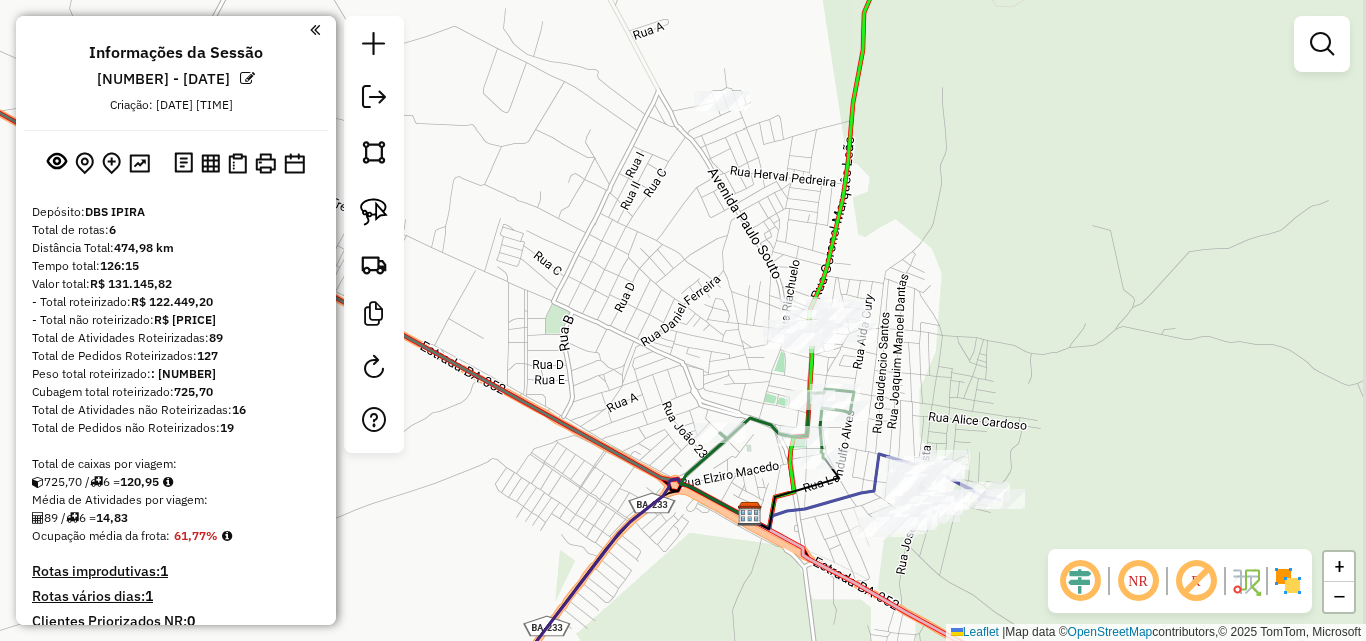 drag, startPoint x: 971, startPoint y: 330, endPoint x: 920, endPoint y: 368, distance: 63.600315 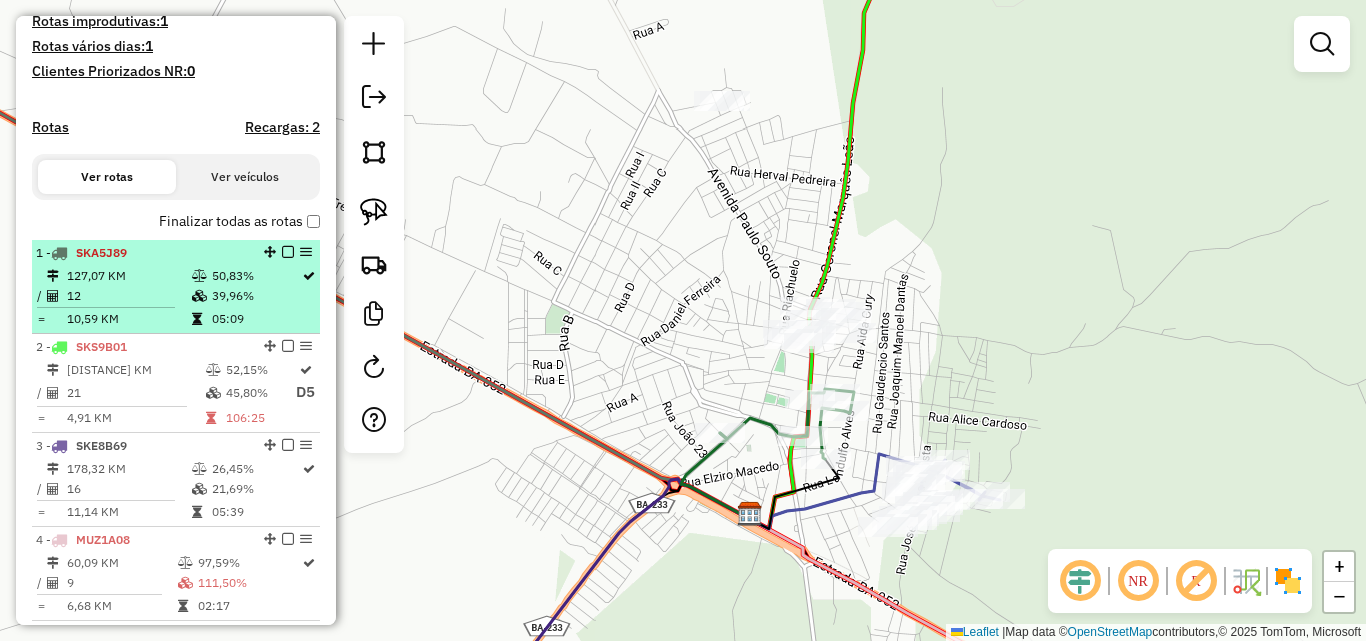 scroll, scrollTop: 700, scrollLeft: 0, axis: vertical 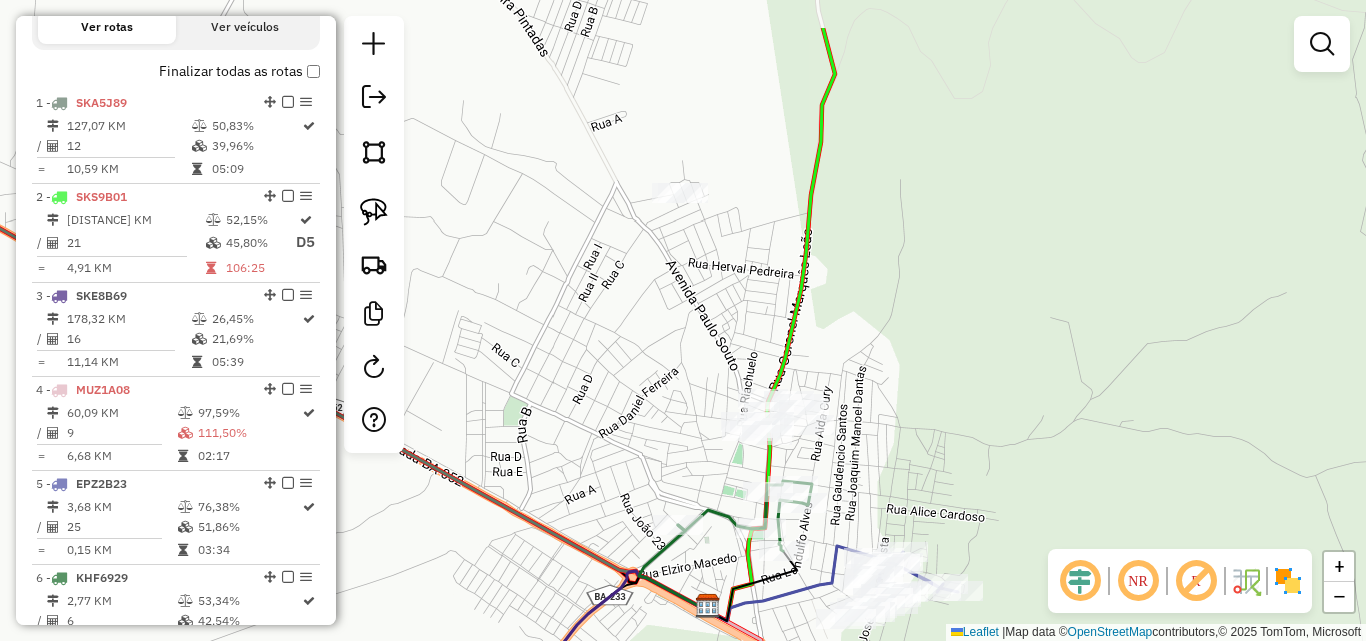 drag, startPoint x: 754, startPoint y: 284, endPoint x: 702, endPoint y: 395, distance: 122.57651 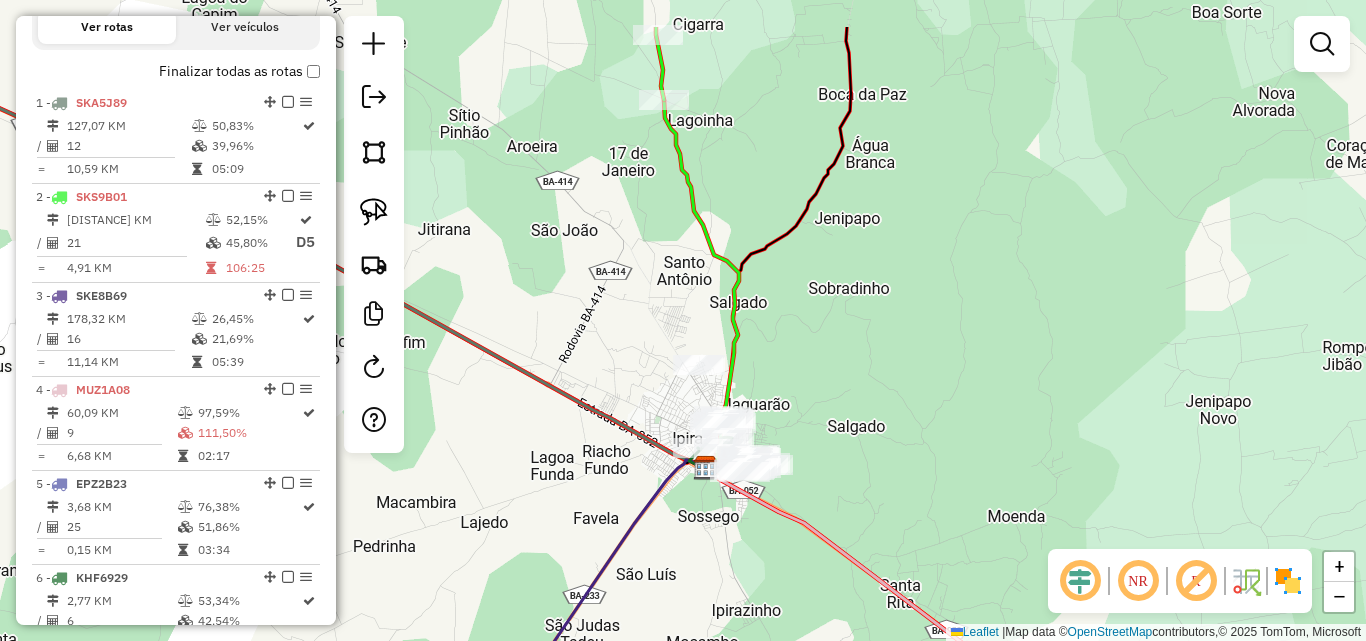 drag, startPoint x: 733, startPoint y: 254, endPoint x: 739, endPoint y: 351, distance: 97.18539 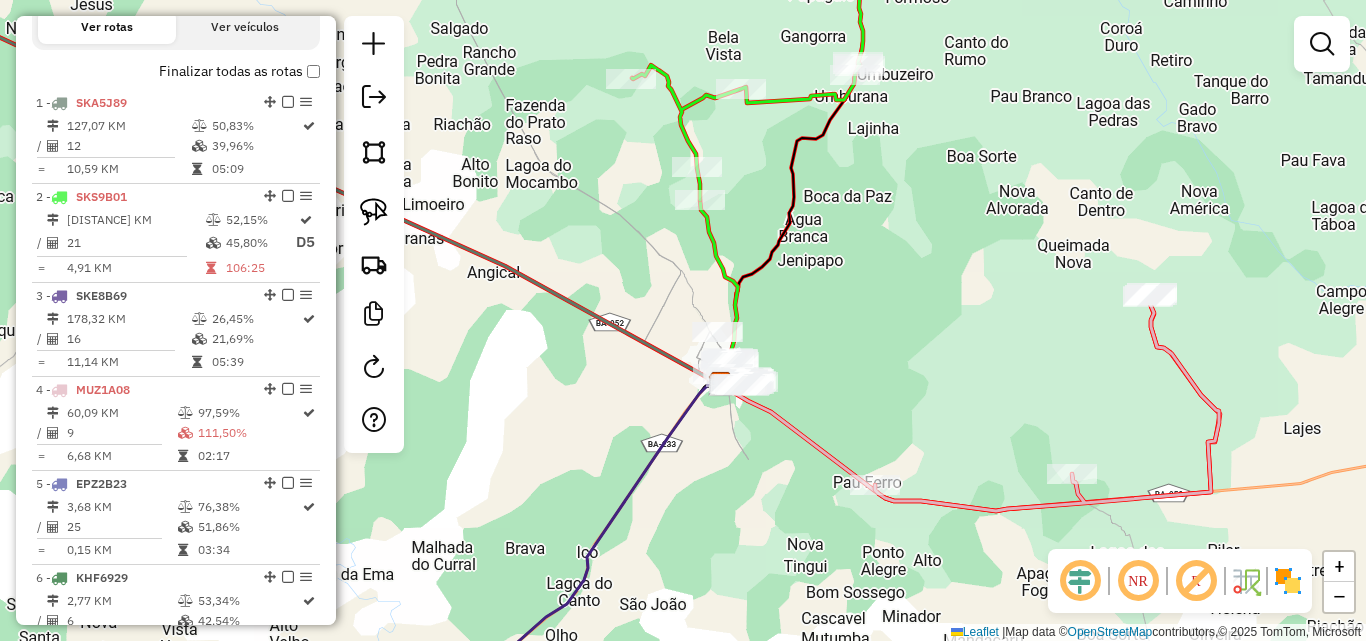 drag, startPoint x: 747, startPoint y: 283, endPoint x: 841, endPoint y: 312, distance: 98.37174 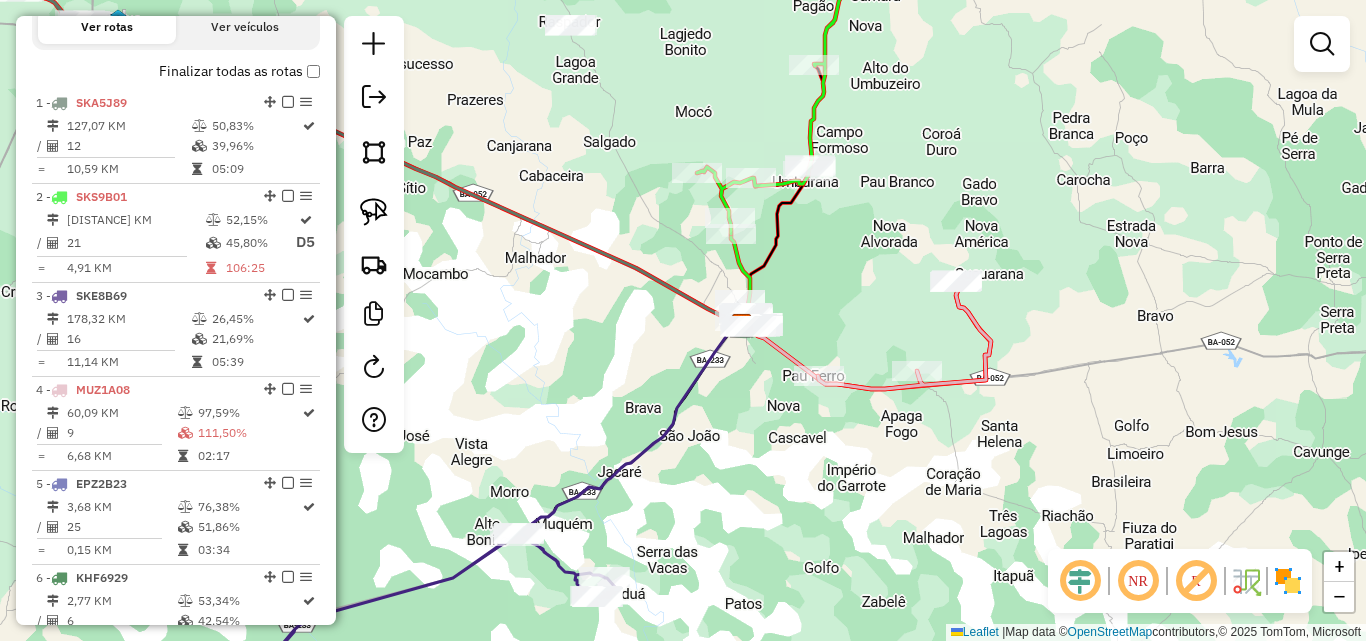 drag, startPoint x: 586, startPoint y: 149, endPoint x: 605, endPoint y: 243, distance: 95.90099 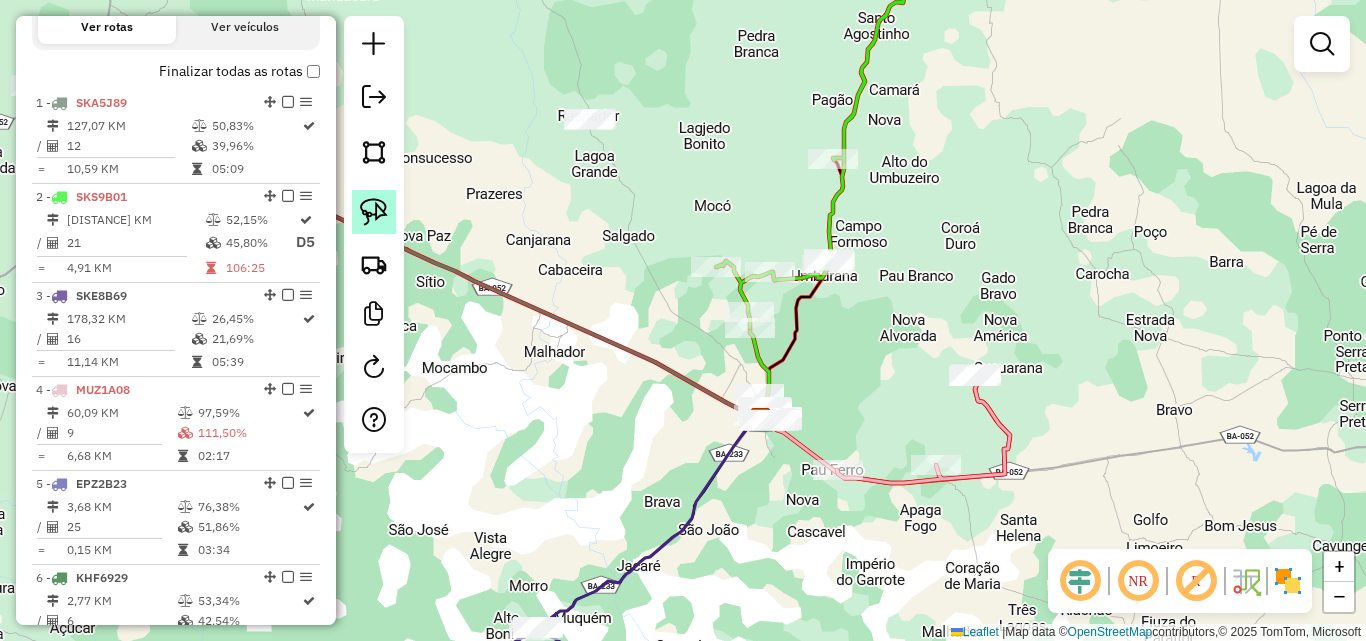 click 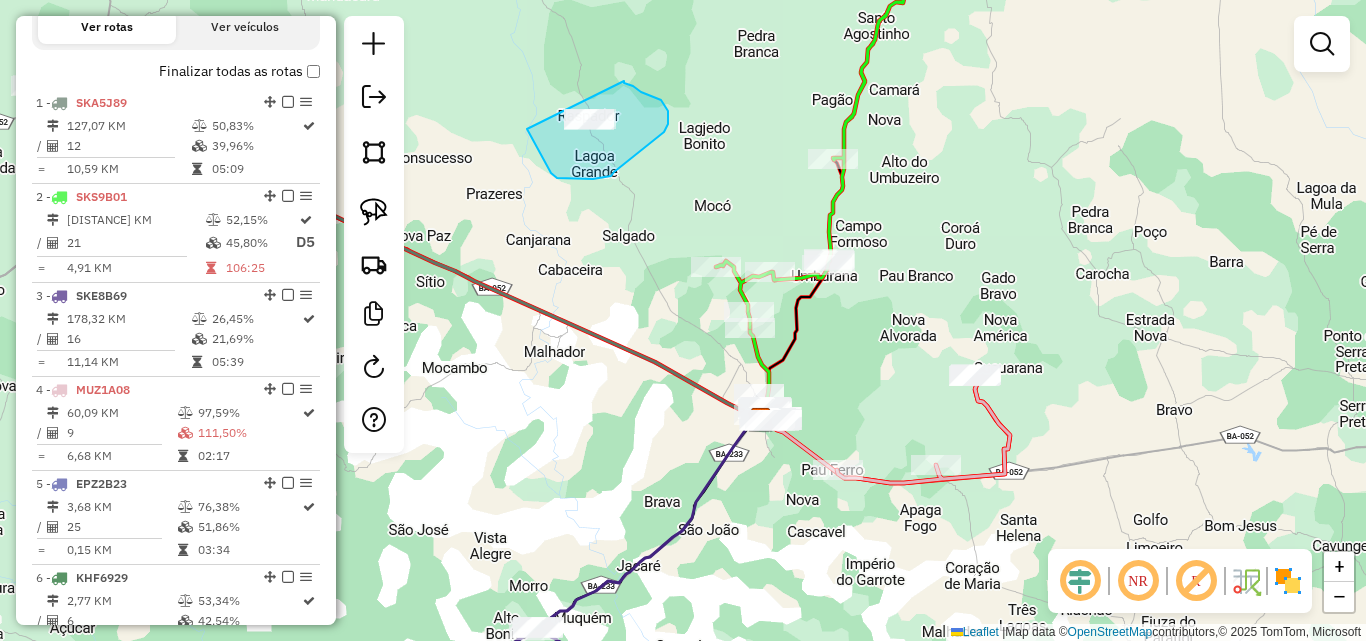 drag, startPoint x: 538, startPoint y: 150, endPoint x: 624, endPoint y: 81, distance: 110.25879 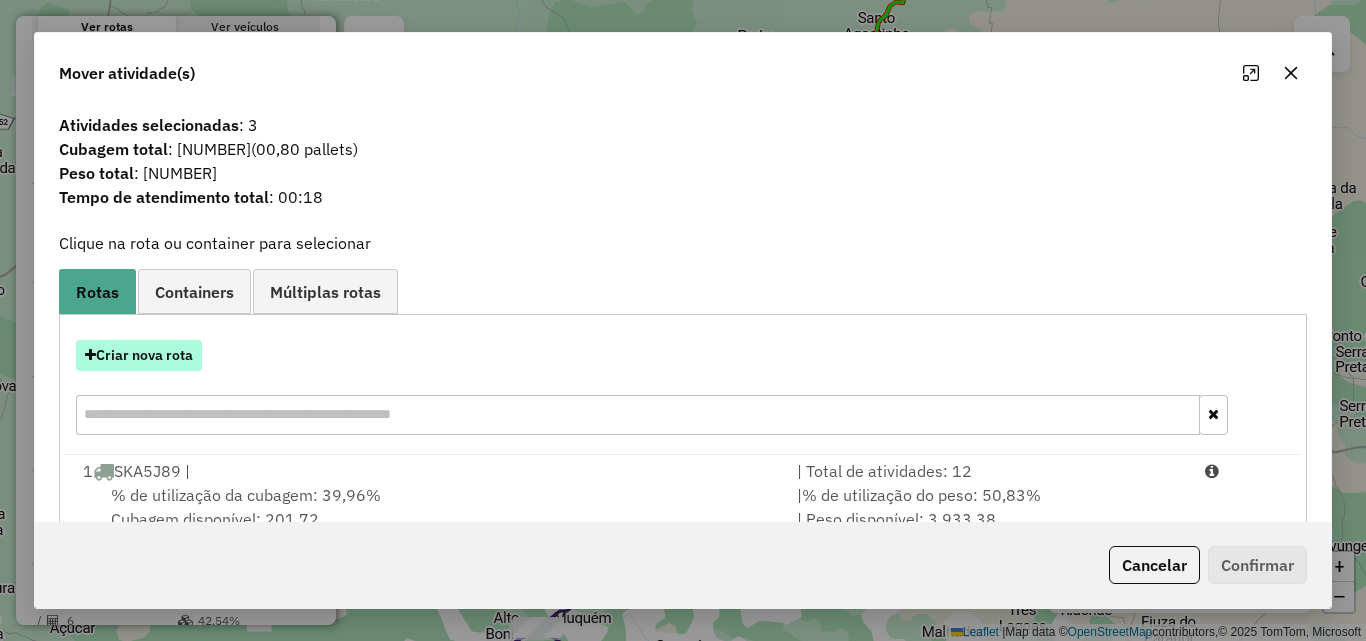 click on "Criar nova rota" at bounding box center (139, 355) 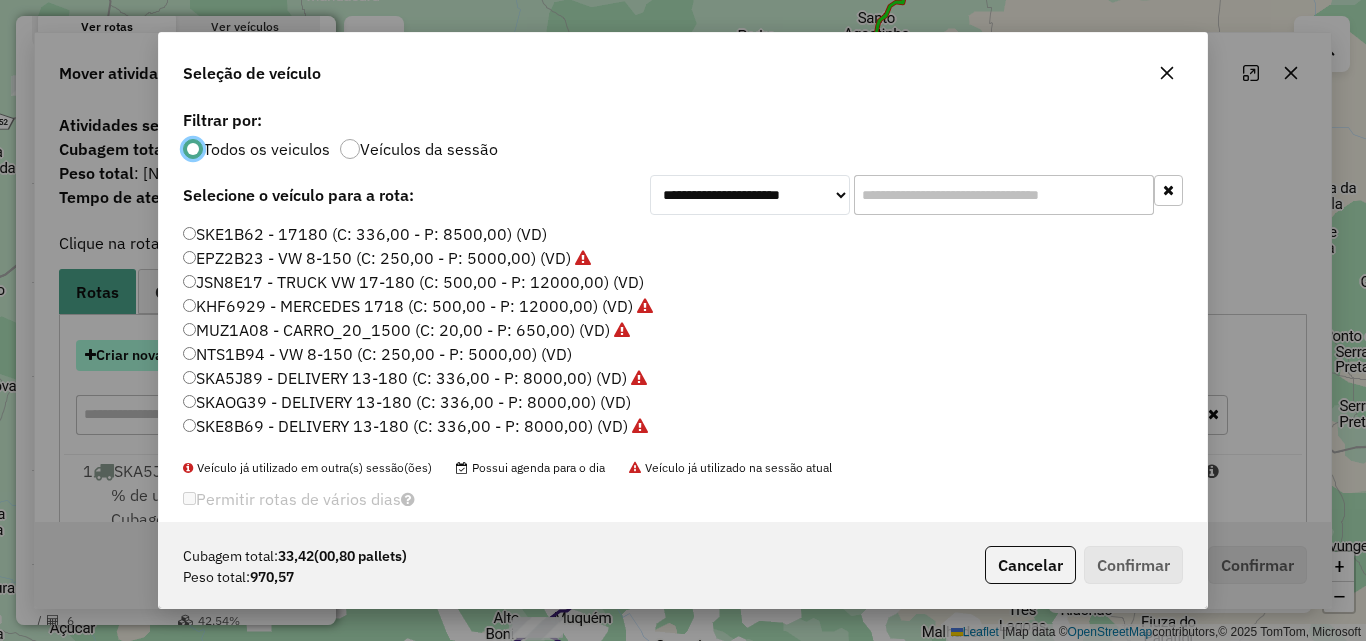 scroll, scrollTop: 11, scrollLeft: 6, axis: both 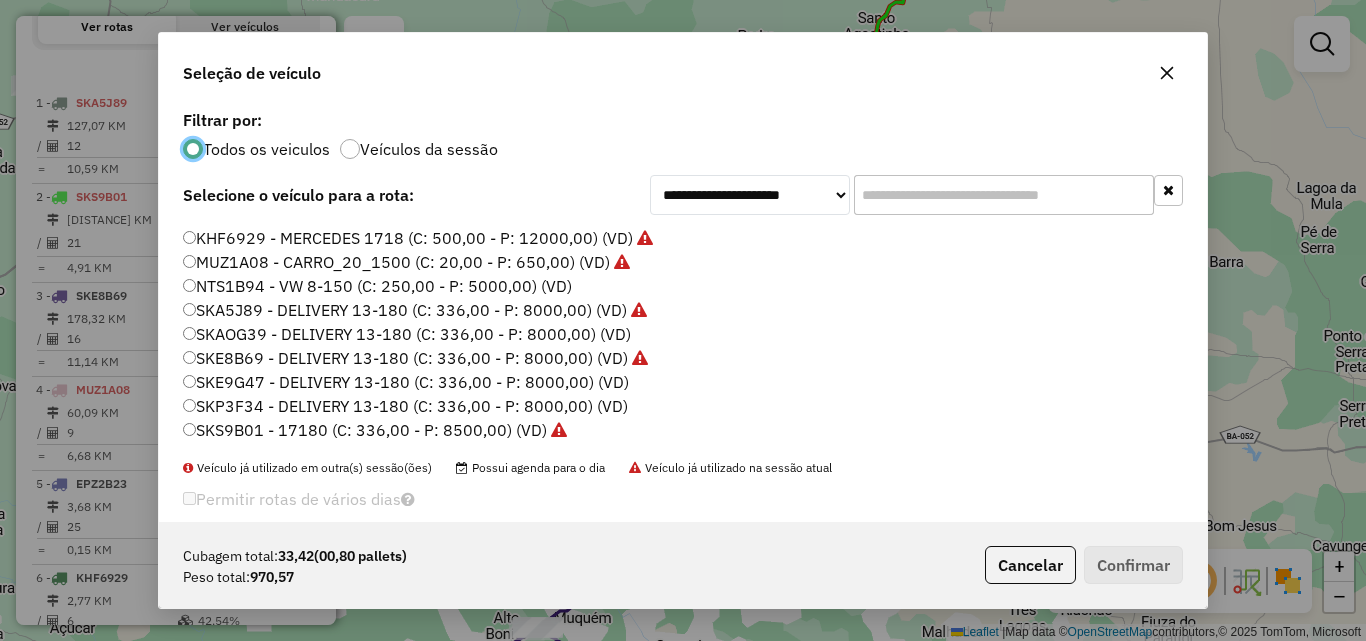 click on "SKE9G47 - DELIVERY 13-180 (C: 336,00 - P: 8000,00) (VD)" 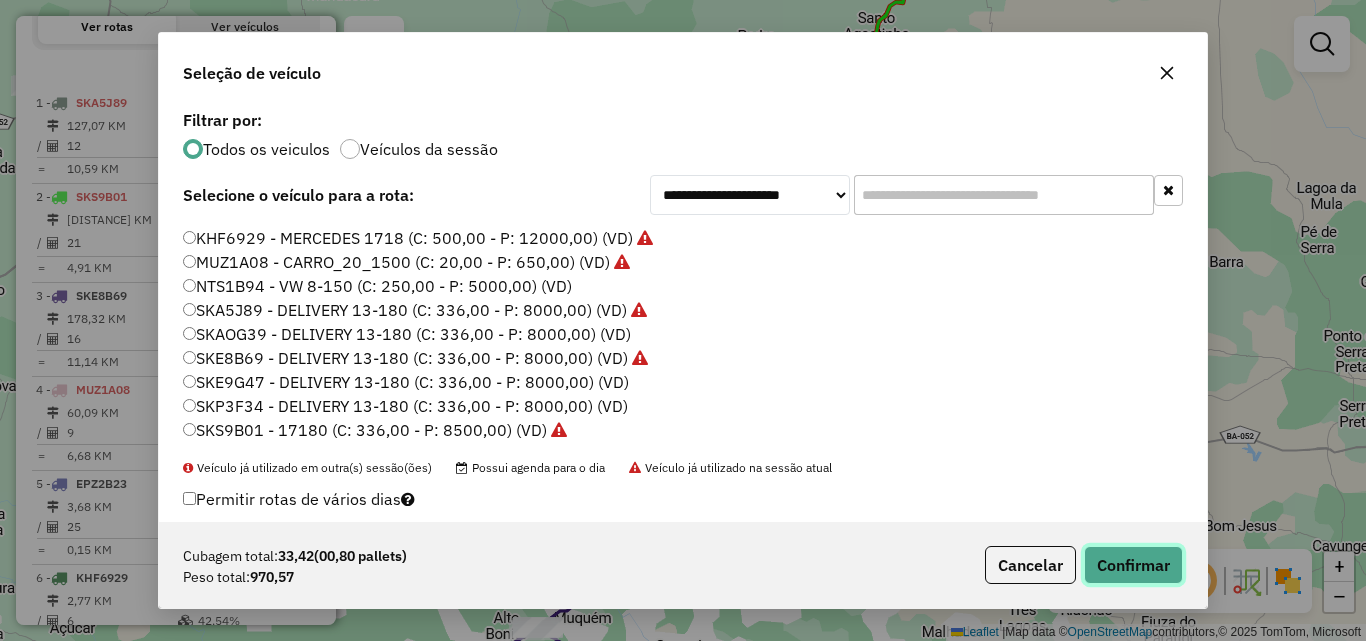click on "Confirmar" 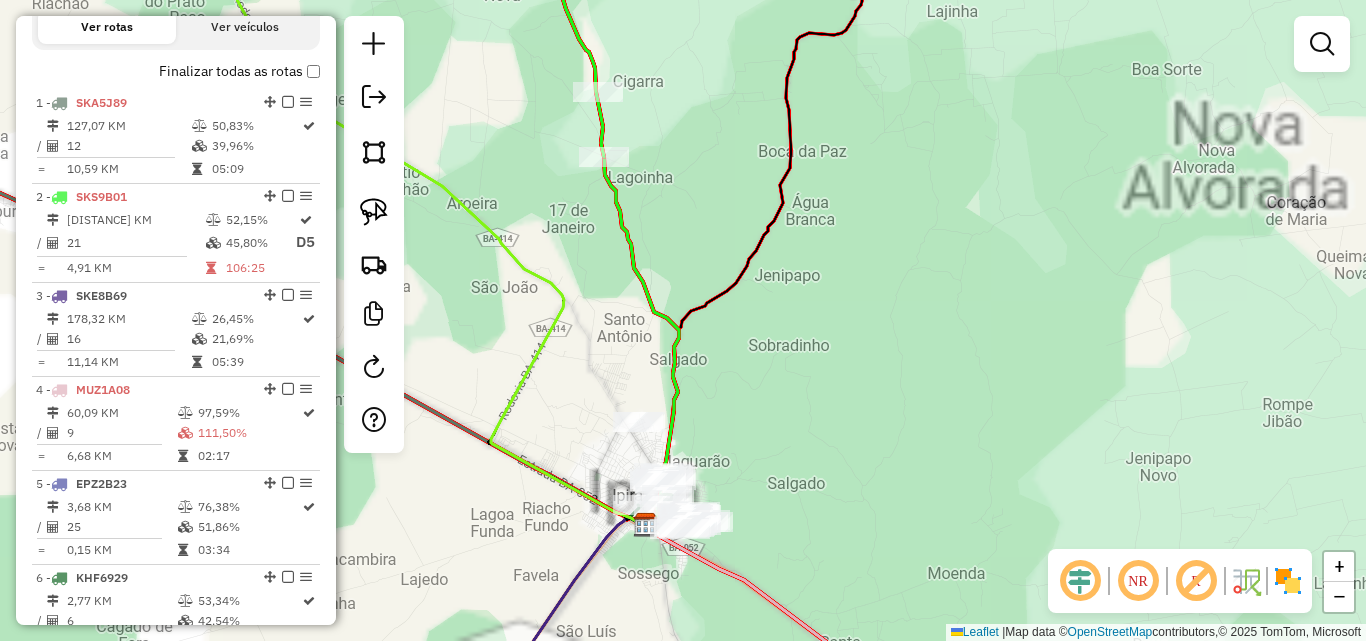 drag, startPoint x: 786, startPoint y: 409, endPoint x: 811, endPoint y: 376, distance: 41.400482 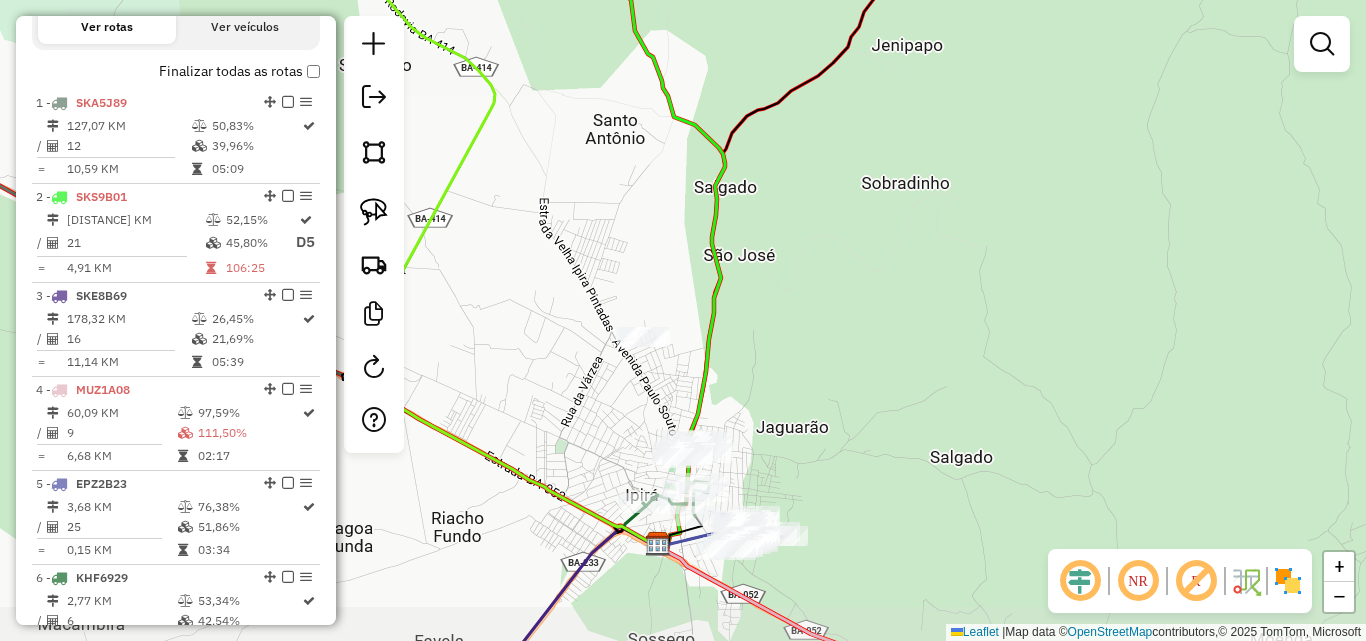 drag, startPoint x: 700, startPoint y: 435, endPoint x: 760, endPoint y: 401, distance: 68.96376 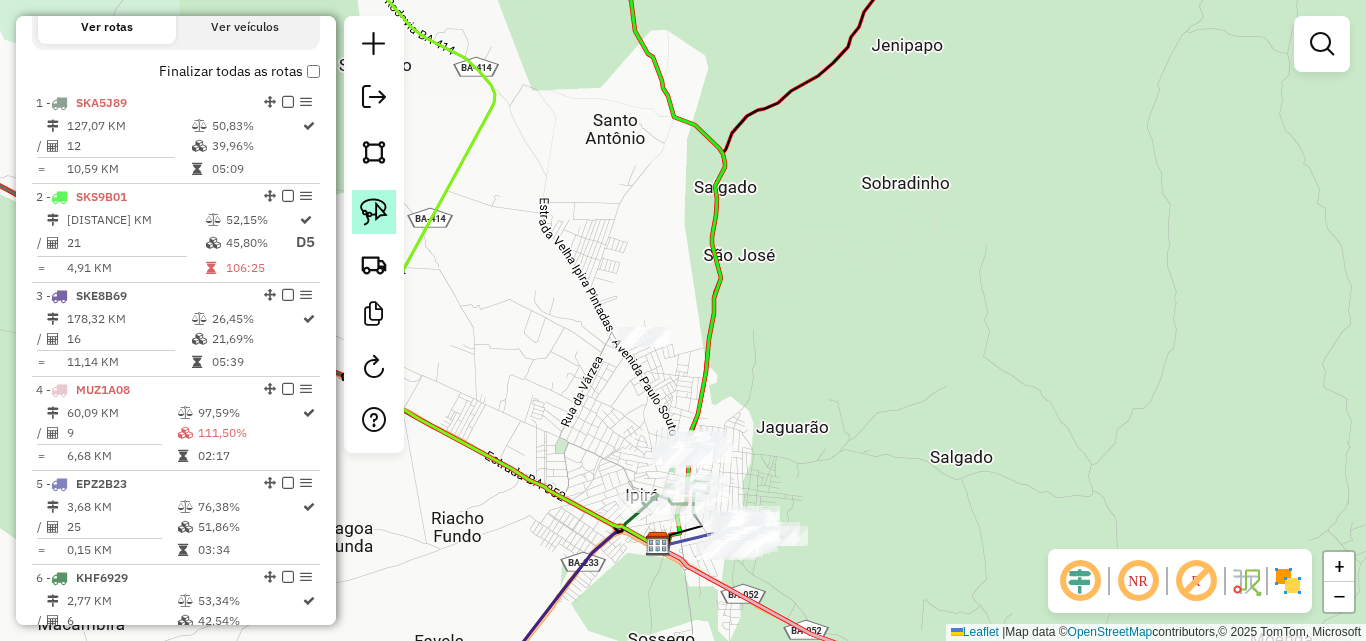 click 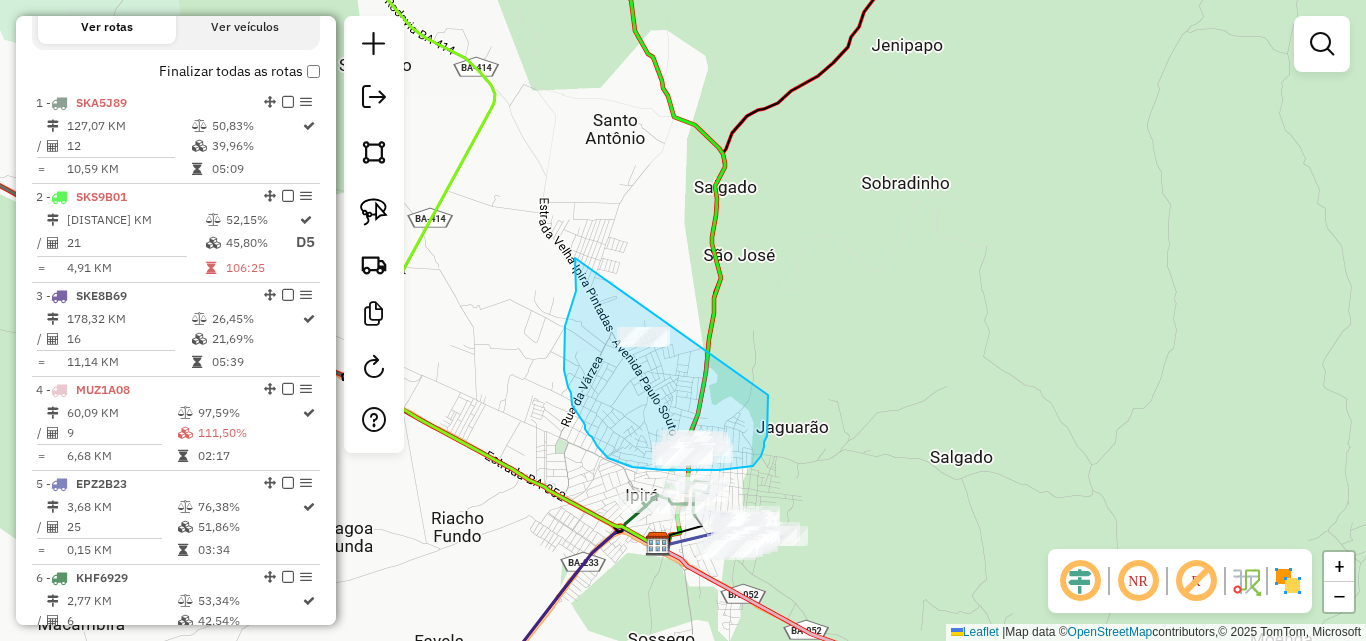 drag, startPoint x: 572, startPoint y: 306, endPoint x: 768, endPoint y: 393, distance: 214.44113 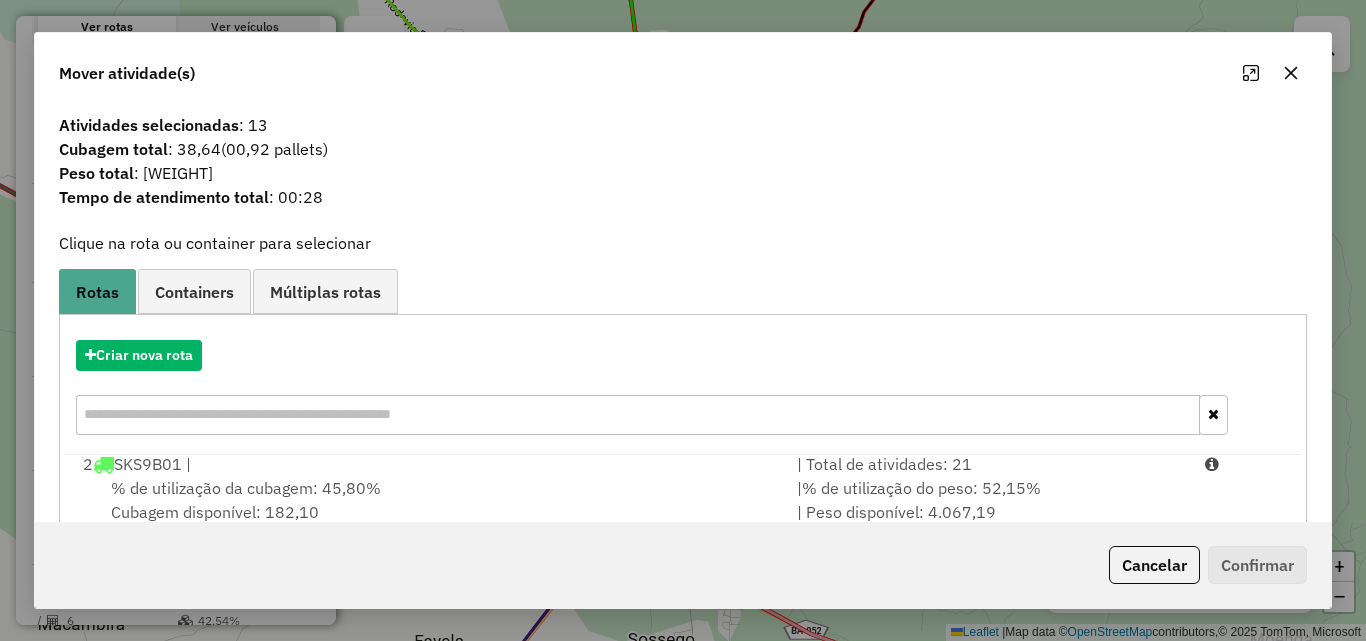 scroll, scrollTop: 167, scrollLeft: 0, axis: vertical 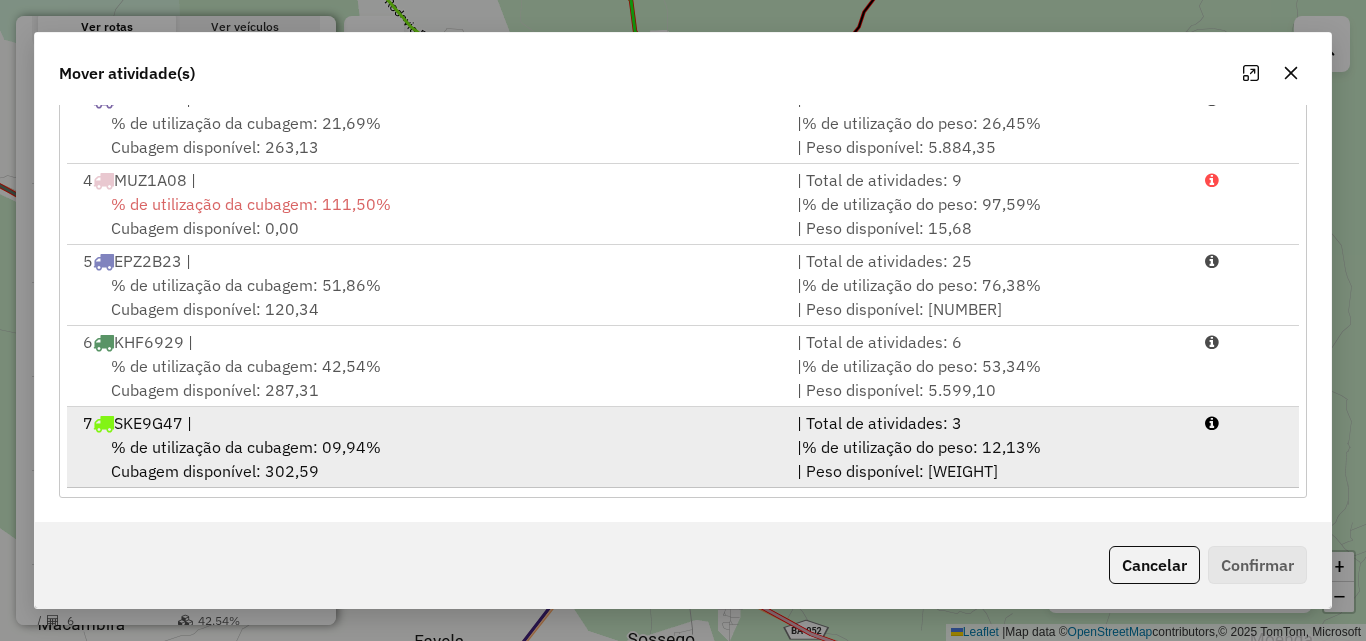 click on "% de utilização da cubagem: 09,94%  Cubagem disponível: 302,59" at bounding box center [428, 459] 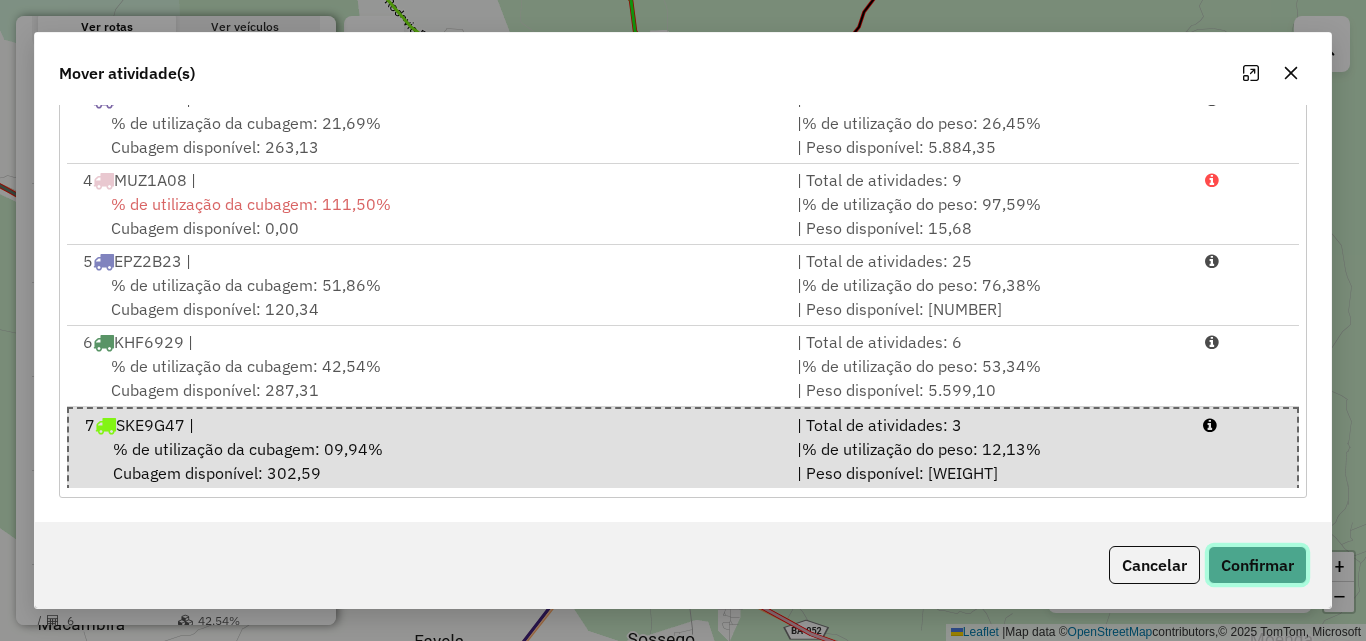 click on "Confirmar" 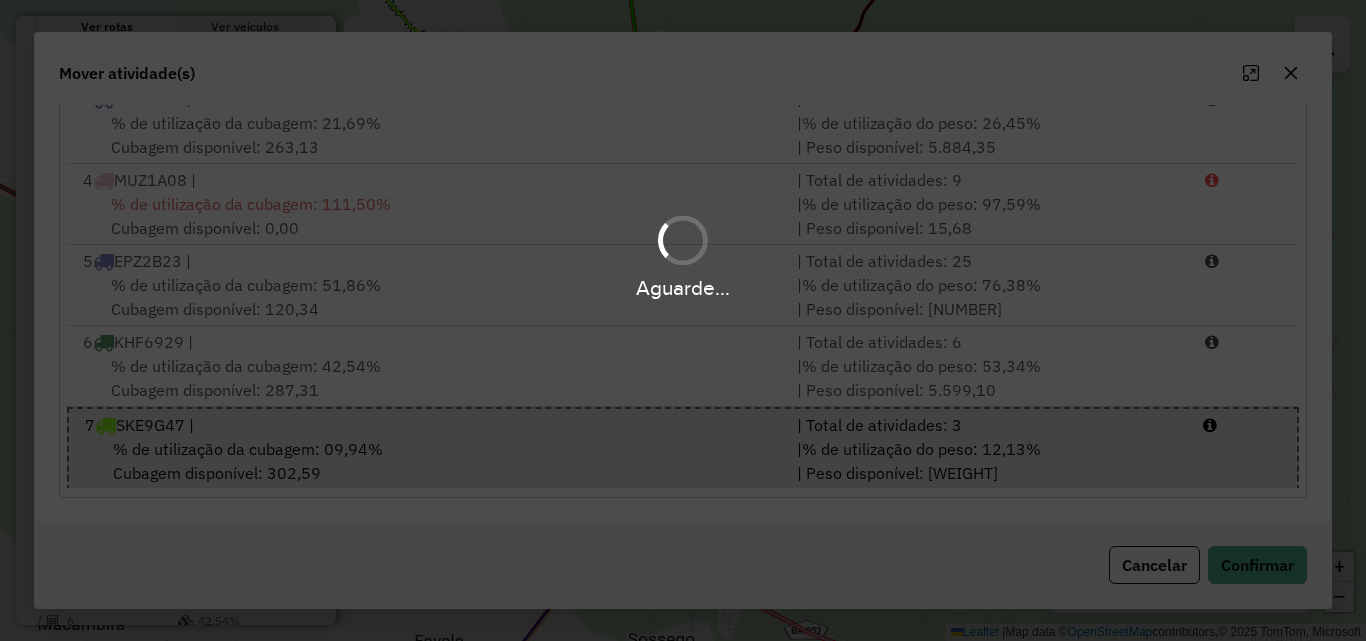 scroll, scrollTop: 0, scrollLeft: 0, axis: both 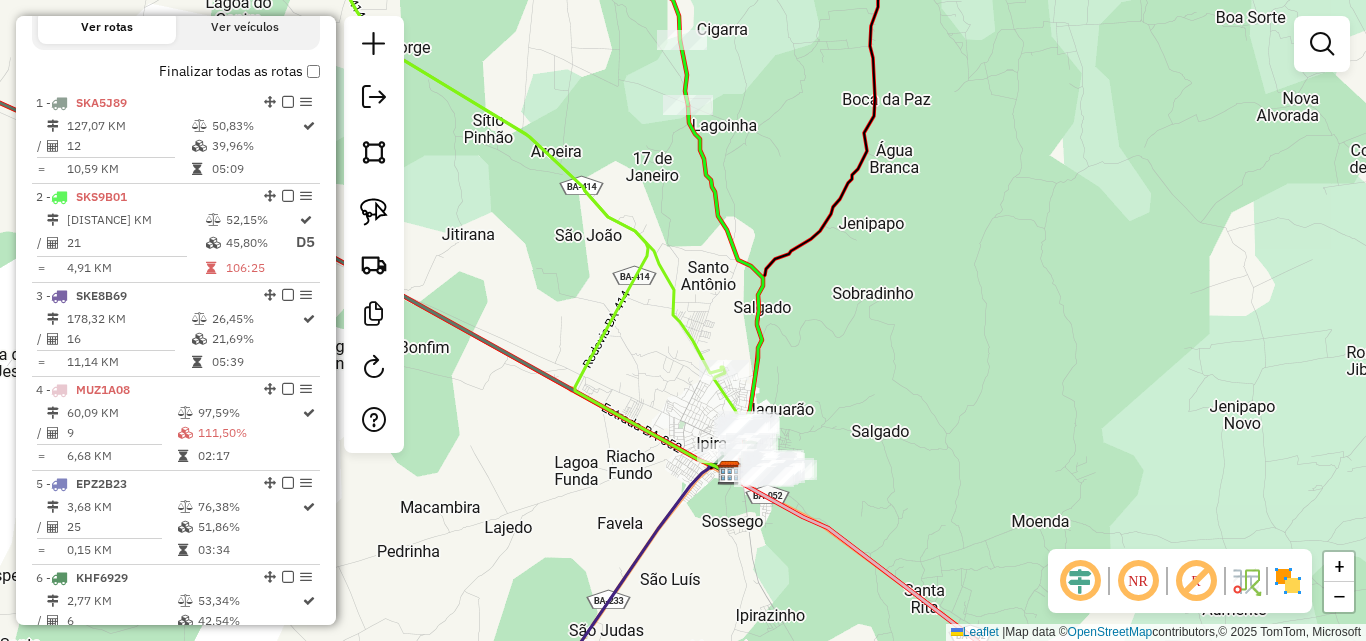 drag, startPoint x: 865, startPoint y: 369, endPoint x: 902, endPoint y: 439, distance: 79.17702 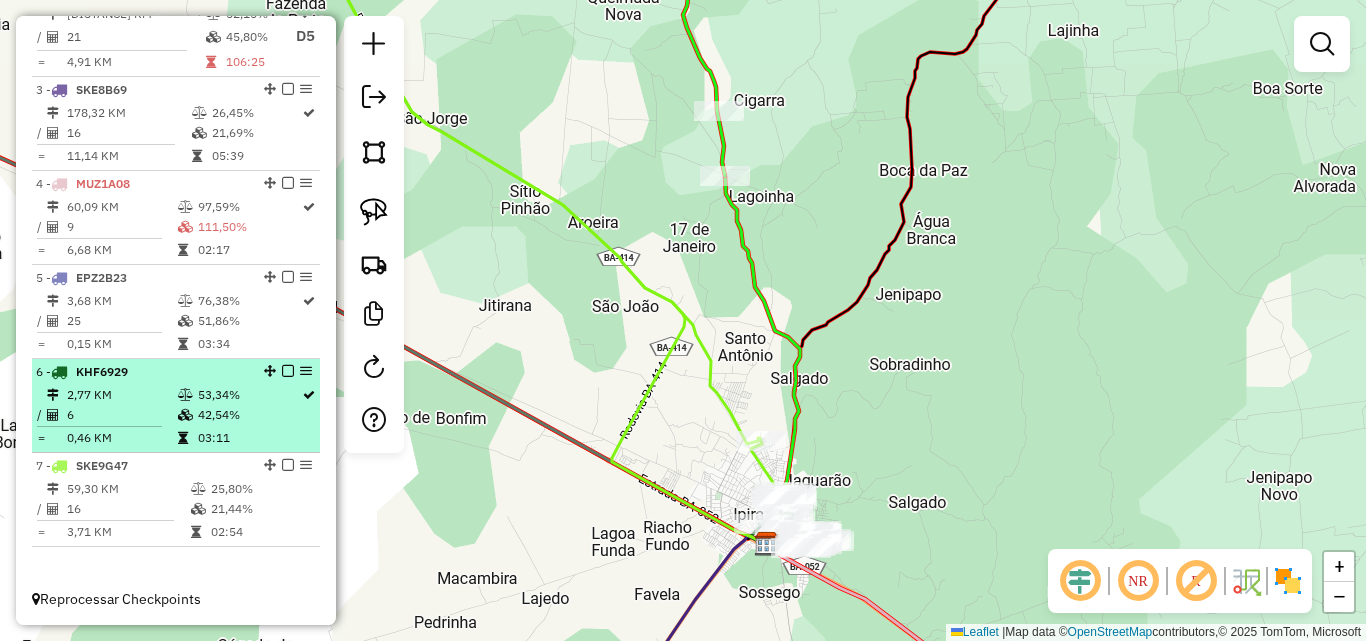 scroll, scrollTop: 907, scrollLeft: 0, axis: vertical 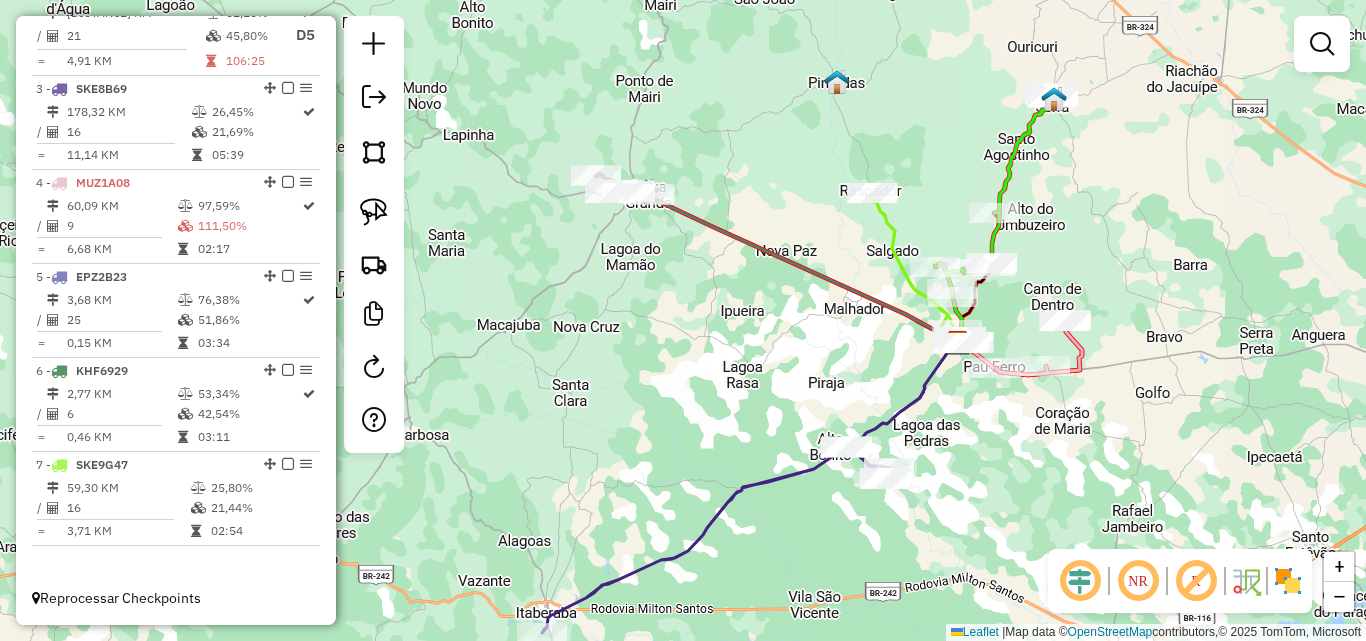 drag, startPoint x: 1174, startPoint y: 229, endPoint x: 1161, endPoint y: 299, distance: 71.19691 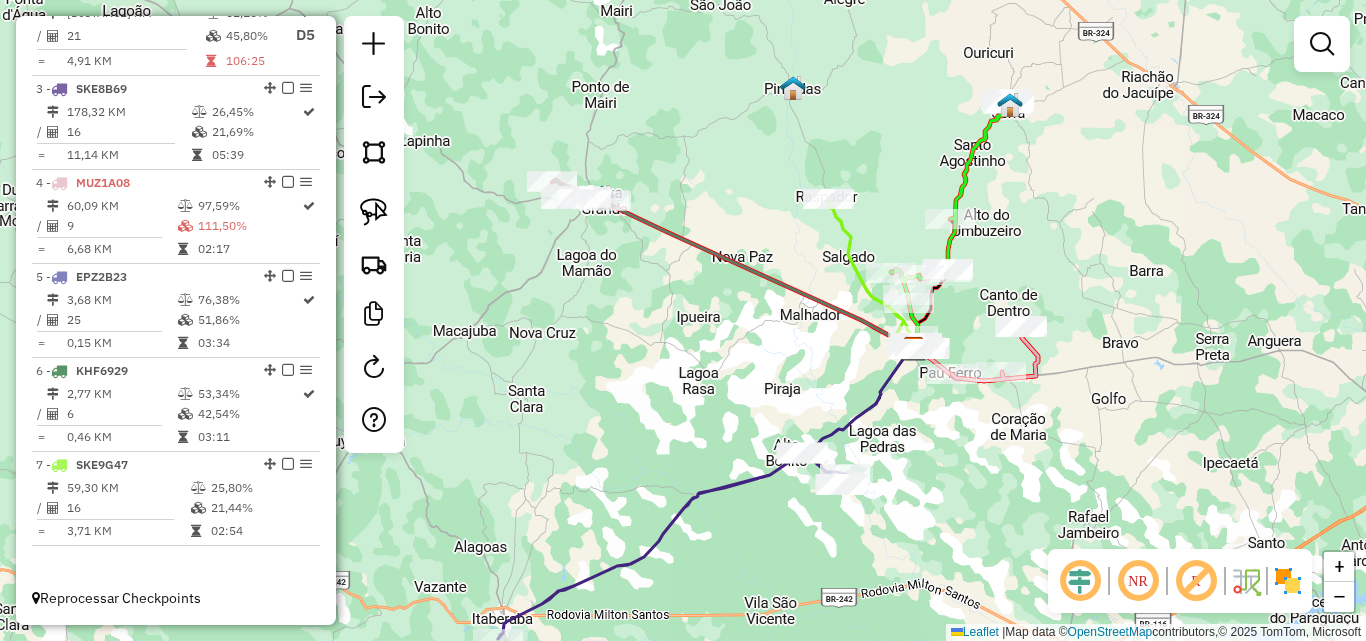 drag, startPoint x: 1089, startPoint y: 313, endPoint x: 1072, endPoint y: 274, distance: 42.544094 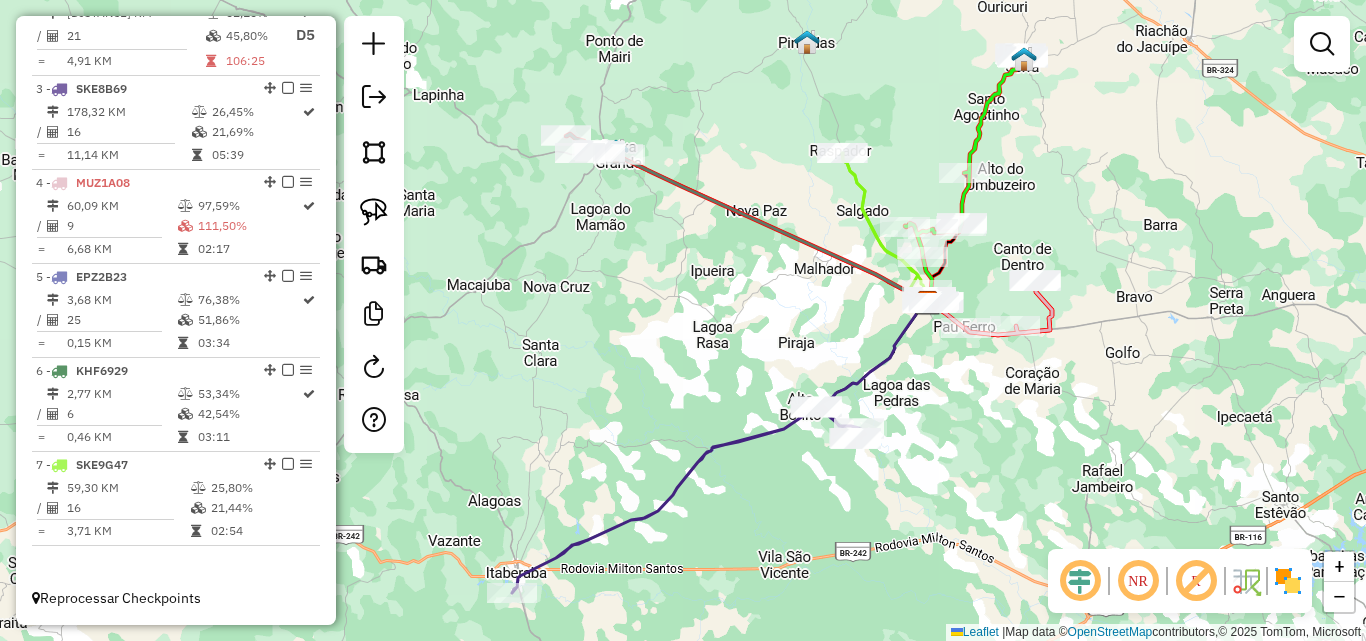 drag, startPoint x: 747, startPoint y: 383, endPoint x: 764, endPoint y: 341, distance: 45.310043 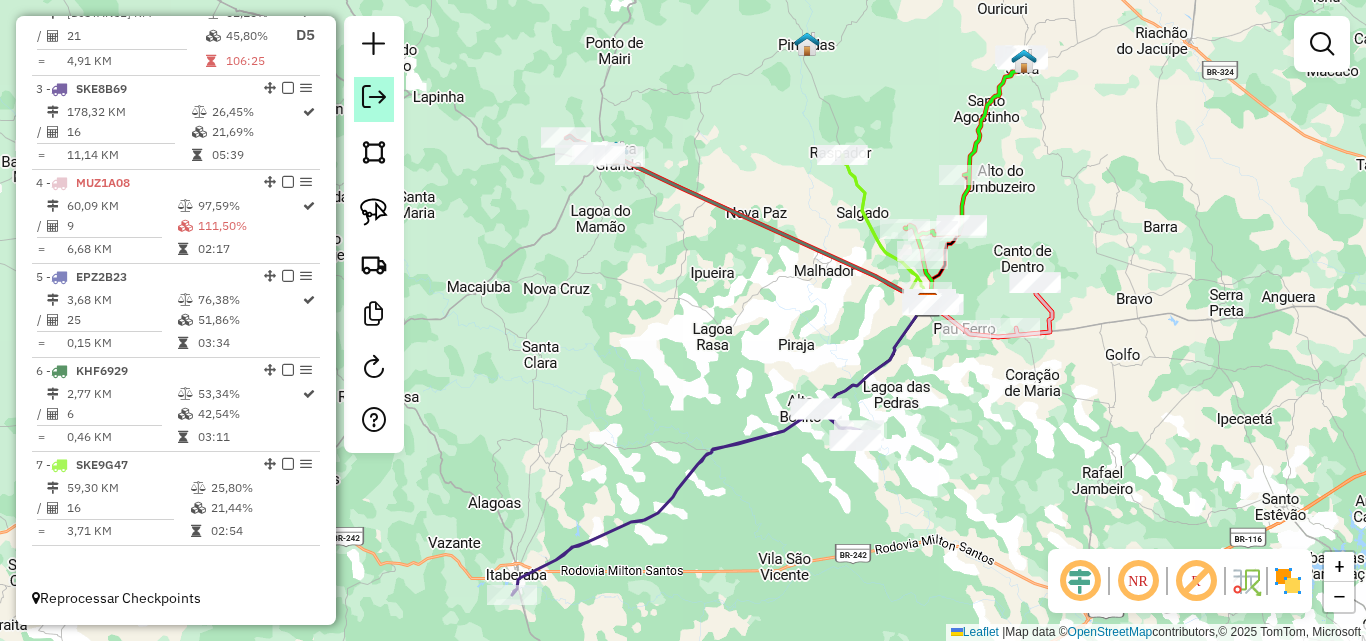 click 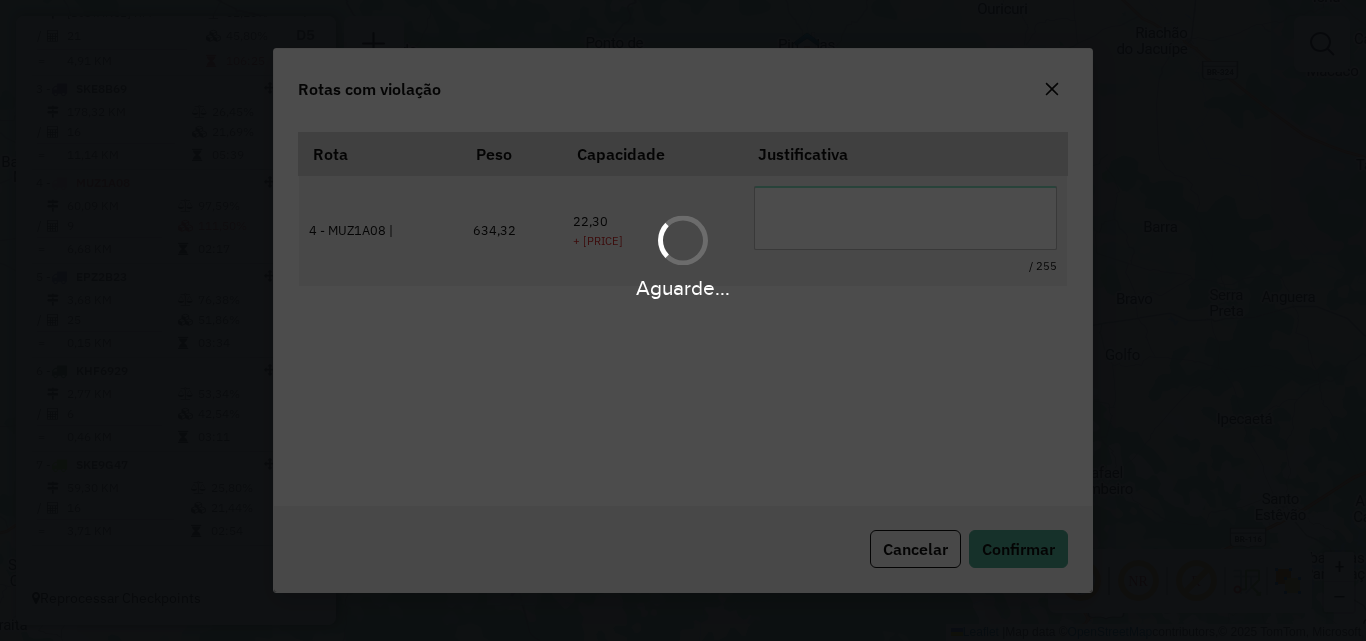scroll, scrollTop: 37, scrollLeft: 0, axis: vertical 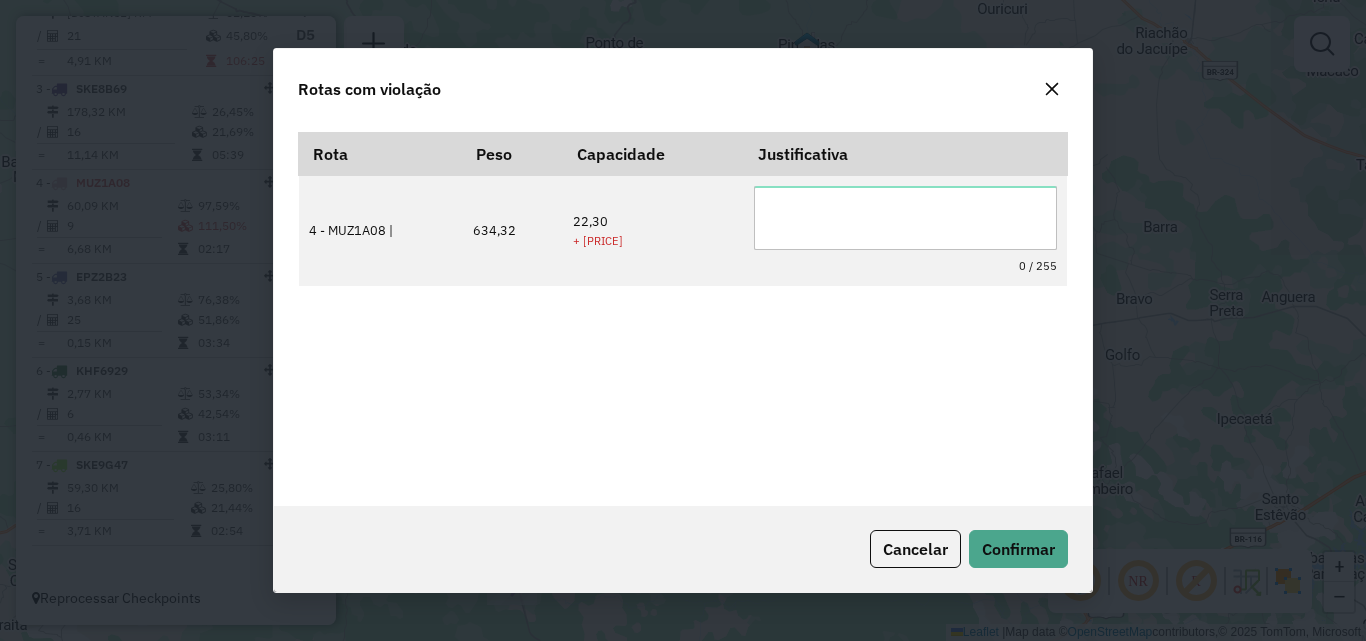 click on "Aguarde...  Pop-up bloqueado!  Seu navegador bloqueou automáticamente a abertura de uma nova janela.   Acesse as configurações e adicione o endereço do sistema a lista de permissão.   Fechar  Informações da Sessão [NUMBER] - [DATE]     Criação: [DATE] [TIME]   Depósito:  DBS IPIRA  Total de rotas:  [NUMBER]  Distância Total:  [DISTANCE]  Tempo total:  [TIME]  Valor total:  R$ [PRICE]  - Total roteirizado:  R$ [PRICE]  - Total não roteirizado:  R$ [PRICE]  Total de Atividades Roteirizadas:  [NUMBER]  Total de Pedidos Roteirizados:  [NUMBER]  Peso total roteirizado:  [WEIGHT]  Cubagem total roteirizado:  [VOLUME]  Total de Atividades não Roteirizadas:  [NUMBER]  Total de Pedidos não Roteirizados:  [NUMBER] Total de caixas por viagem:  [VOLUME] /   [NUMBER] =  [VOLUME] Média de Atividades por viagem:  [NUMBER] /   [NUMBER] =  [NUMBER] Ocupação média da frota:  [PERCENTAGE]%   Rotas improdutivas:  [NUMBER]  Rotas vários dias:  [NUMBER]  Clientes Priorizados NR:  [NUMBER] Rotas  Recargas: [NUMBER]   Ver rotas   Ver veículos  Finalizar todas as rotas   [NUMBER] -       [PLATE]" at bounding box center [683, 320] 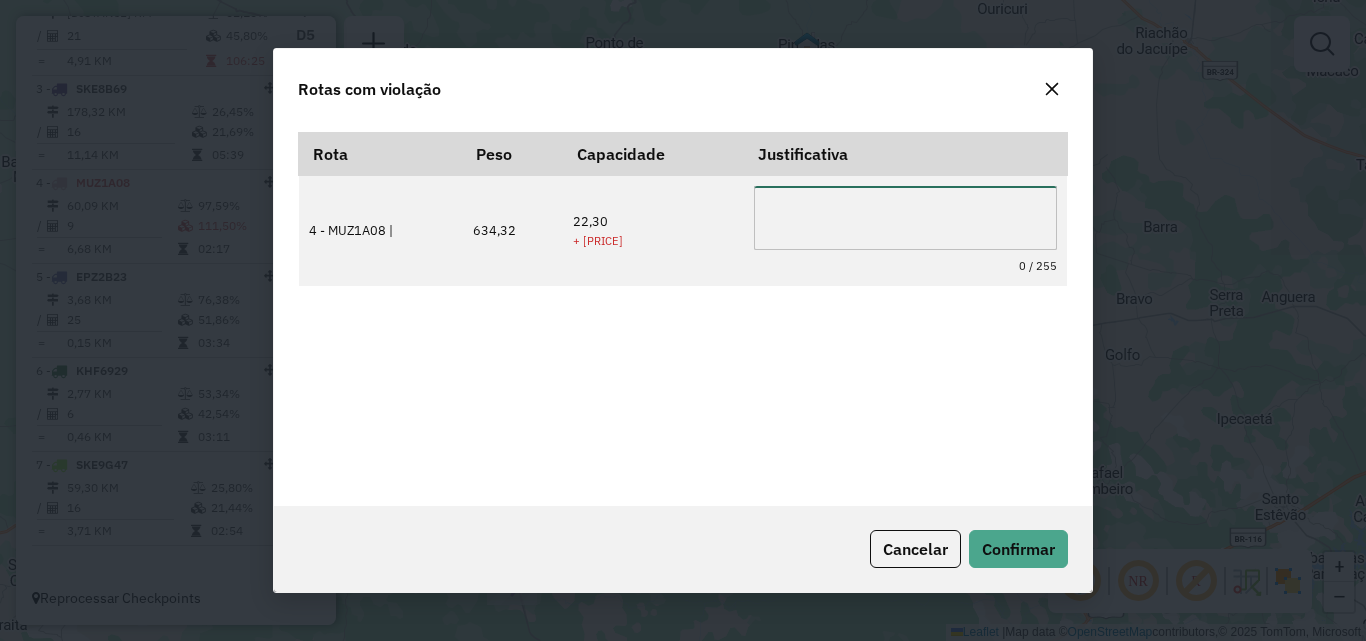 click at bounding box center [905, 218] 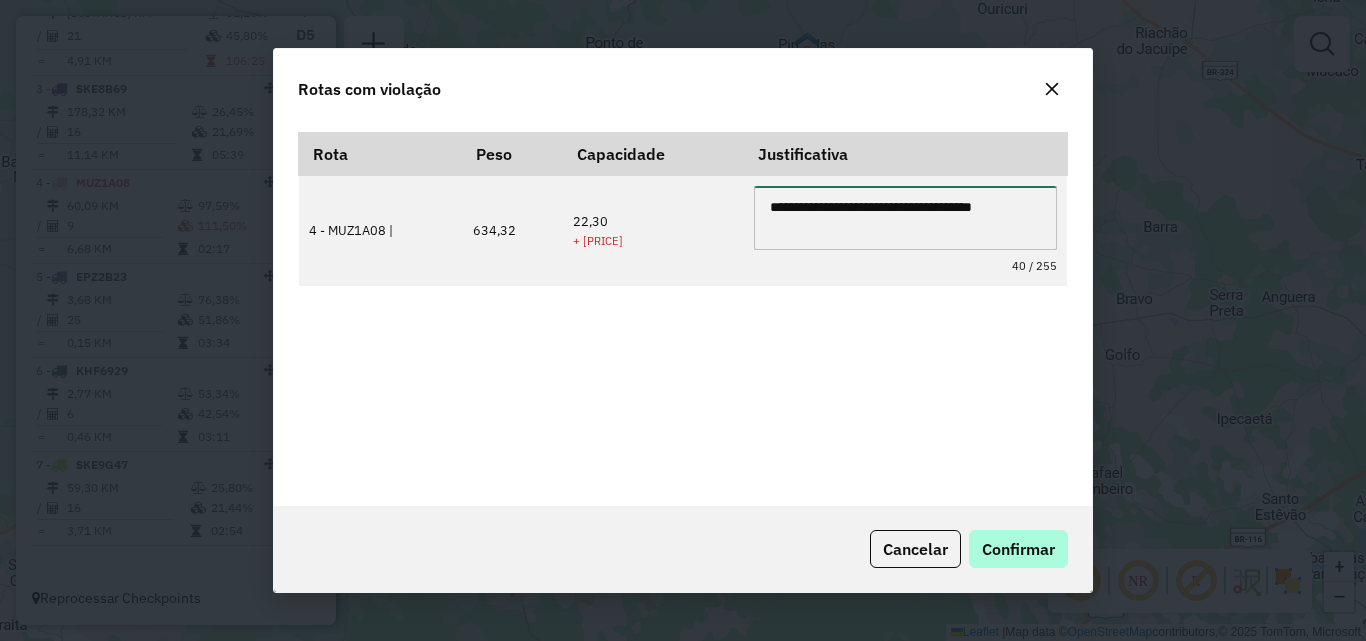 type on "**********" 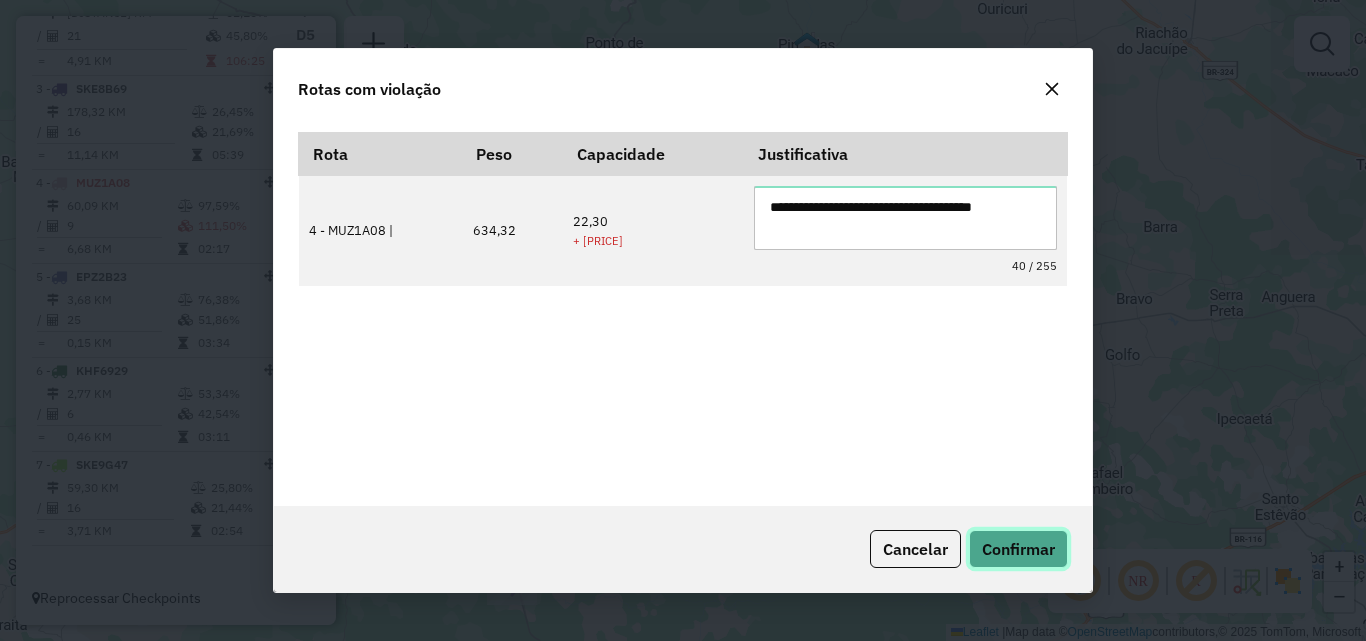click on "Confirmar" 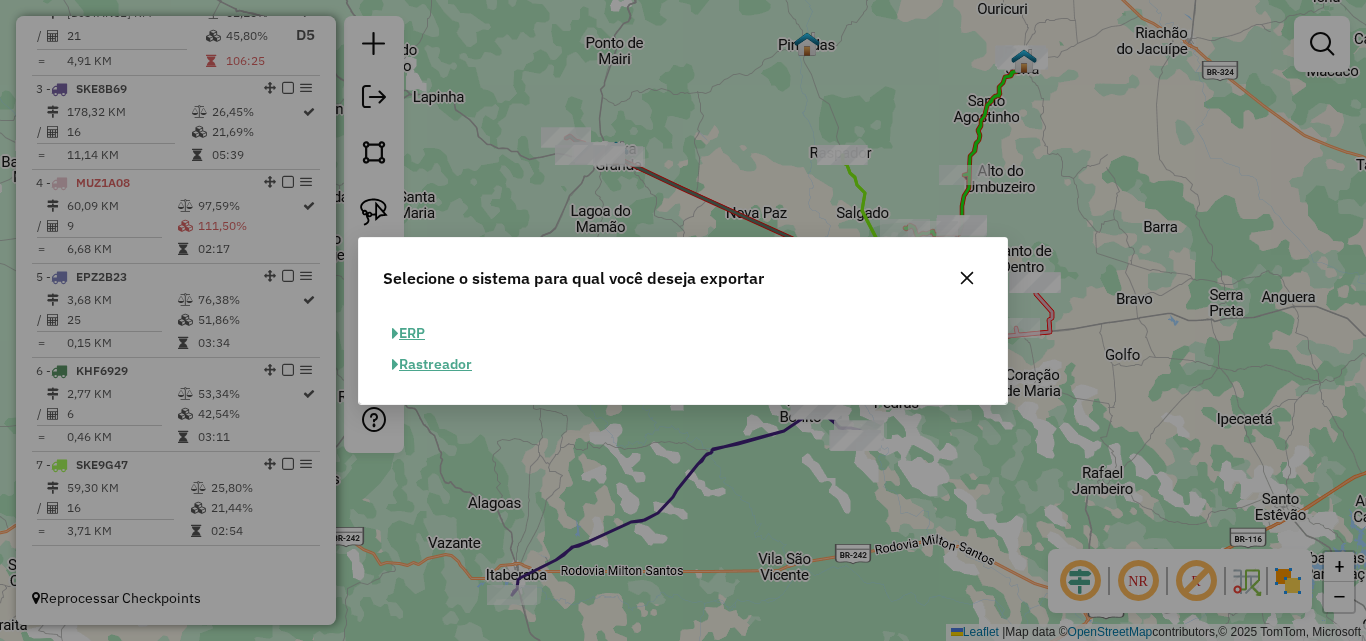 click on "ERP" 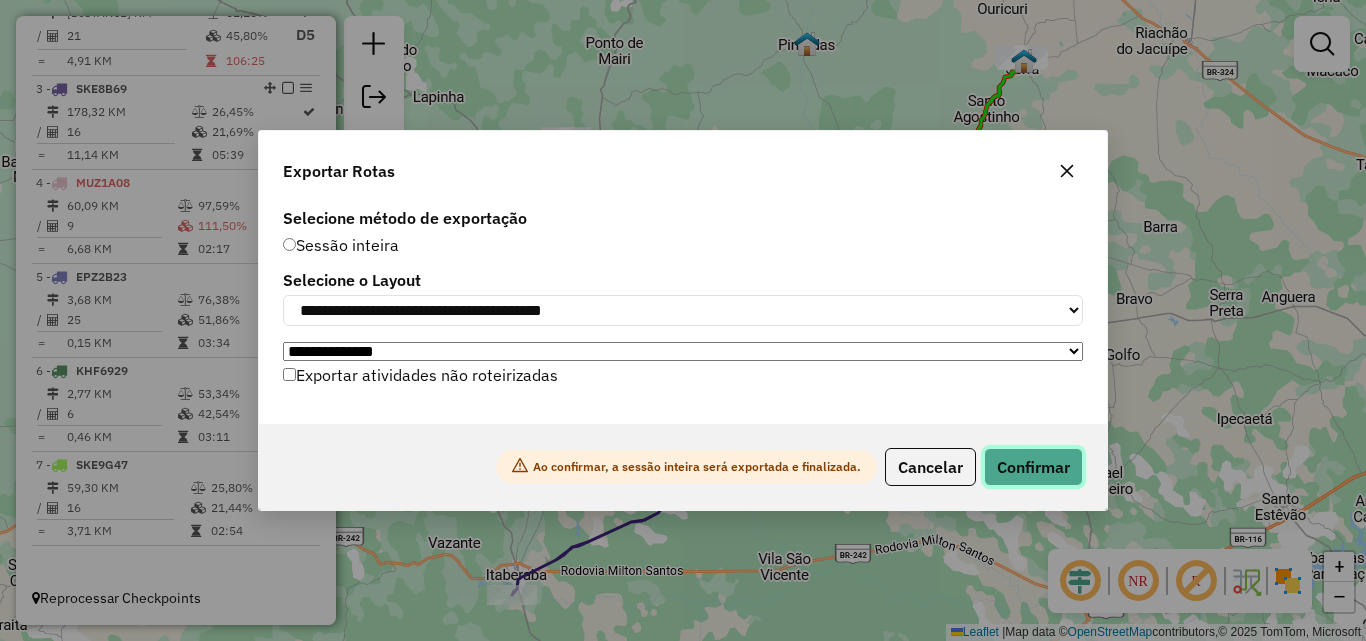 click on "Confirmar" 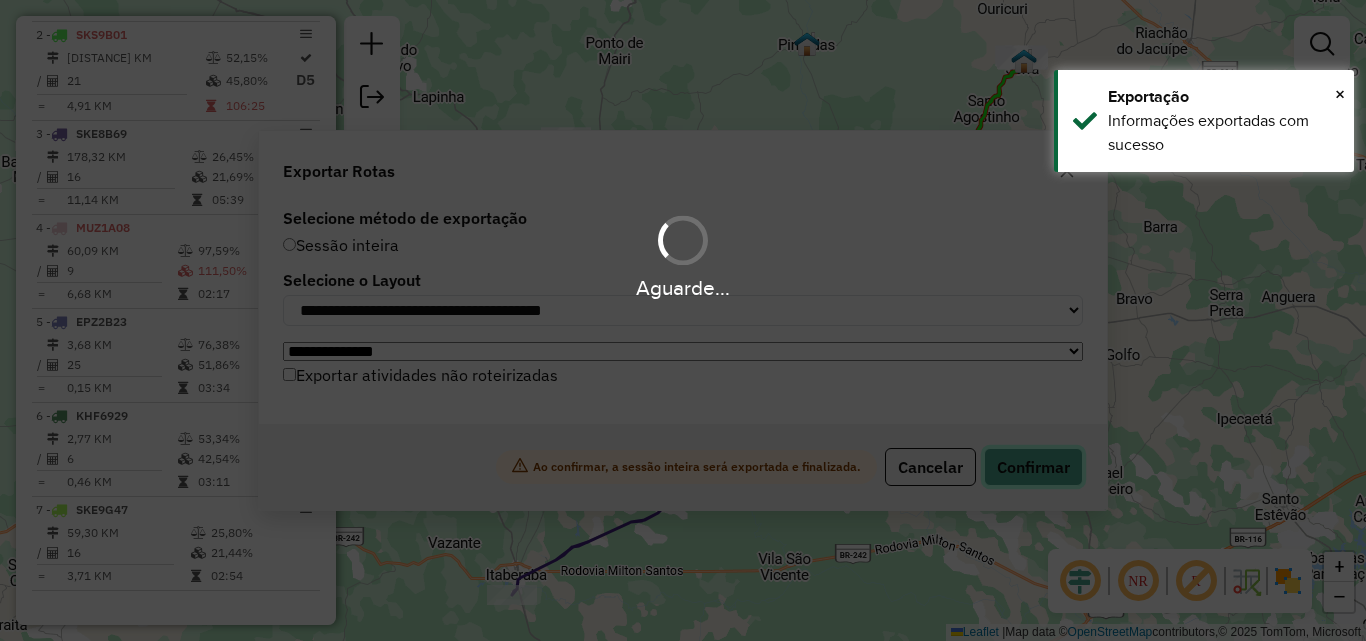 scroll, scrollTop: 876, scrollLeft: 0, axis: vertical 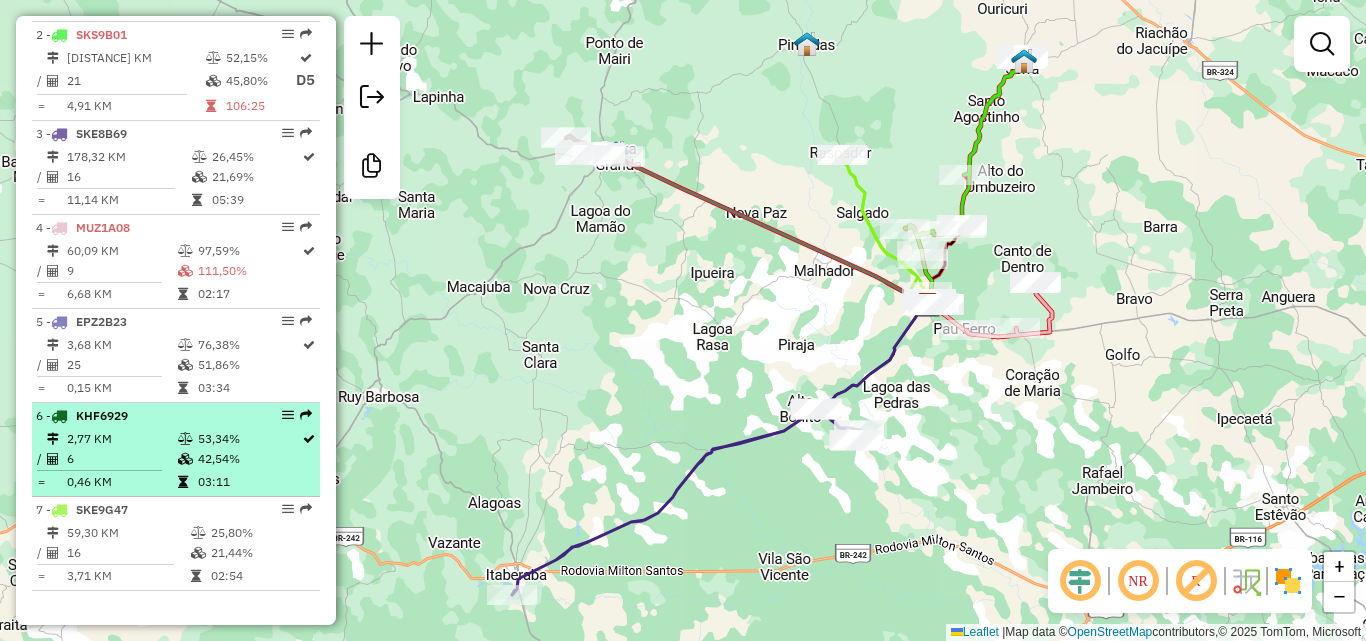drag, startPoint x: 257, startPoint y: 420, endPoint x: 243, endPoint y: 424, distance: 14.56022 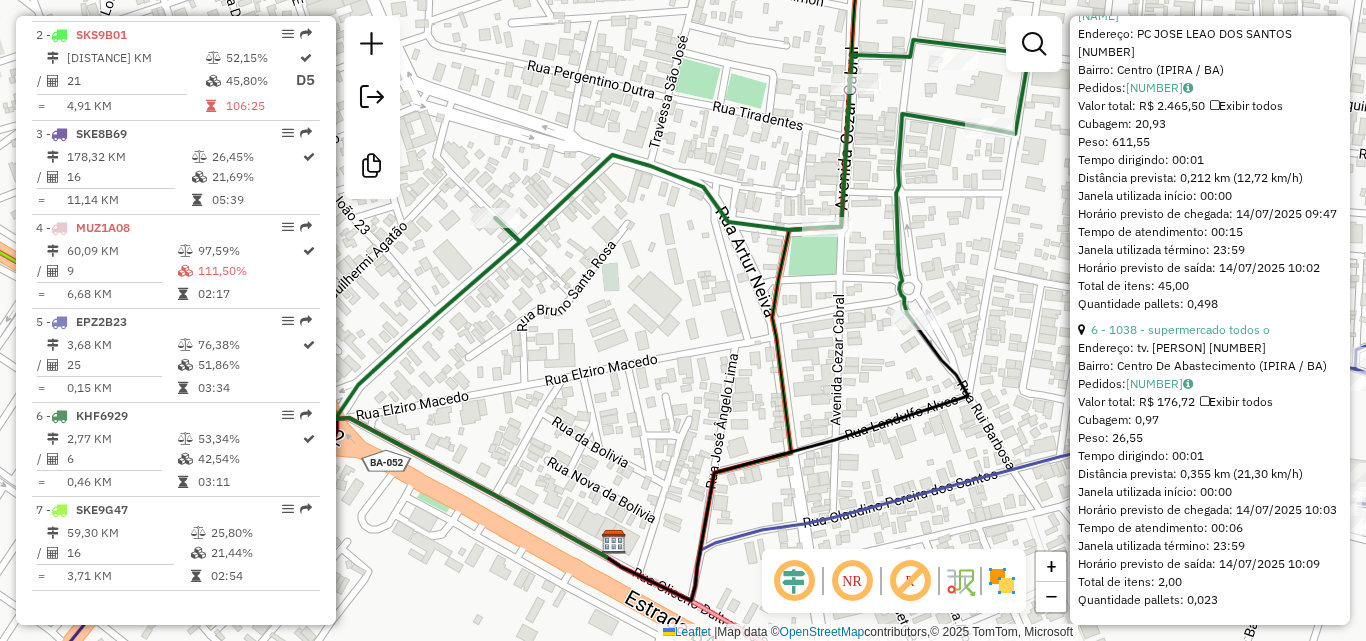 scroll, scrollTop: 2217, scrollLeft: 0, axis: vertical 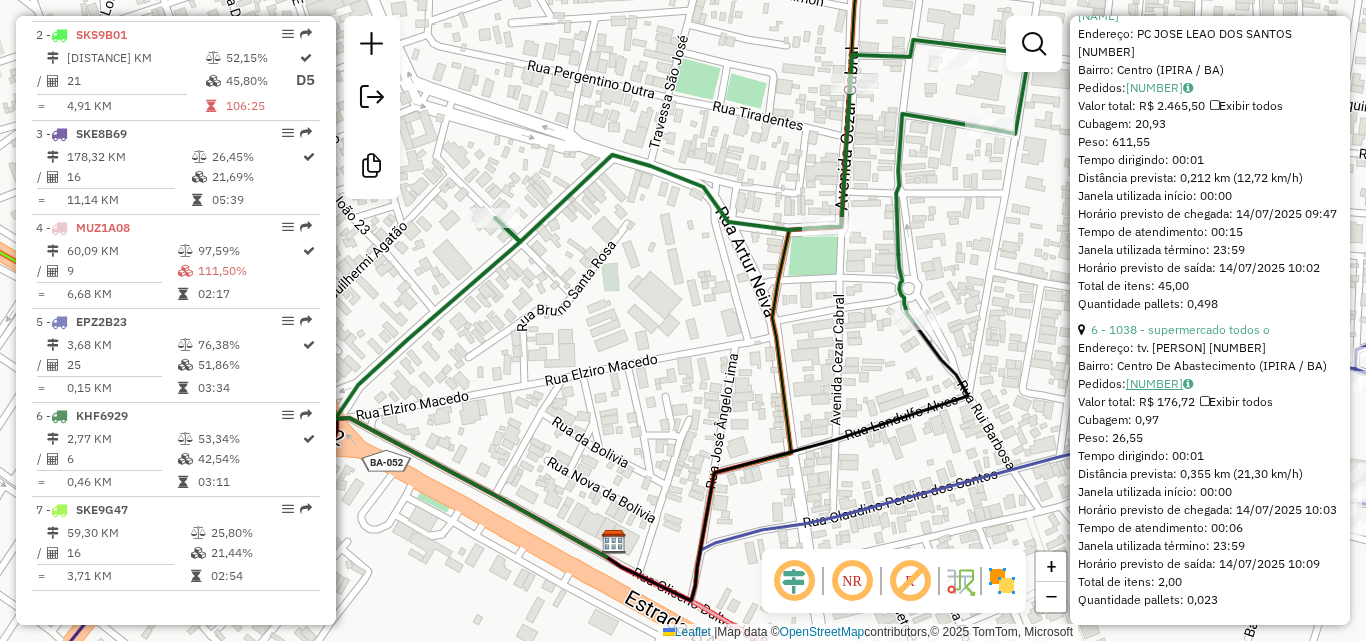 click on "[NUMBER]" at bounding box center (1159, 383) 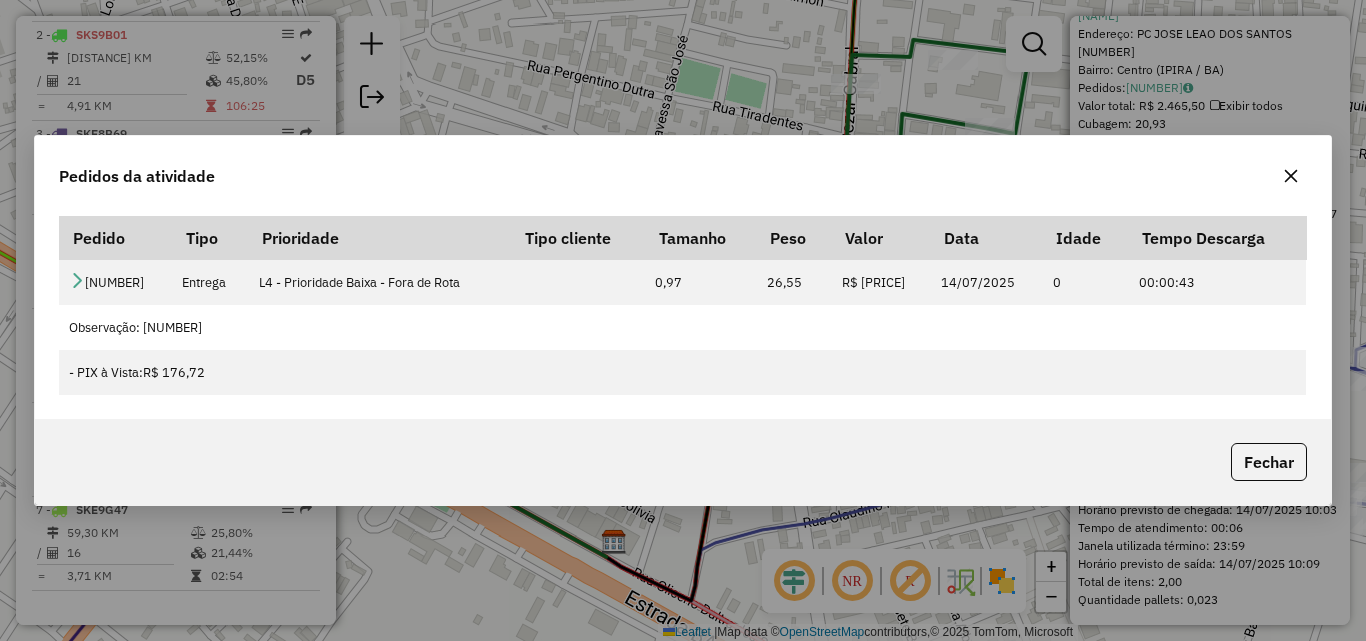 click 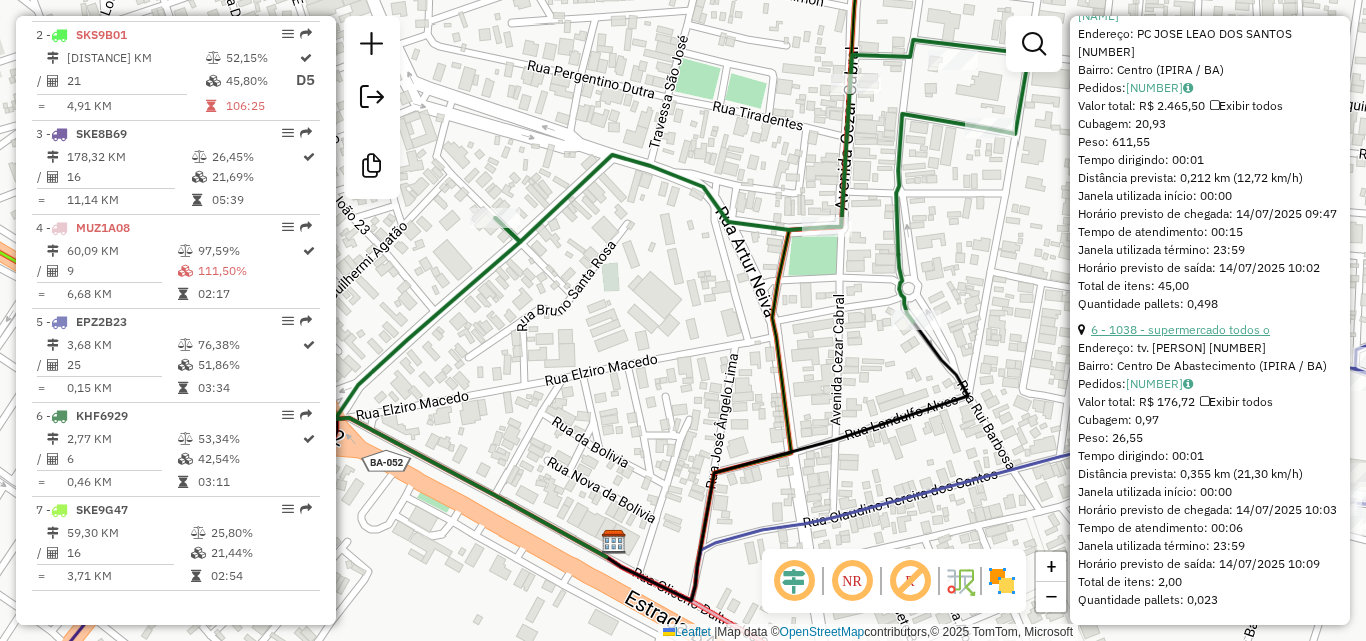 click on "6 - 1038 - supermercado todos o" at bounding box center [1180, 329] 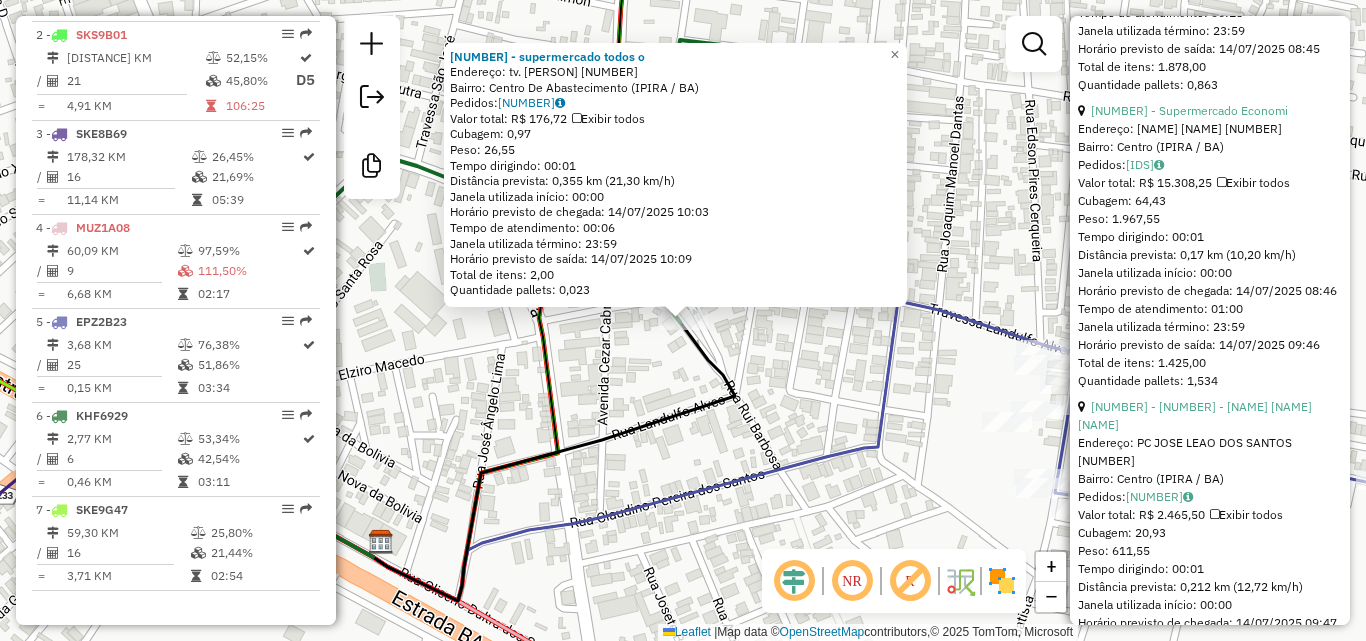 scroll, scrollTop: 1717, scrollLeft: 0, axis: vertical 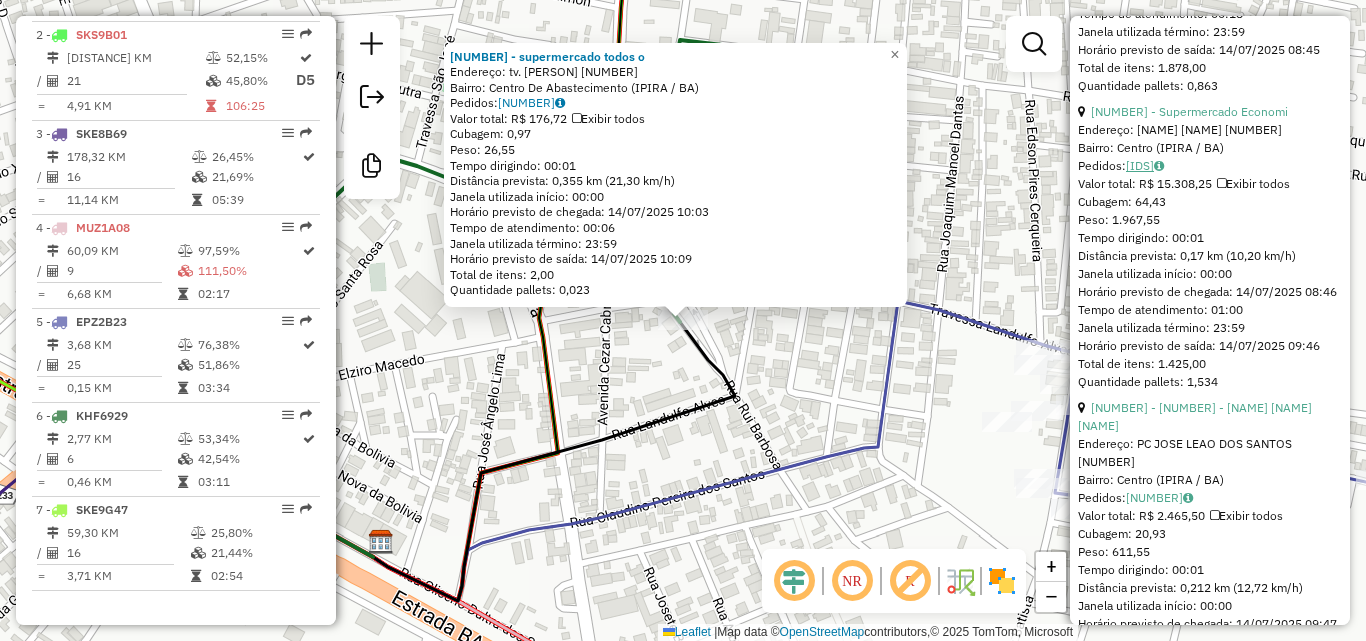 click on "[IDS]" at bounding box center (1145, 165) 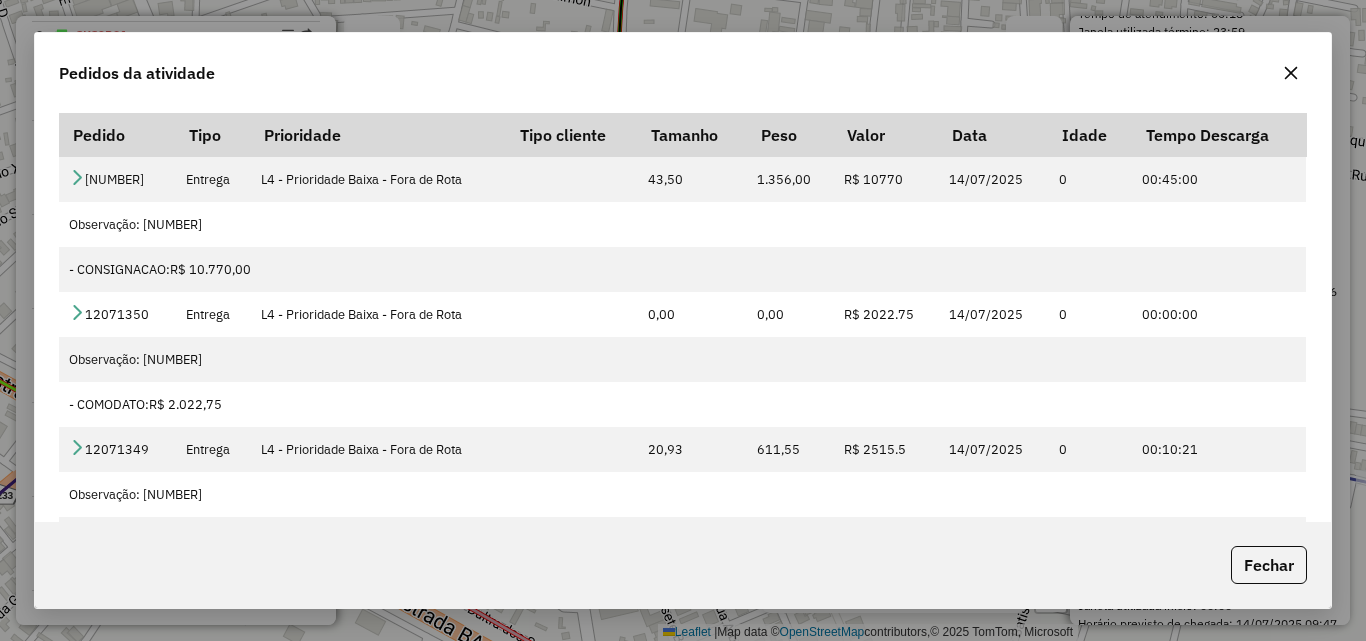 click 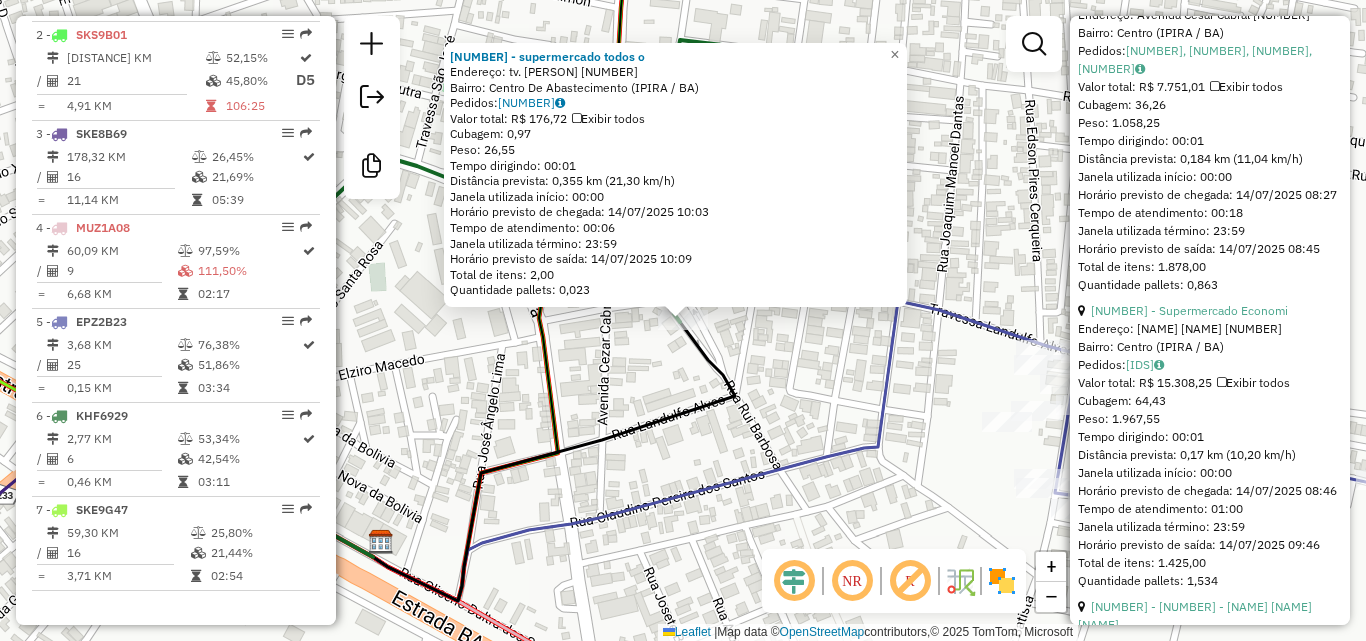 scroll, scrollTop: 1517, scrollLeft: 0, axis: vertical 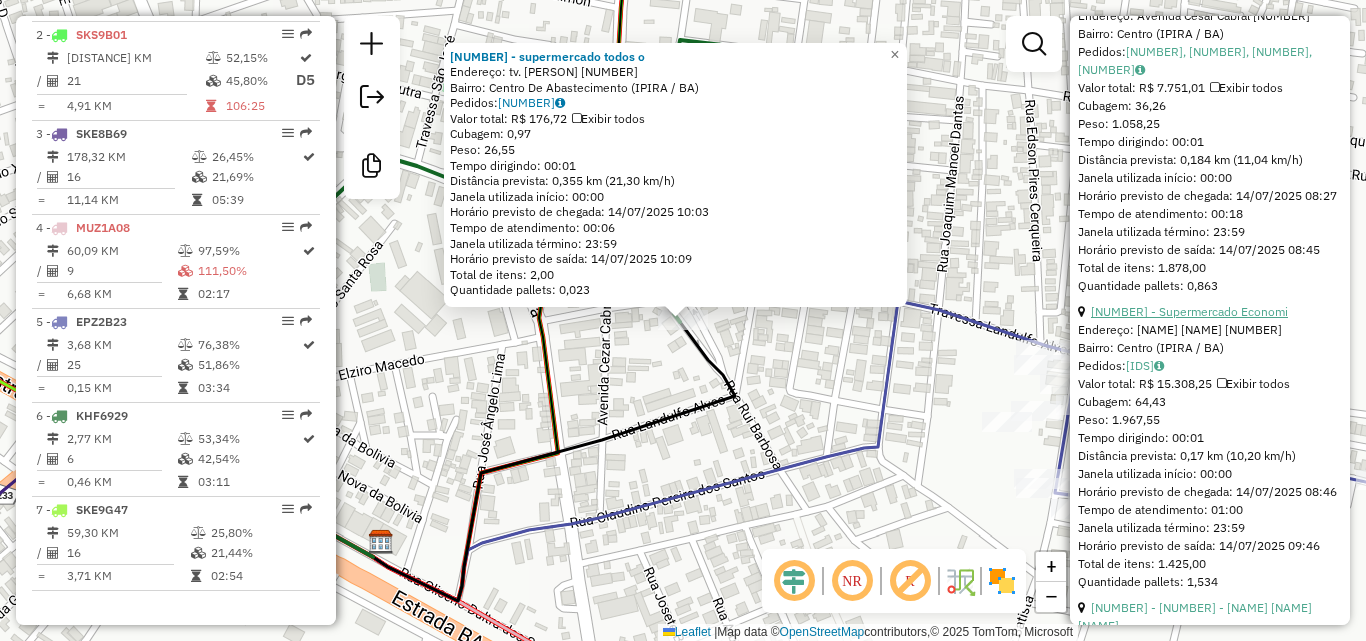 click on "[NUMBER] - Supermercado Economi" at bounding box center (1189, 311) 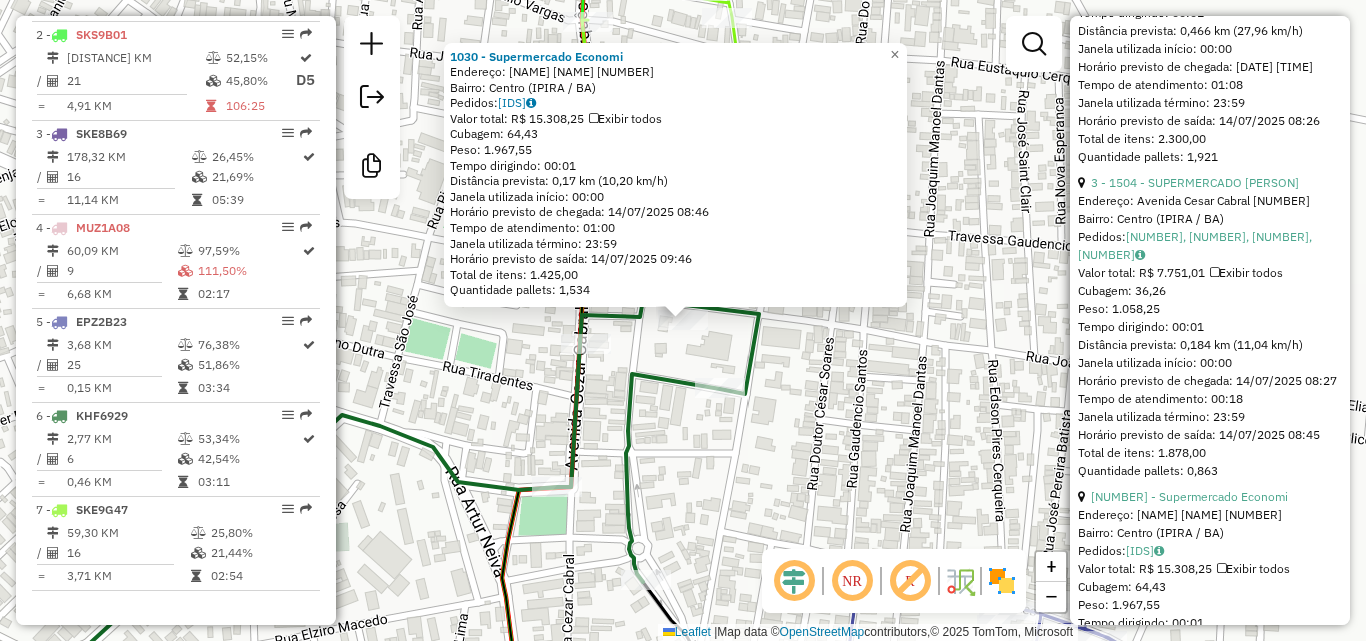 scroll, scrollTop: 1317, scrollLeft: 0, axis: vertical 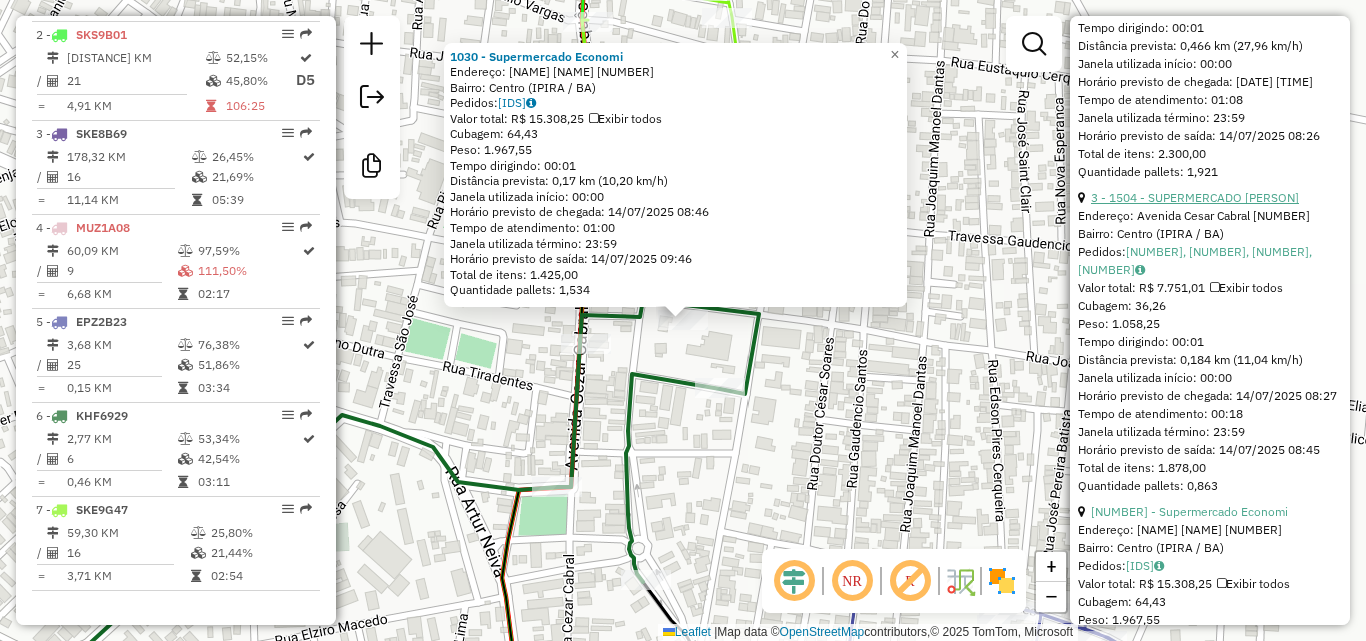 click on "3 - 1504 - SUPERMERCADO [PERSON]" at bounding box center (1195, 197) 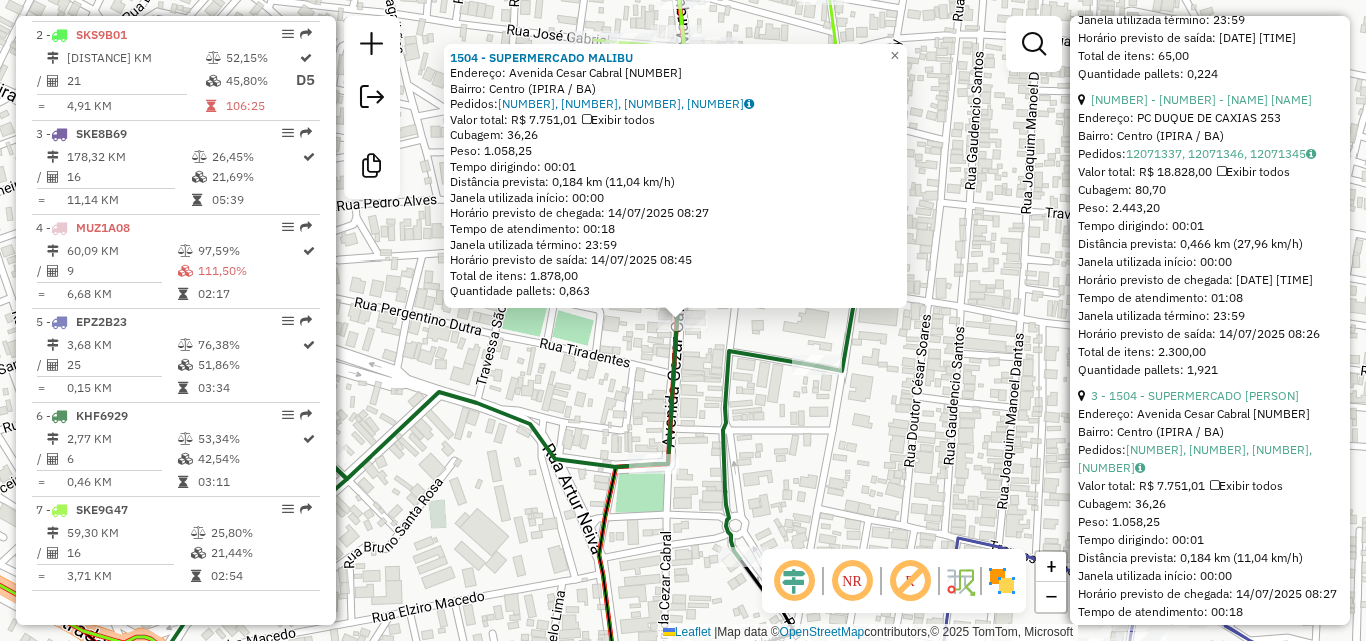 scroll, scrollTop: 1117, scrollLeft: 0, axis: vertical 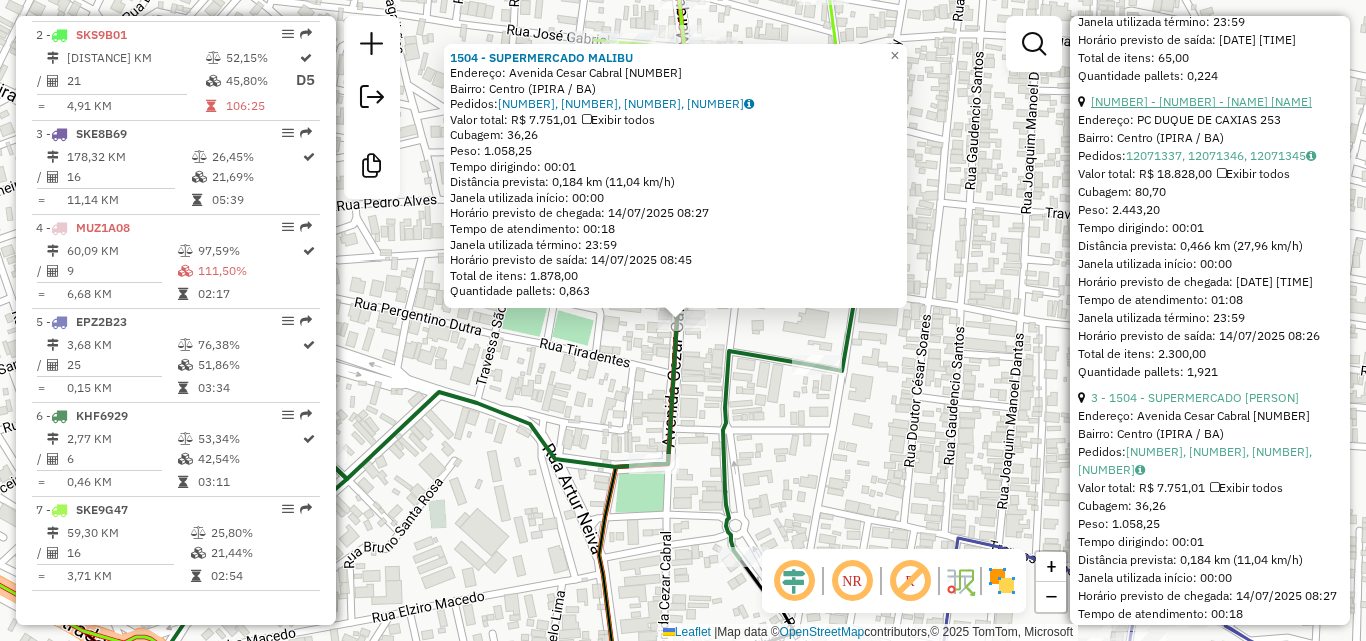 click on "[NUMBER] - [NUMBER] - [NAME] [NAME]" at bounding box center (1201, 101) 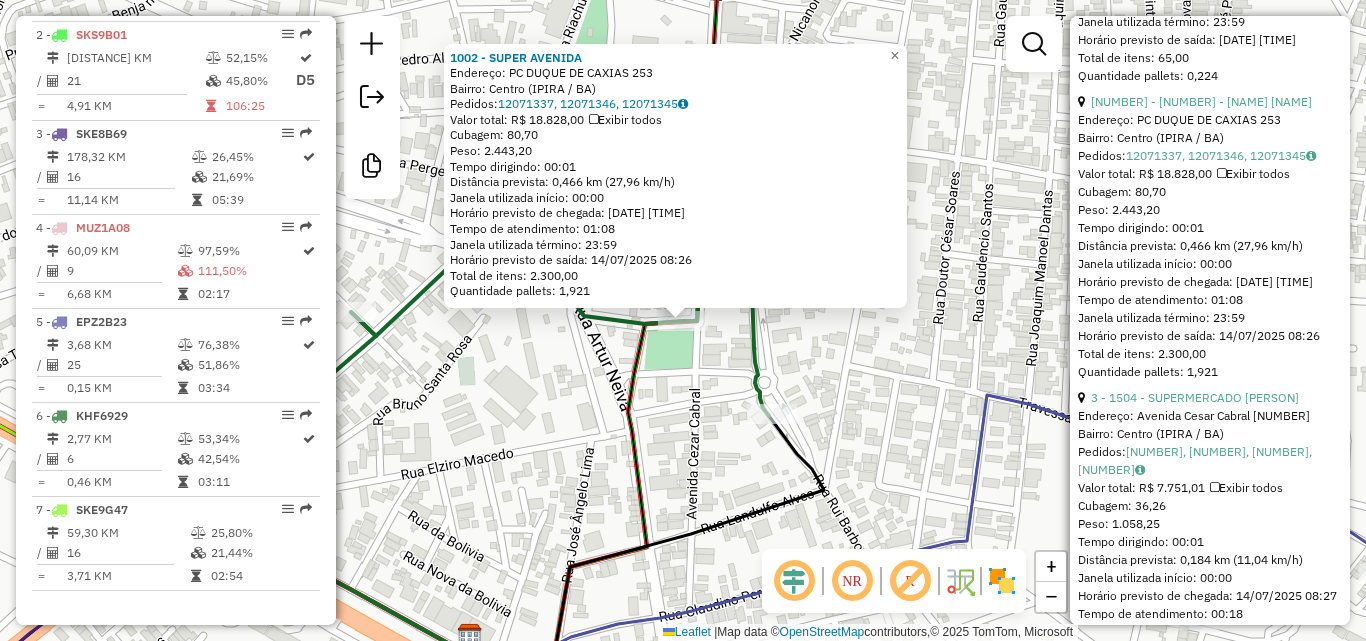 click on "Valor total: R$ [PRICE]" 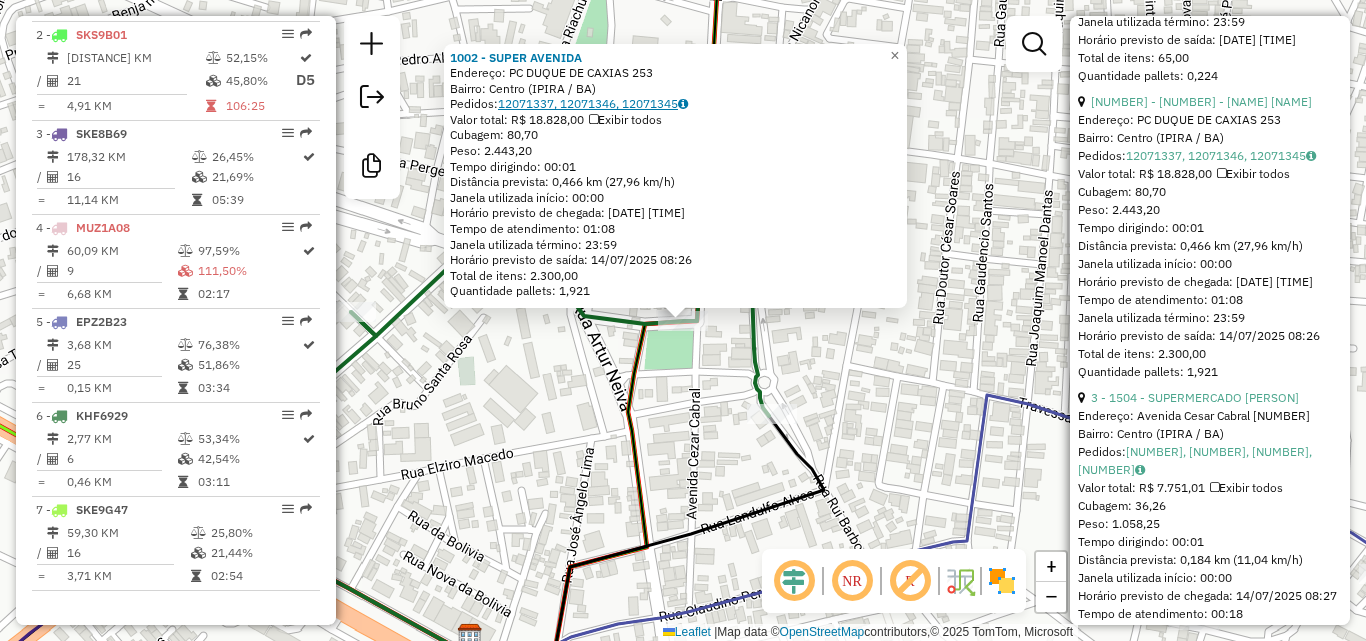 click on "12071337, 12071346, 12071345" 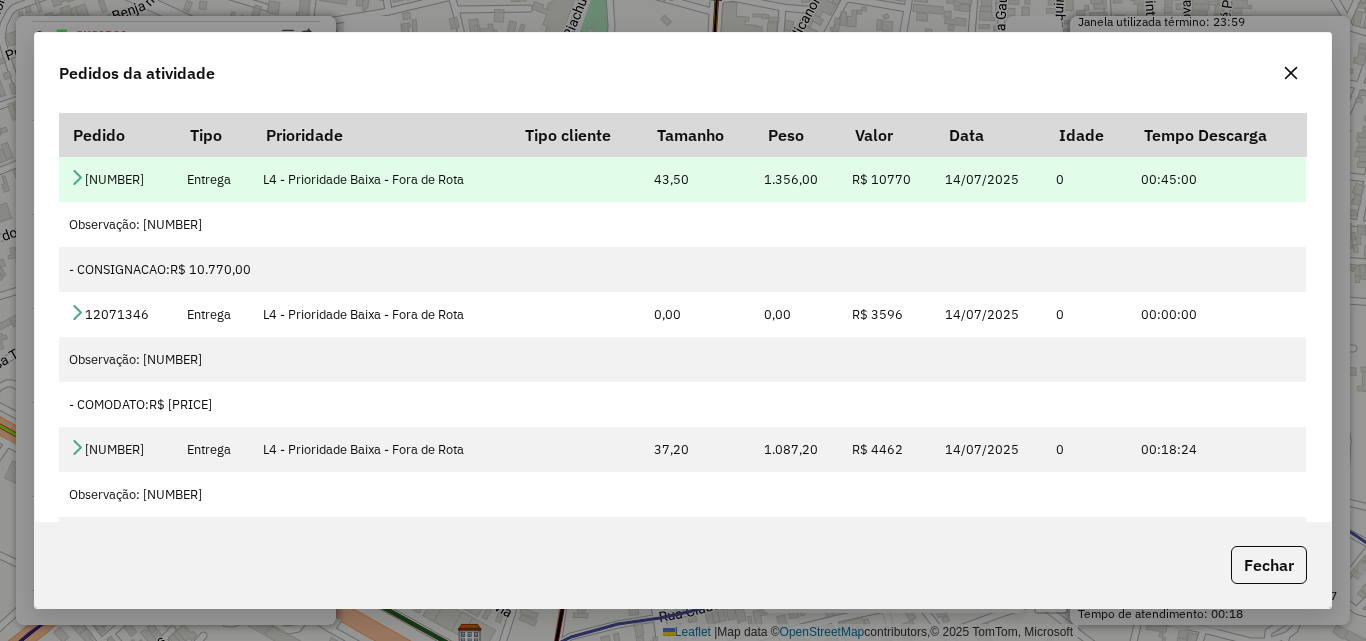 type 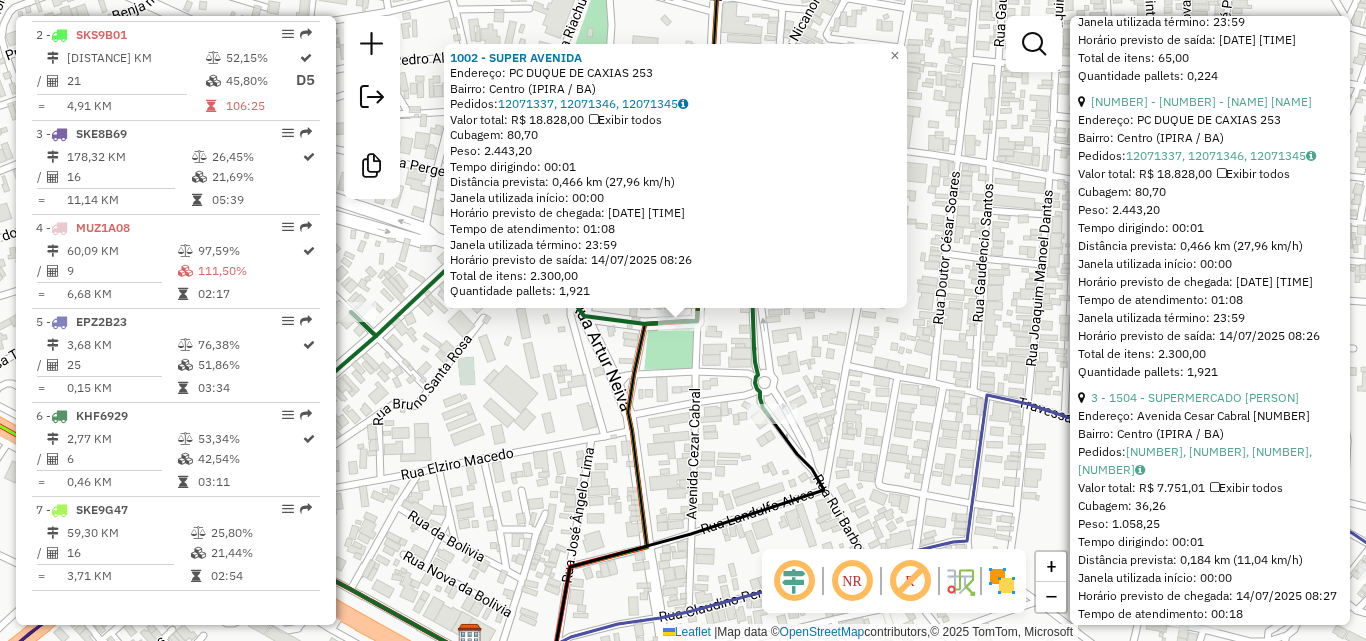 click on "Rota 6 - Placa KHF6929  1038 - supermercado todos o 1002 - SUPER [LOCATION]  Endereço:  PC [PERSON] [NUMBER]   Bairro: [PERSON] ([CITY] / [STATE])   Pedidos:  [IDS]   Valor total: R$ 18.828,00   Exibir todos   Cubagem: 80,70  Peso: 2.443,20  Tempo dirigindo: 00:01   Distância prevista: 0,466 km (27,96 km/h)   Janela utilizada início: 00:00   Horário previsto de chegada: [DATE] [TIME]   Tempo de atendimento: 01:08   Janela utilizada término: 23:59   Horário previsto de saída: [DATE] [TIME]   Total de itens: 2.300,00   Quantidade pallets: 1,921  × Janela de atendimento Grade de atendimento Capacidade Transportadoras Veículos Cliente Pedidos  Rotas Selecione os dias de semana para filtrar as janelas de atendimento  Seg   Ter   Qua   Qui   Sex   Sáb   Dom  Informe o período da janela de atendimento: De: Até:  Filtrar exatamente a janela do cliente  Considerar janela de atendimento padrão  Selecione os dias de semana para filtrar as grades de atendimento  Seg   Ter   Qua   Qui  De:" 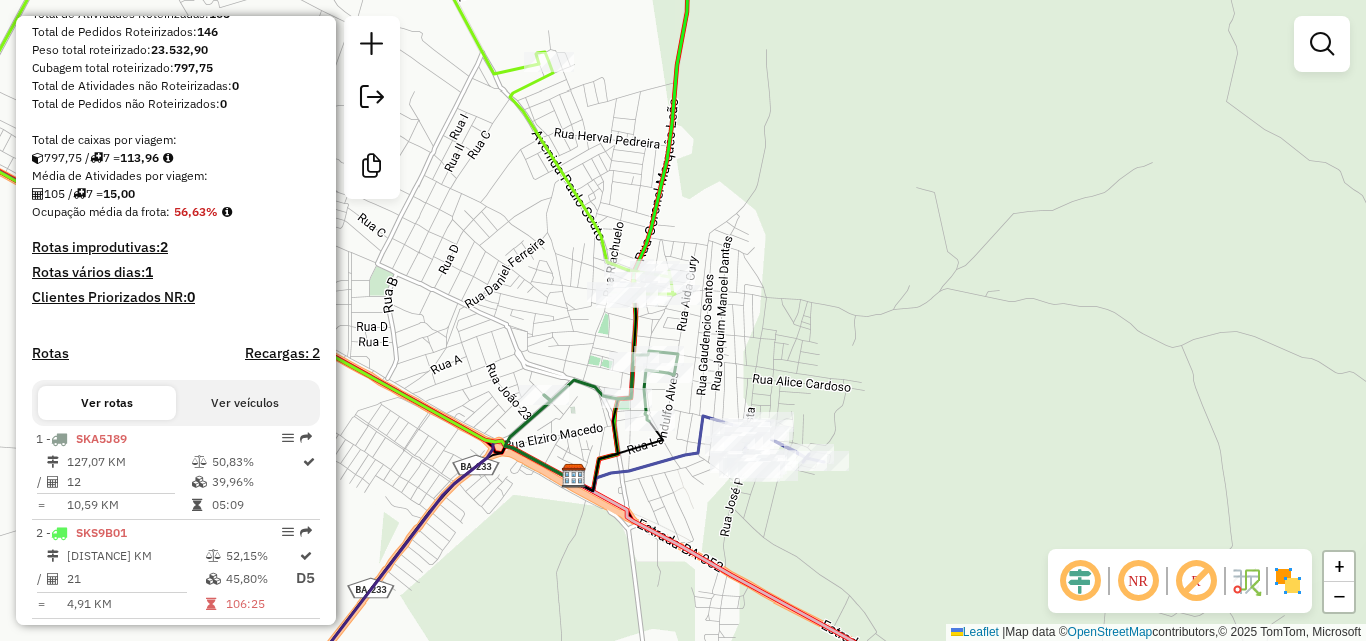 scroll, scrollTop: 376, scrollLeft: 0, axis: vertical 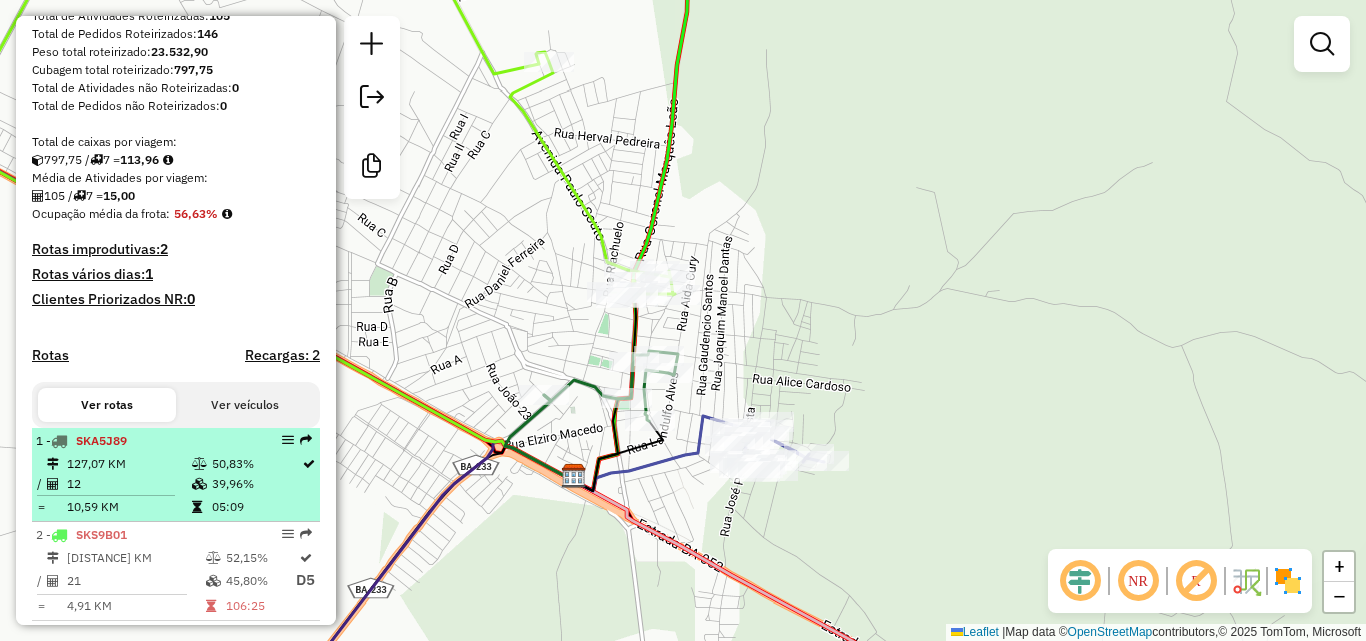 click on "1 -     SKA5J89   127,07 KM   50,83%  /  12   39,96%     =  10,59 KM   05:09" at bounding box center [176, 475] 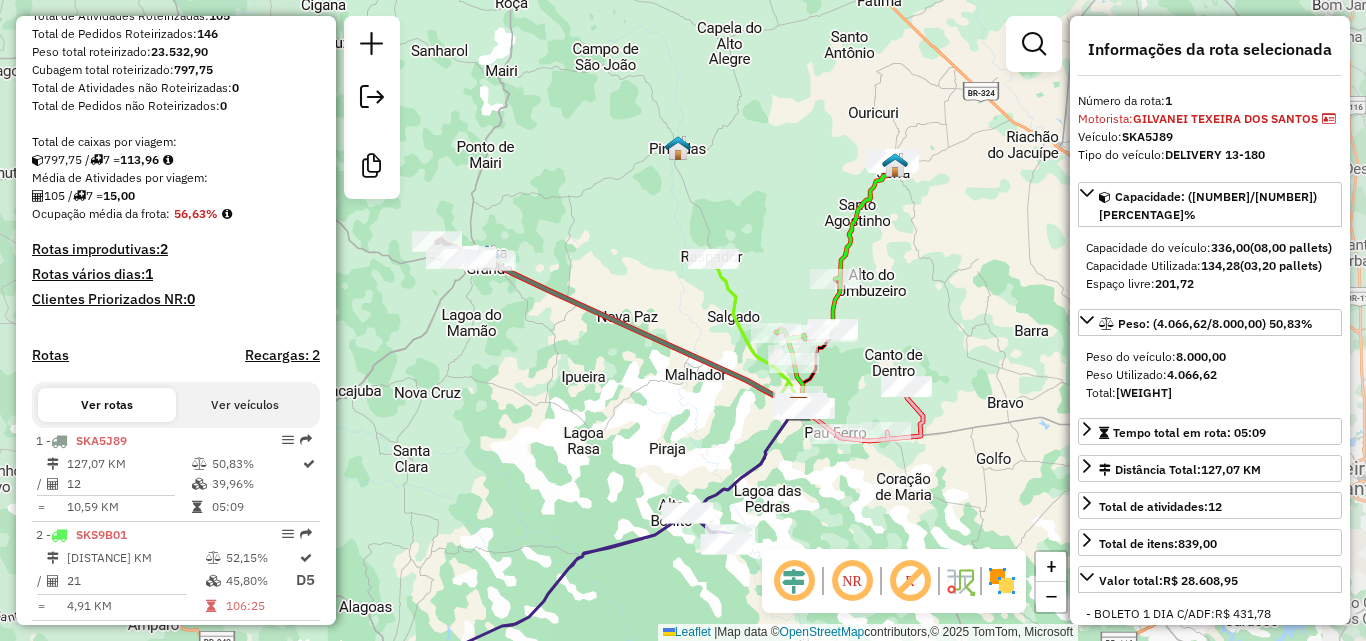 drag, startPoint x: 535, startPoint y: 355, endPoint x: 568, endPoint y: 349, distance: 33.54102 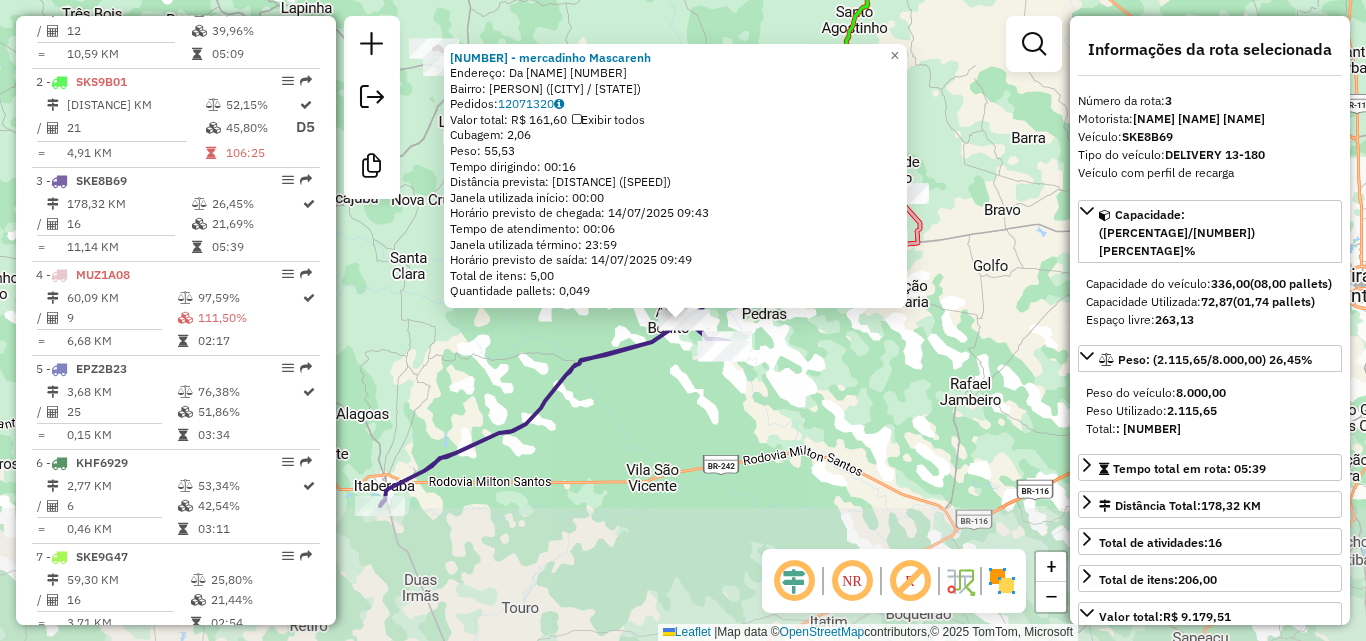 scroll, scrollTop: 876, scrollLeft: 0, axis: vertical 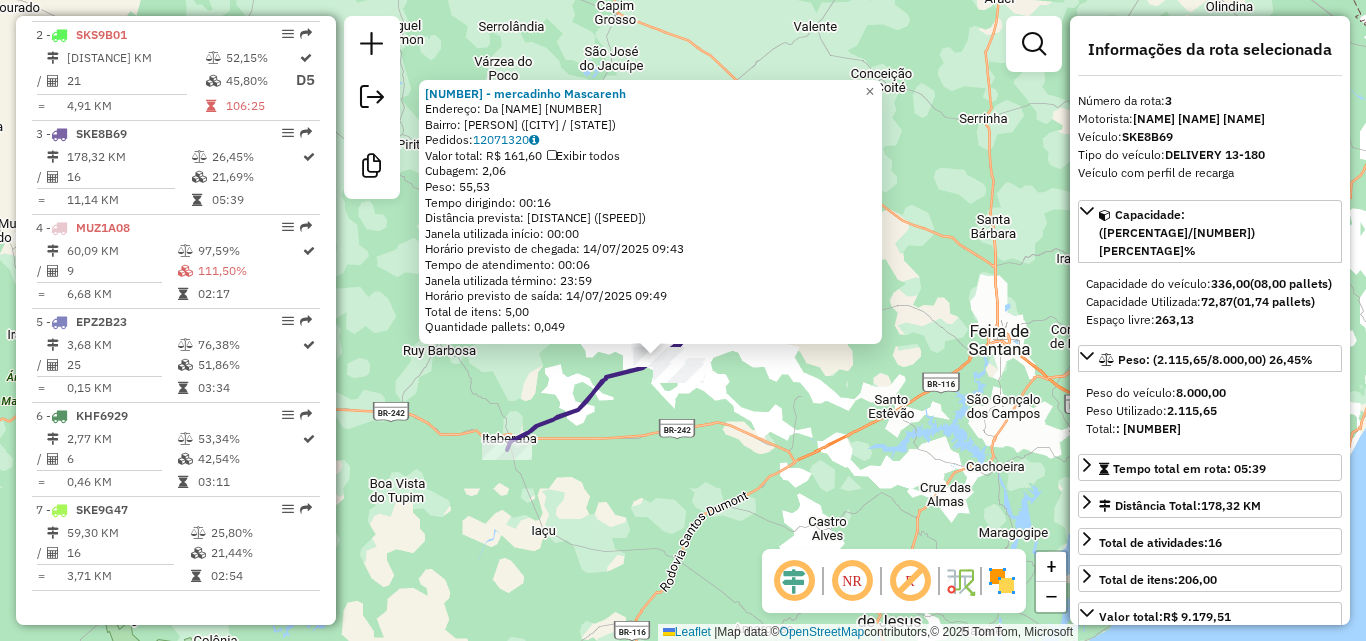 click on "714 - mercadinho Mascarenh Endereço: Da [NAME] [NUMBER] Bairro: [NAME] ([CITY] / [STATE]) Pedidos: [NUMBER] Valor total: [CURRENCY] [PRICE] Exibir todos Cubagem: [NUMBER] Peso: [NUMBER] Tempo dirigindo: [TIME] Distância prevista: [DISTANCE] km ([SPEED] km/h) Janela utilizada início: [TIME] Horário previsto de chegada: [DATE] [TIME] Tempo de atendimento: [TIME] Janela utilizada término: [TIME] Horário previsto de saída: [DATE] [TIME] Total de itens: [NUMBER] Quantidade pallets: [NUMBER] × Janela de atendimento Grade de atendimento Capacidade Transportadoras Veículos Cliente Pedidos Rotas Selecione os dias da semana para filtrar as janelas de atendimento Seg Ter Qua Qui Sex Sáb Dom Informe o período da janela de atendimento: De: Até: Filtrar exatamente a janela do cliente Considerar janela de atendimento padrão Selecione os dias da semana para filtrar as grades de atendimento Seg Ter Qua Qui Sex Sáb Dom Considerar clientes sem dia de atendimento cadastrado De: De:" 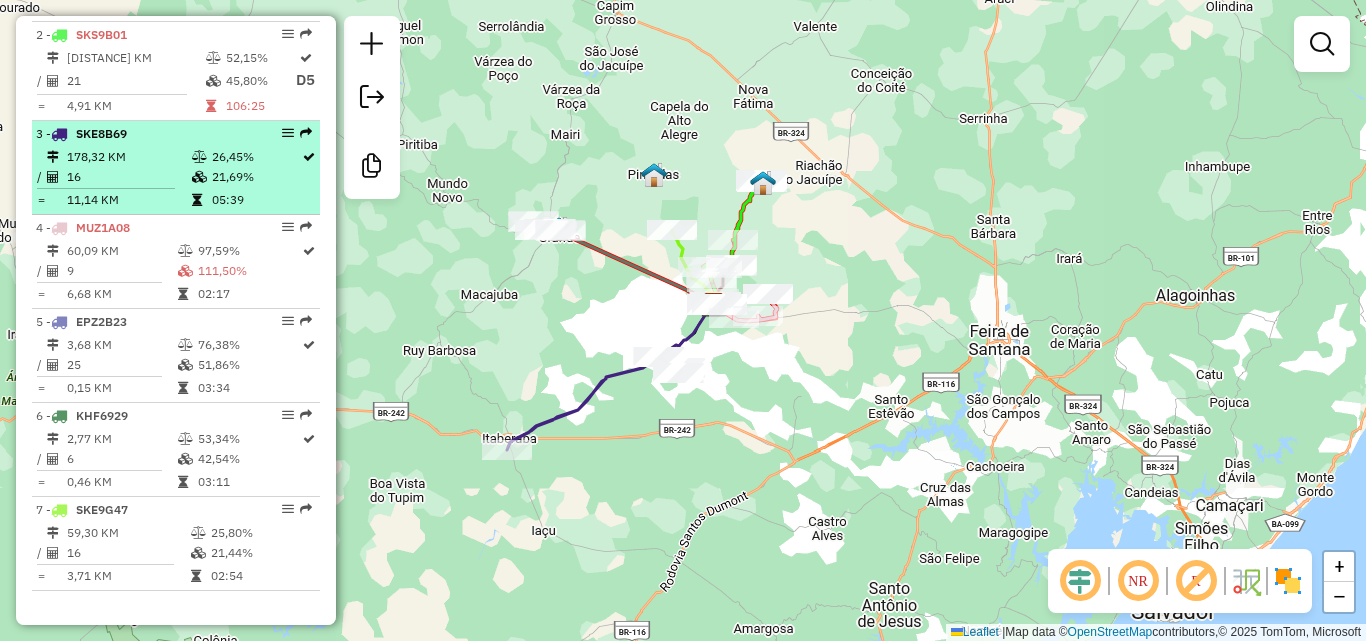 scroll, scrollTop: 676, scrollLeft: 0, axis: vertical 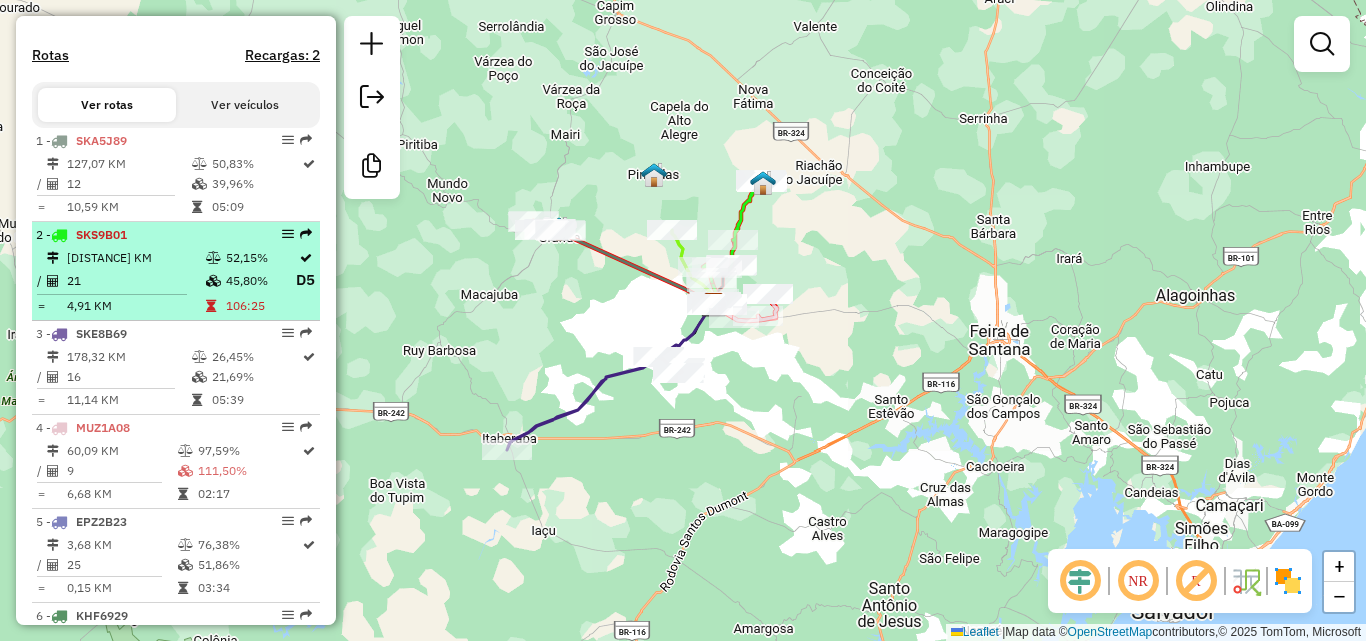click on "21" at bounding box center (135, 280) 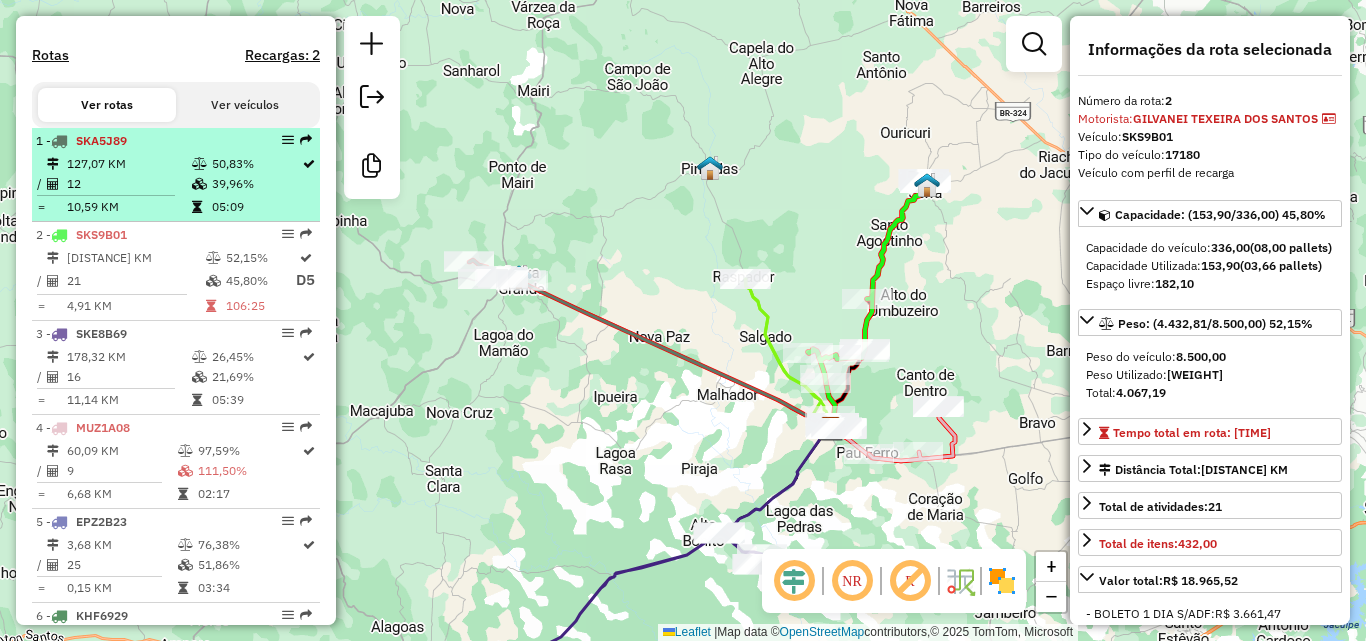click on "50,83%" at bounding box center [256, 164] 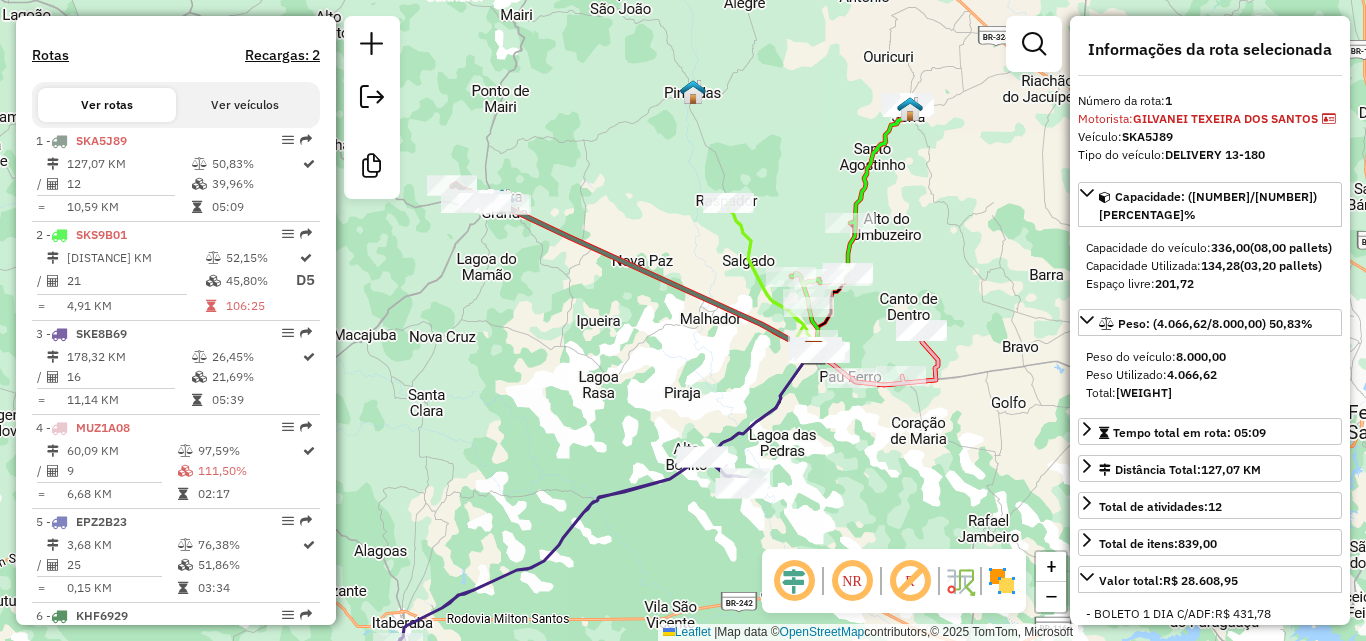drag, startPoint x: 538, startPoint y: 340, endPoint x: 566, endPoint y: 315, distance: 37.536648 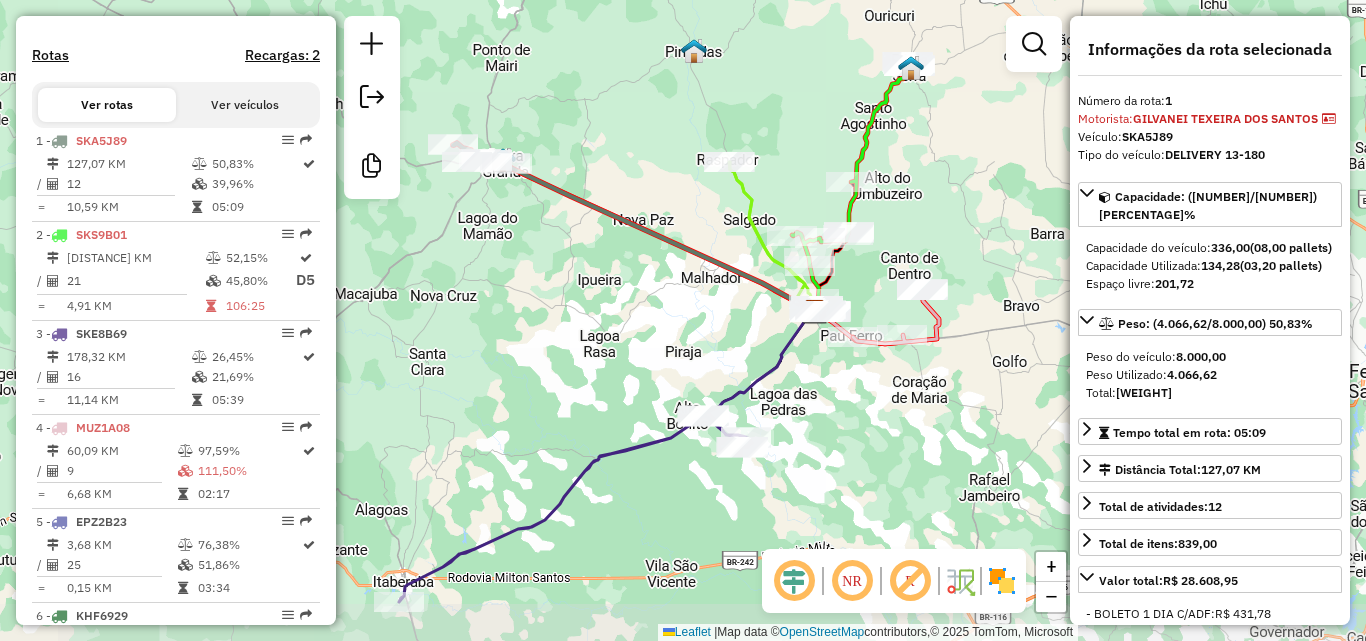 drag, startPoint x: 580, startPoint y: 311, endPoint x: 578, endPoint y: 273, distance: 38.052597 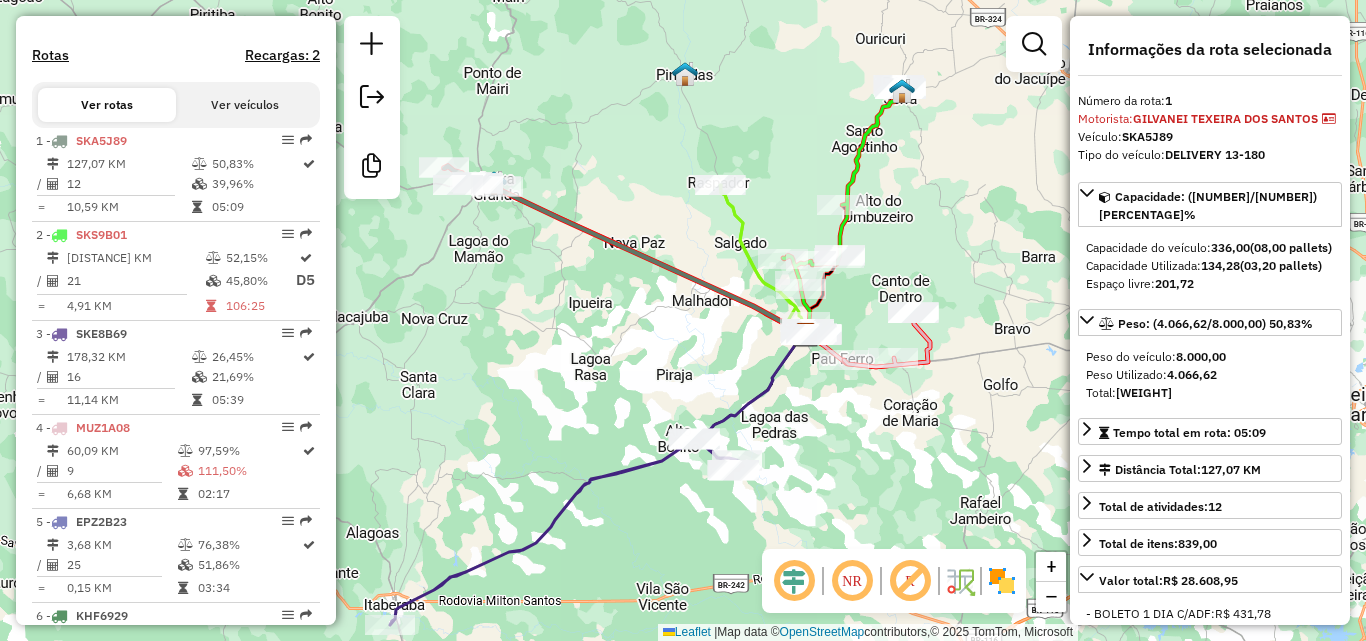 drag, startPoint x: 813, startPoint y: 367, endPoint x: 798, endPoint y: 359, distance: 17 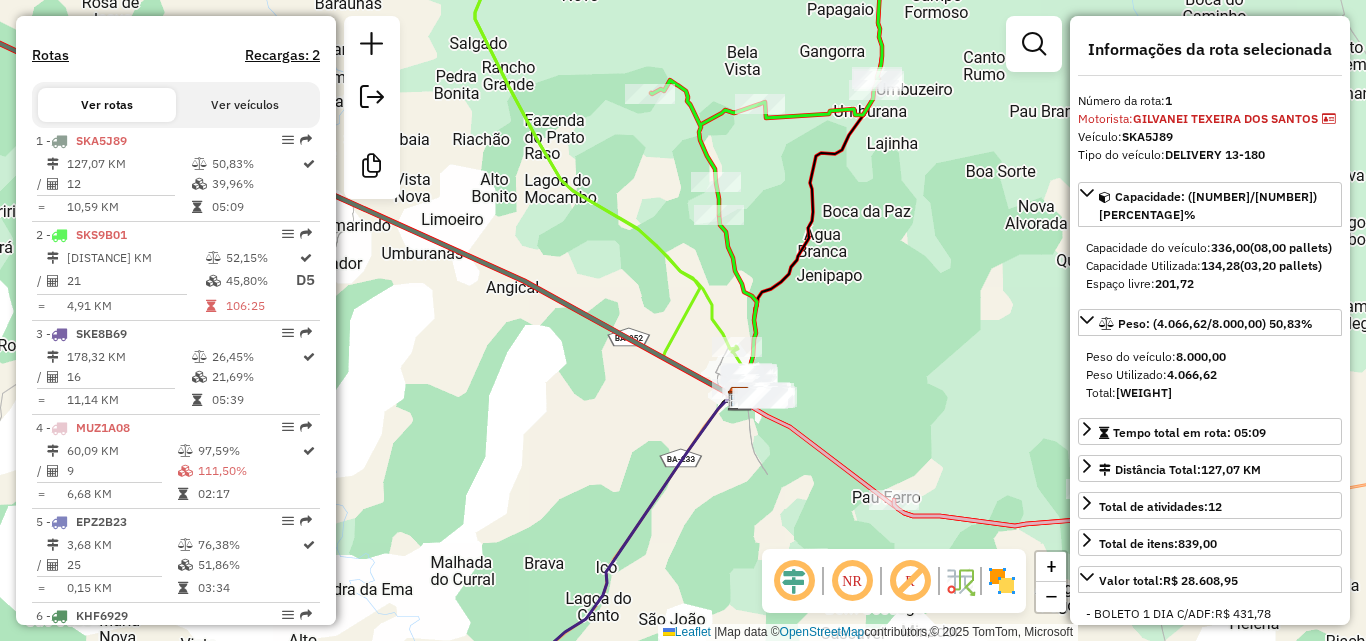 drag, startPoint x: 812, startPoint y: 370, endPoint x: 805, endPoint y: 353, distance: 18.384777 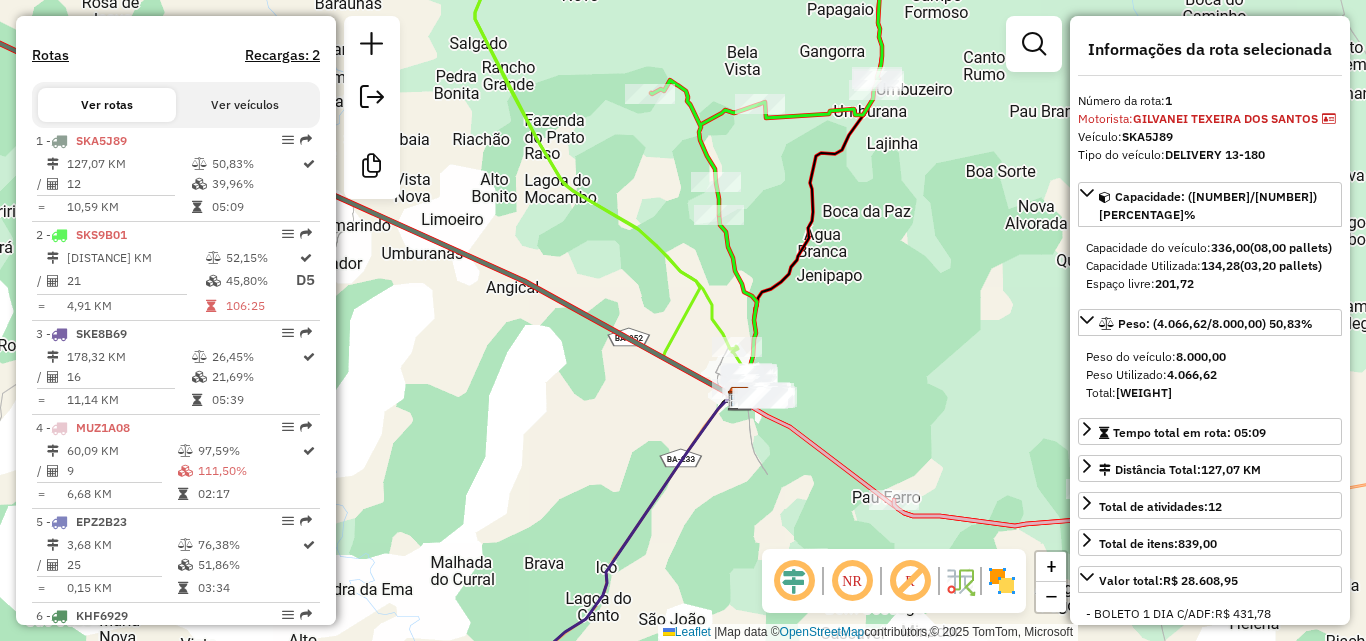 click on "Janela de atendimento Grade de atendimento Capacidade Transportadoras Veículos Cliente Pedidos  Rotas Selecione os dias de semana para filtrar as janelas de atendimento  Seg   Ter   Qua   Qui   Sex   Sáb   Dom  Informe o período da janela de atendimento: De: Até:  Filtrar exatamente a janela do cliente  Considerar janela de atendimento padrão  Selecione os dias de semana para filtrar as grades de atendimento  Seg   Ter   Qua   Qui   Sex   Sáb   Dom   Considerar clientes sem dia de atendimento cadastrado  Clientes fora do dia de atendimento selecionado Filtrar as atividades entre os valores definidos abaixo:  Peso mínimo:   Peso máximo:   Cubagem mínima:   Cubagem máxima:   De:   Até:  Filtrar as atividades entre o tempo de atendimento definido abaixo:  De:   Até:   Considerar capacidade total dos clientes não roteirizados Transportadora: Selecione um ou mais itens Tipo de veículo: Selecione um ou mais itens Veículo: Selecione um ou mais itens Motorista: Selecione um ou mais itens Nome: Rótulo:" 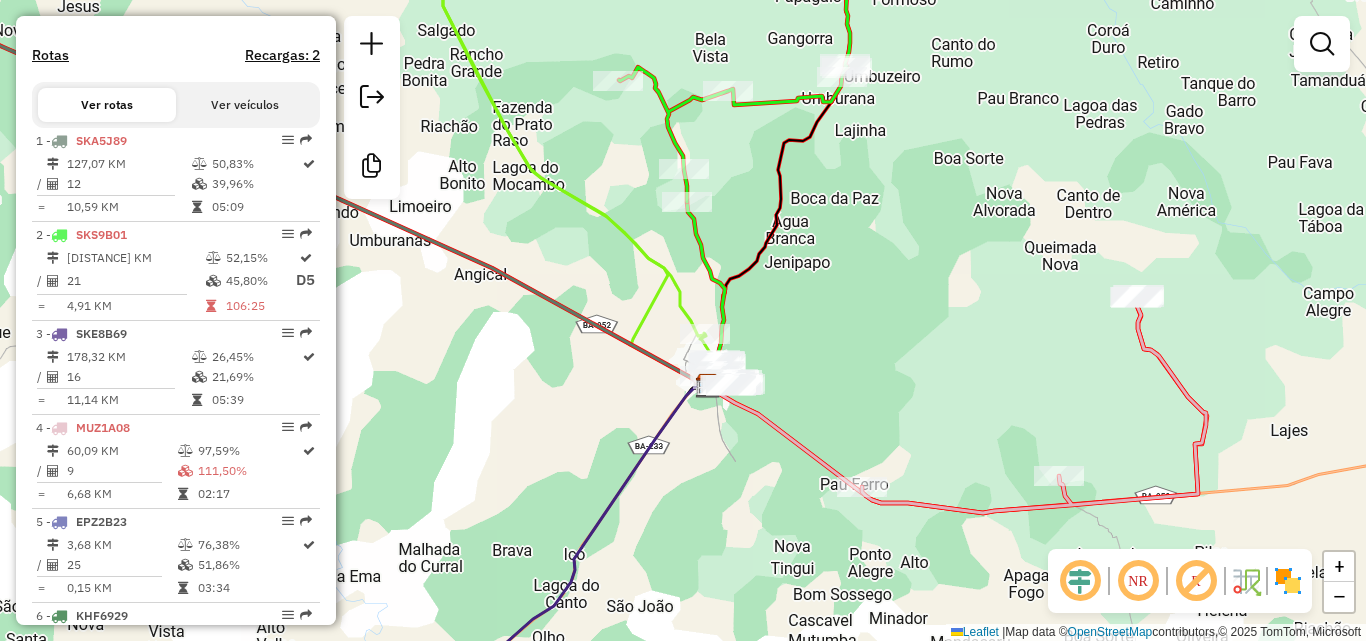 drag, startPoint x: 925, startPoint y: 374, endPoint x: 893, endPoint y: 361, distance: 34.539833 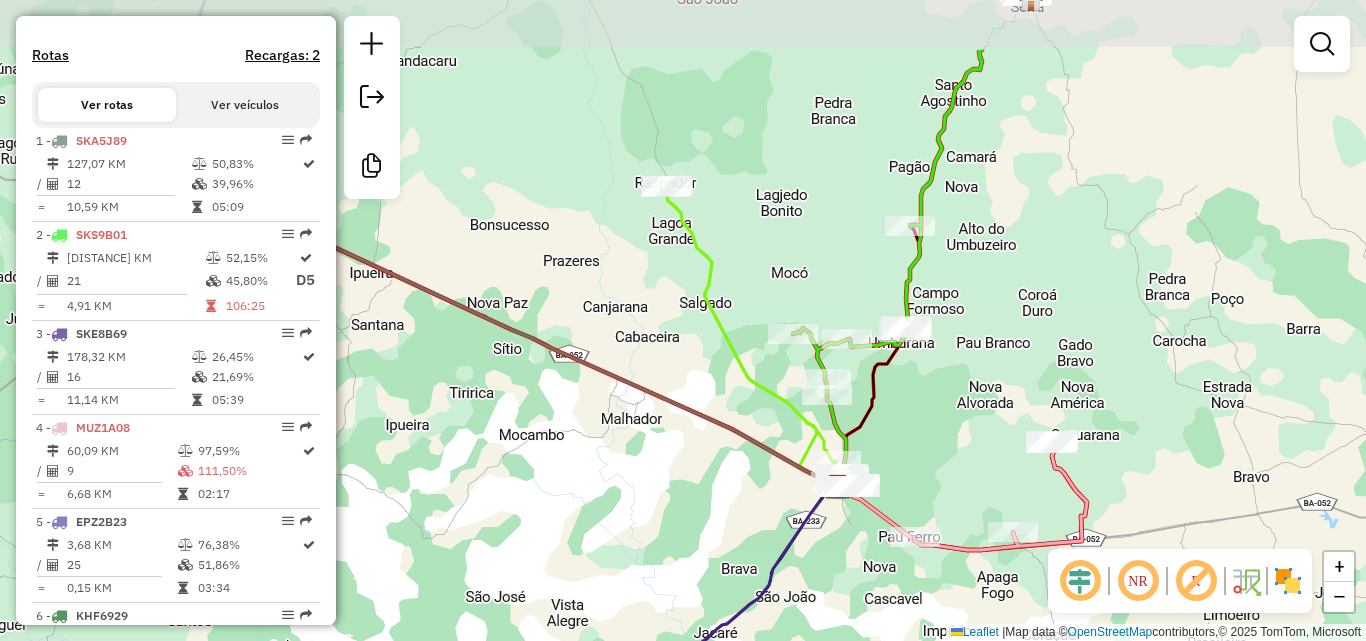 drag, startPoint x: 631, startPoint y: 268, endPoint x: 660, endPoint y: 319, distance: 58.66856 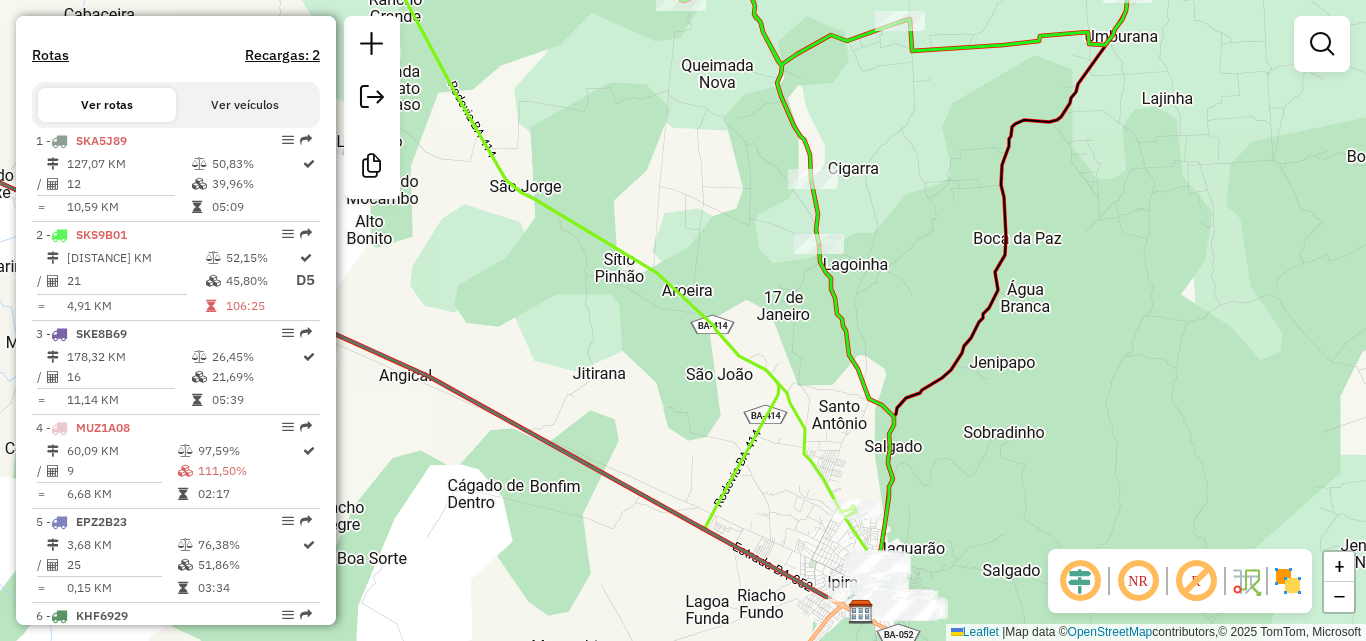drag, startPoint x: 819, startPoint y: 421, endPoint x: 802, endPoint y: 261, distance: 160.90059 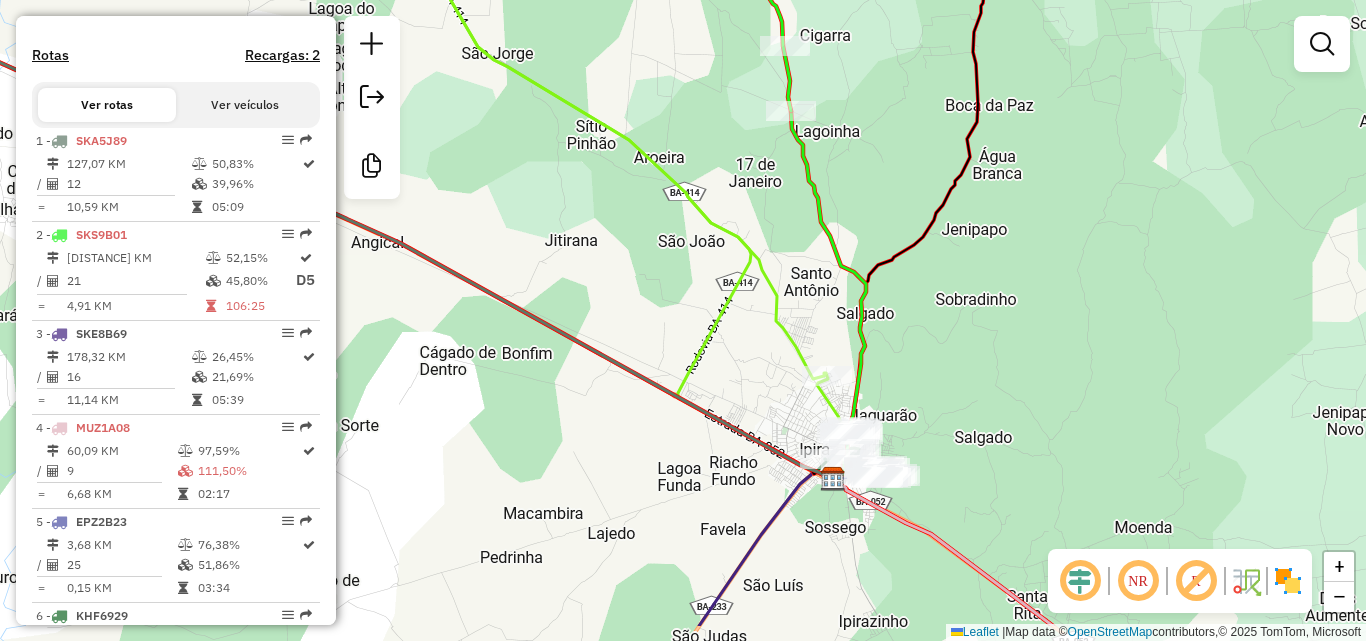 drag, startPoint x: 824, startPoint y: 490, endPoint x: 795, endPoint y: 392, distance: 102.20078 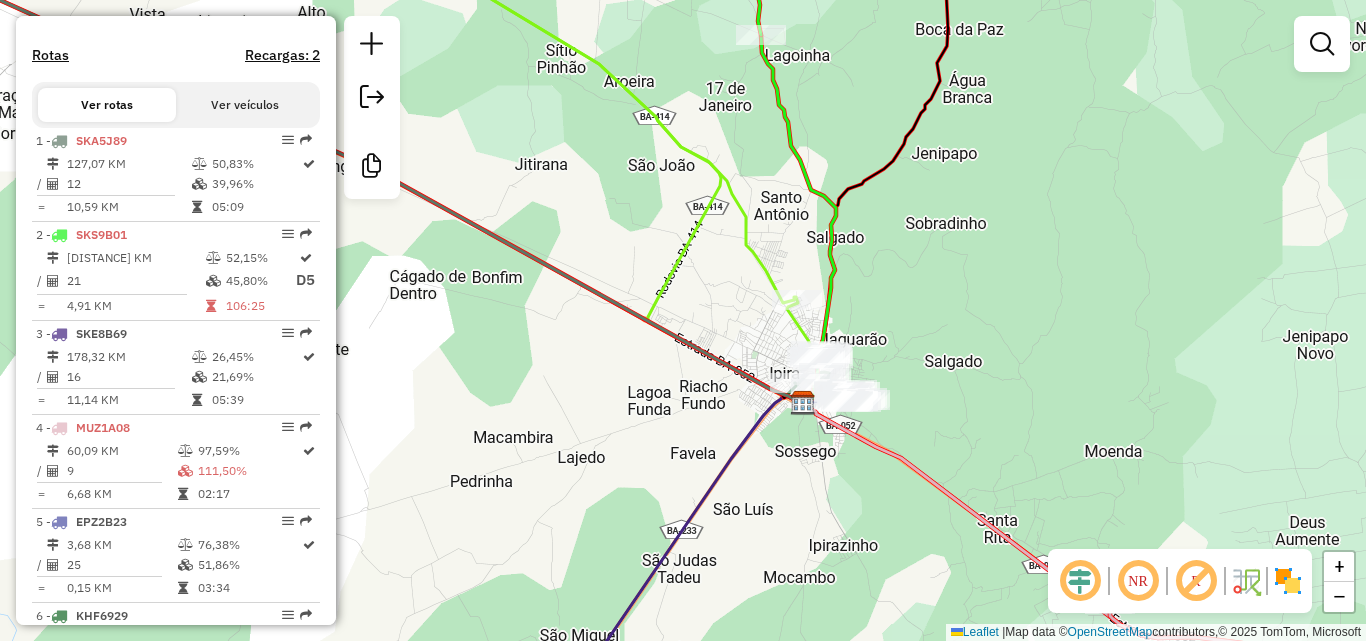 drag, startPoint x: 730, startPoint y: 365, endPoint x: 682, endPoint y: 264, distance: 111.82576 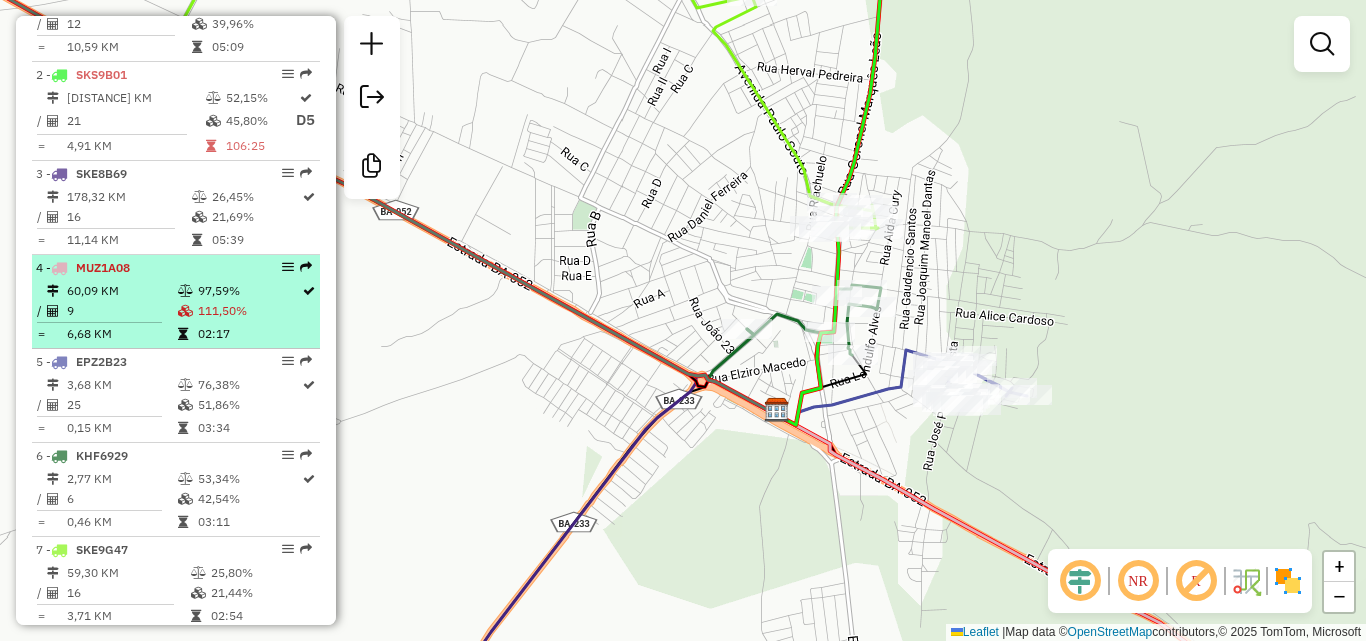 scroll, scrollTop: 876, scrollLeft: 0, axis: vertical 